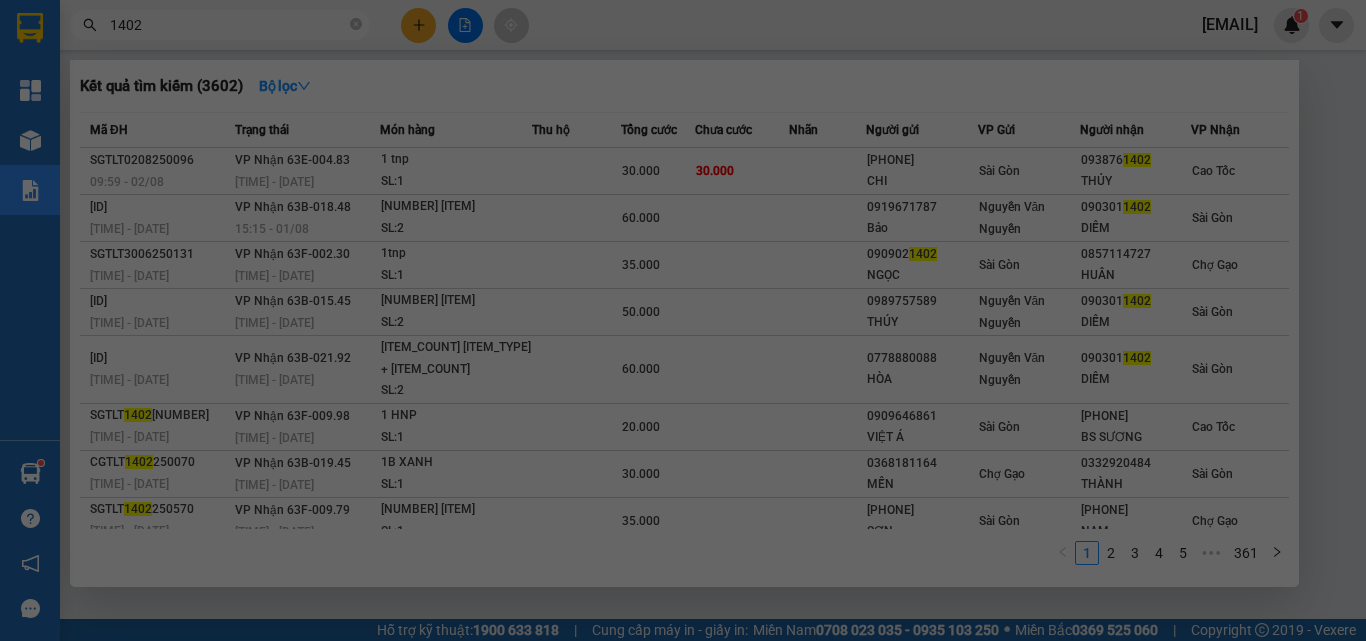 scroll, scrollTop: 0, scrollLeft: 0, axis: both 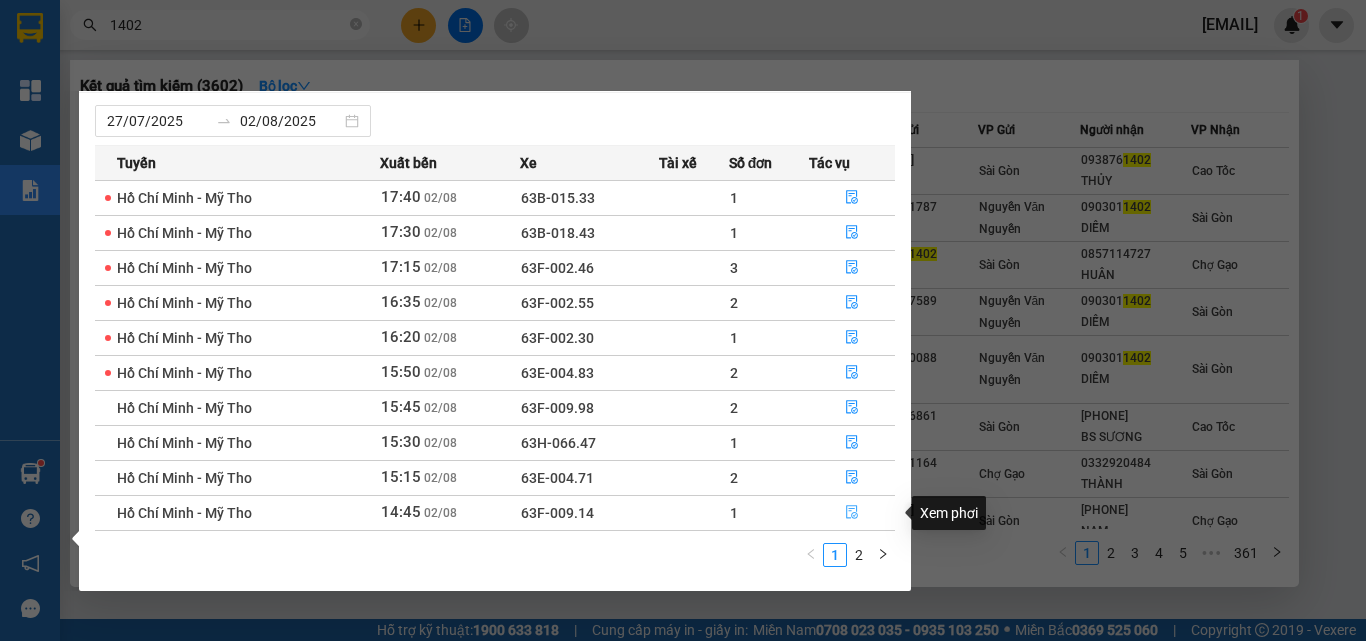 click 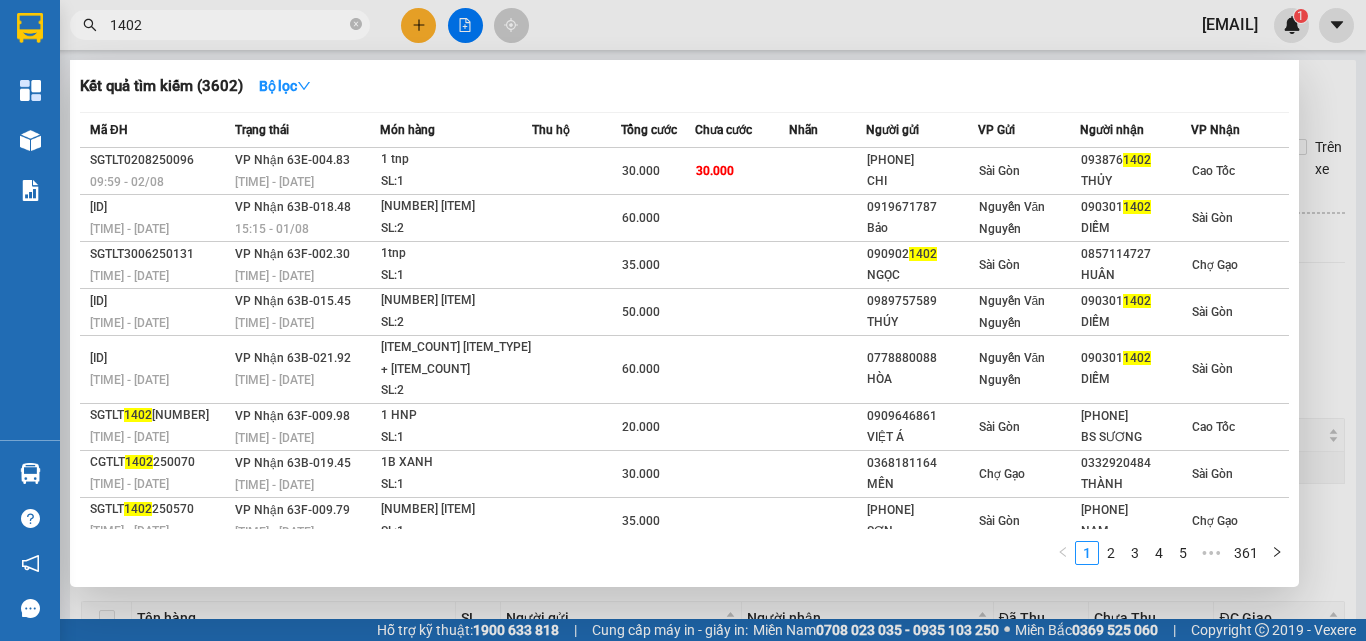 click at bounding box center [683, 320] 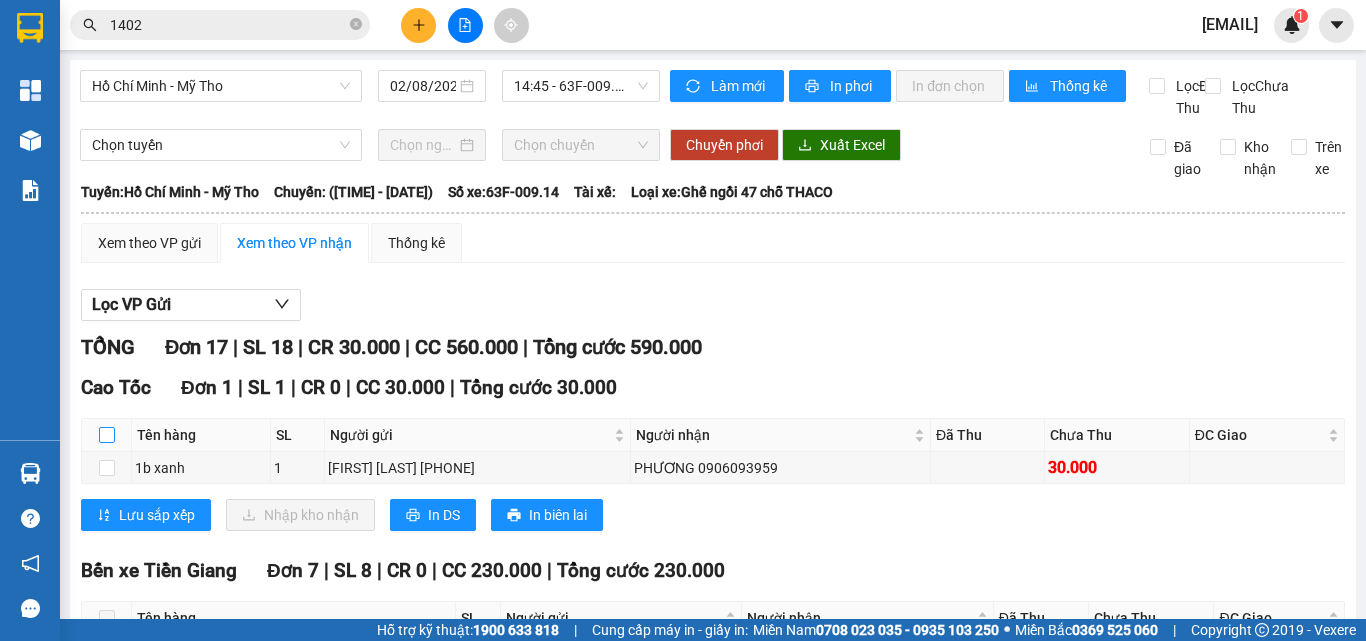 click at bounding box center [107, 435] 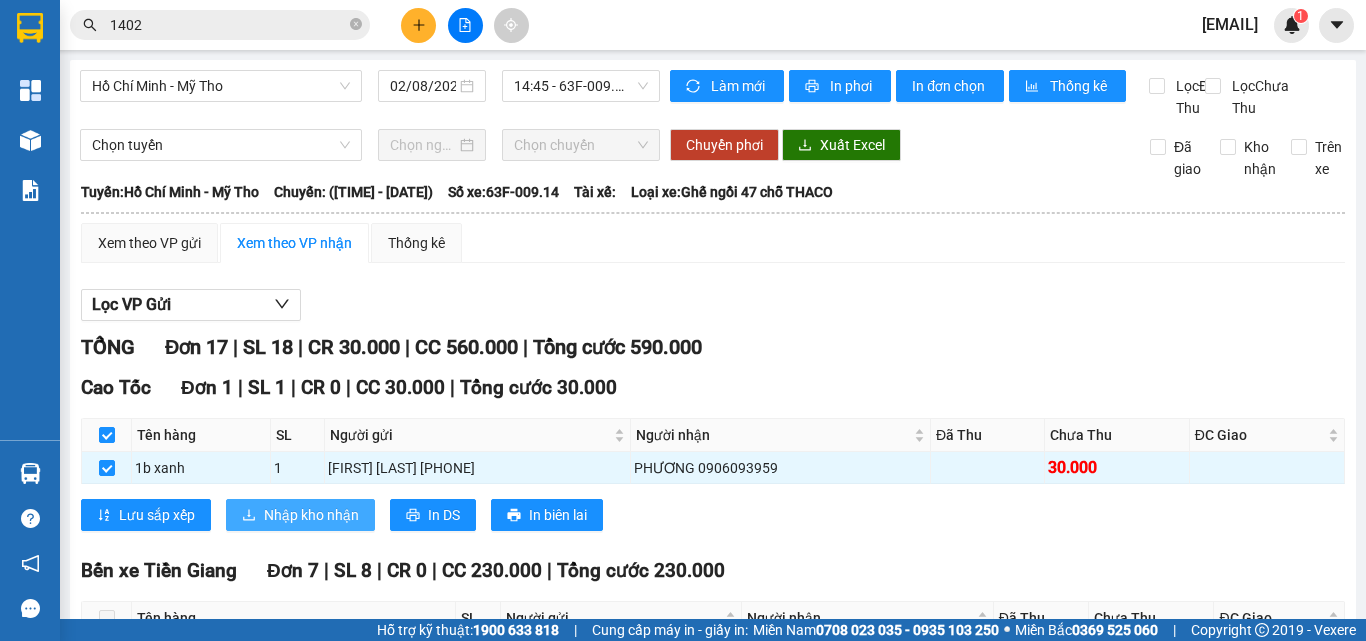 click on "Nhập kho nhận" at bounding box center [311, 515] 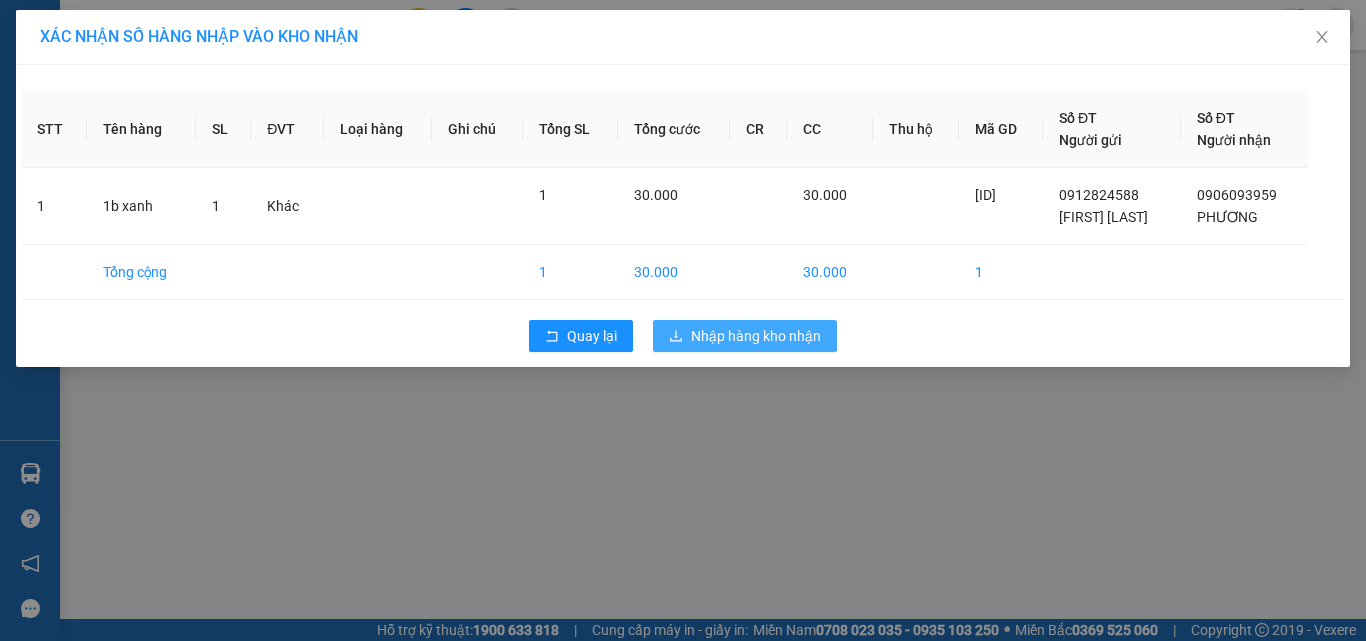 click on "Nhập hàng kho nhận" at bounding box center (756, 336) 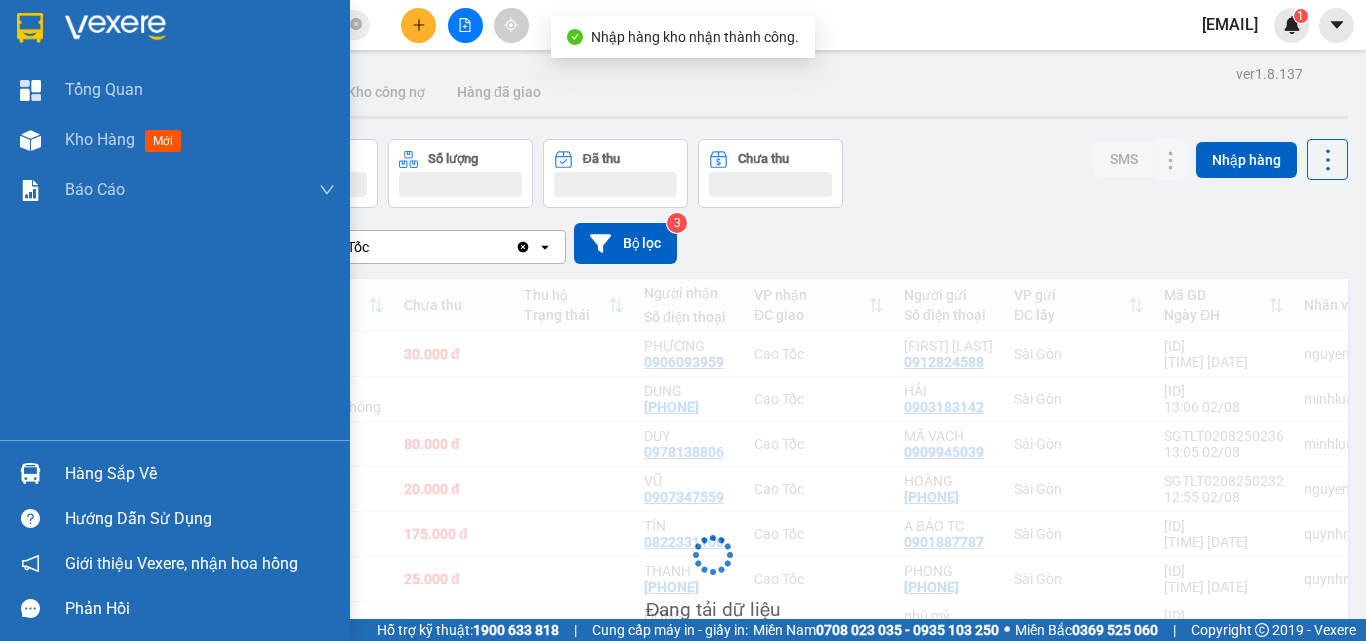 click at bounding box center (30, 473) 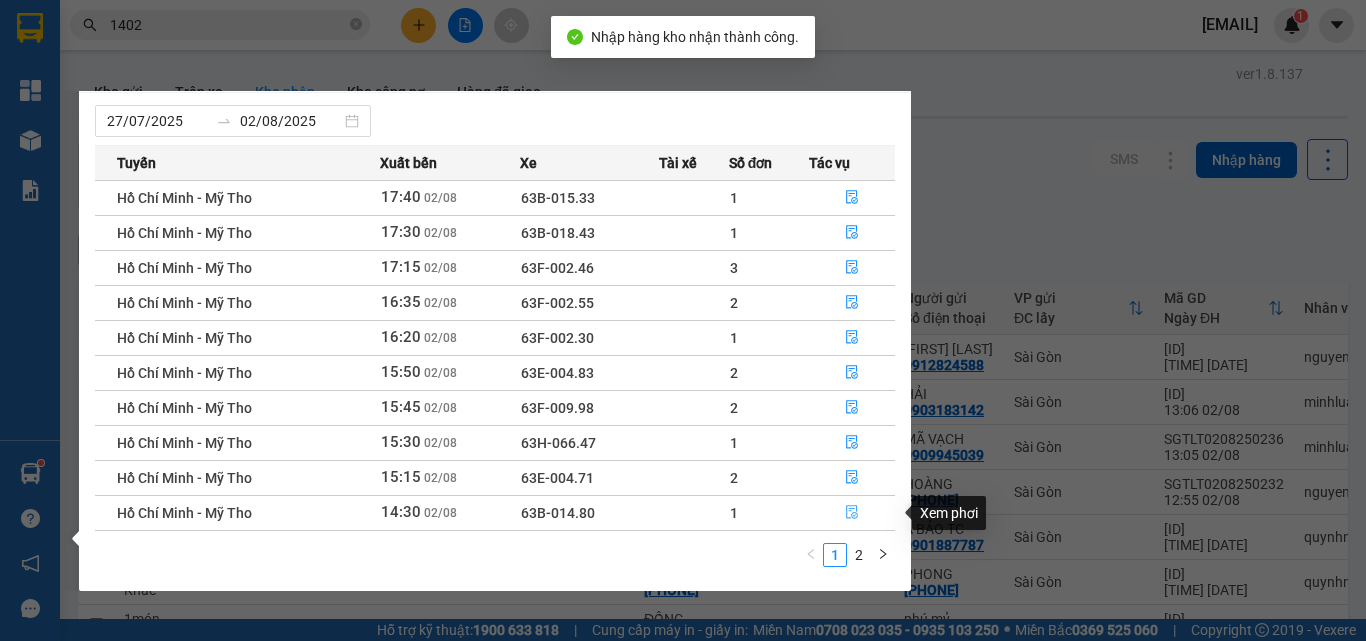 click at bounding box center [852, 513] 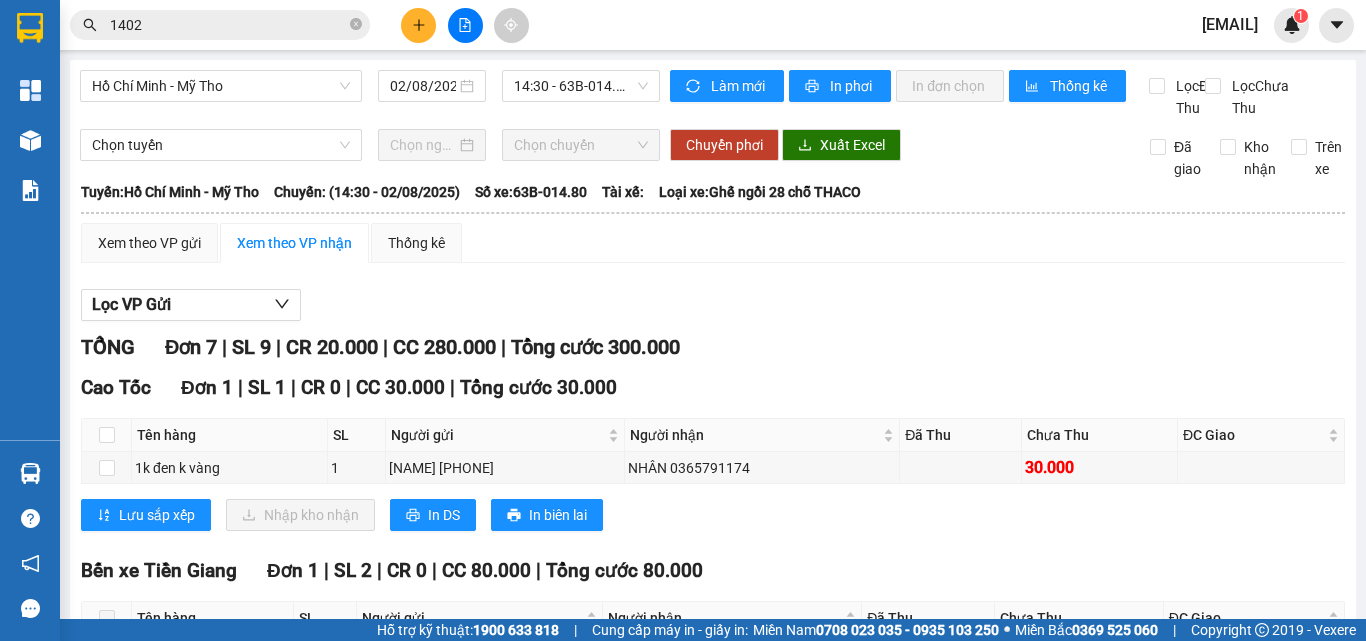 click at bounding box center [107, 435] 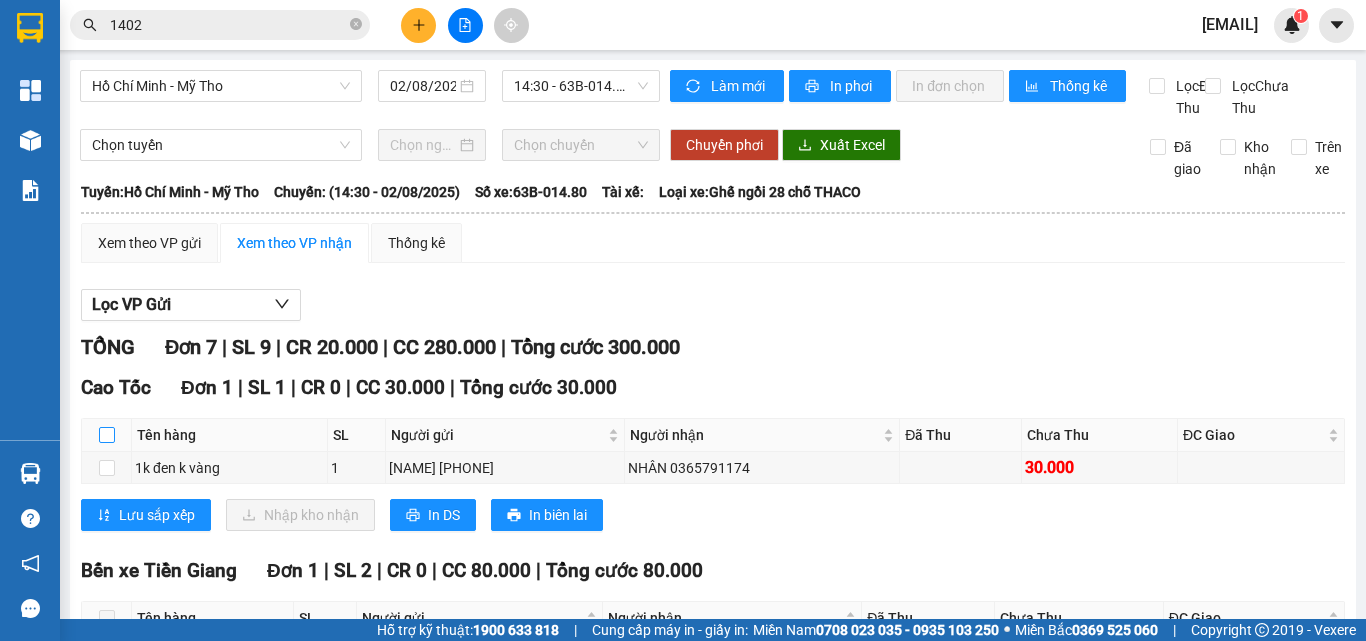 click at bounding box center (107, 435) 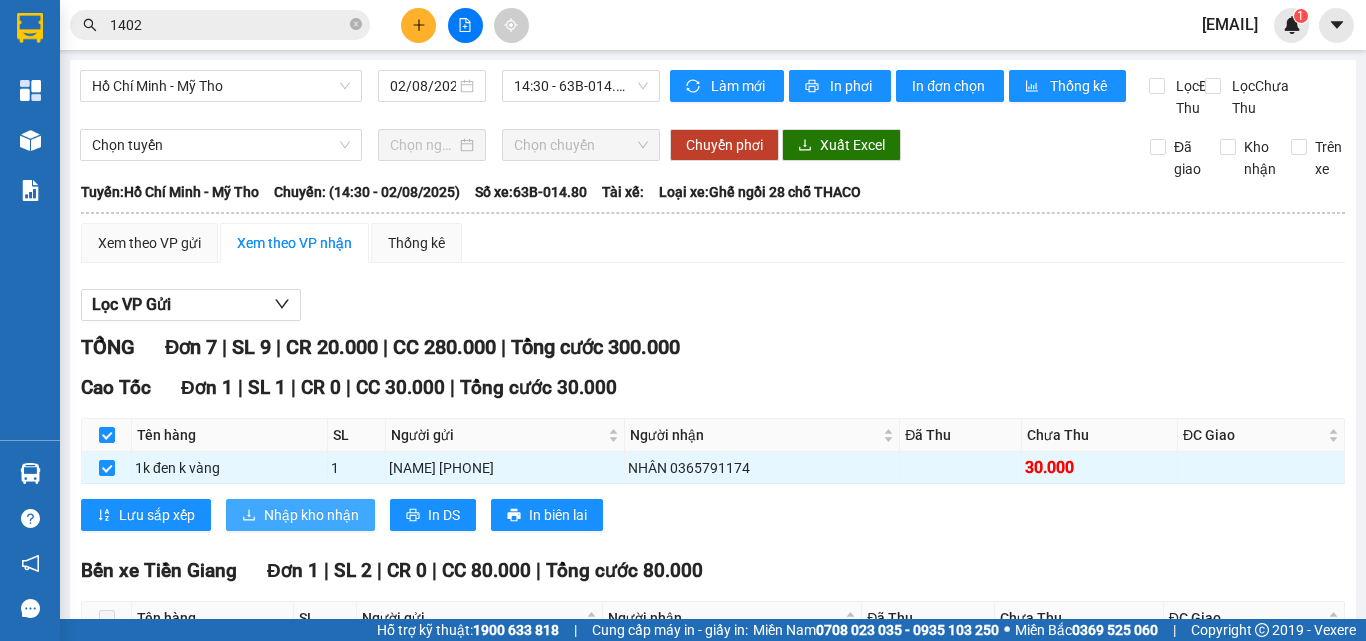 click on "Nhập kho nhận" at bounding box center [311, 515] 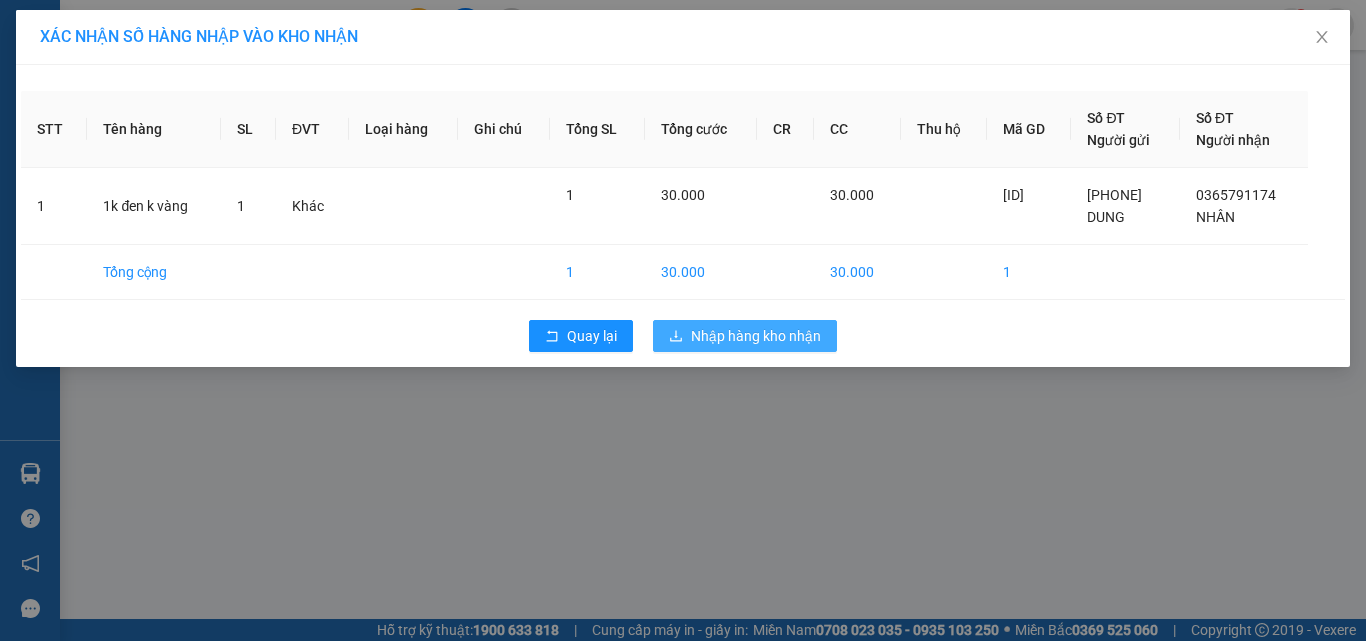 click on "Nhập hàng kho nhận" at bounding box center (756, 336) 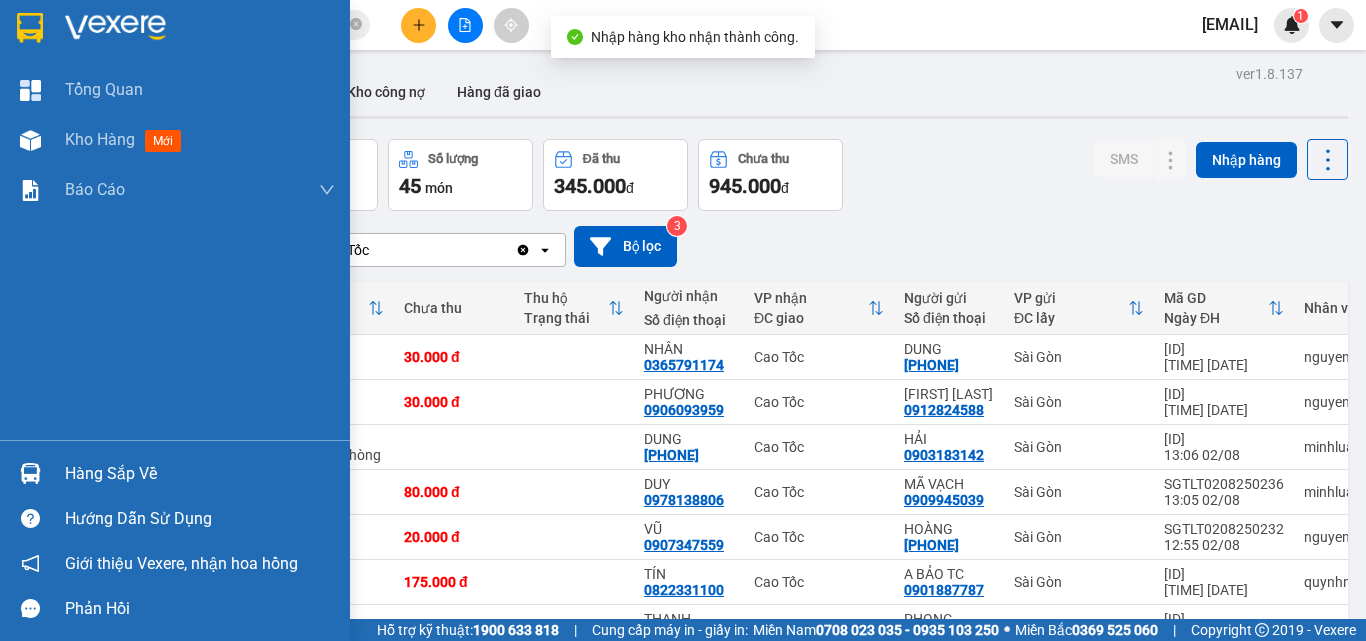 click on "Hàng sắp về" at bounding box center (175, 473) 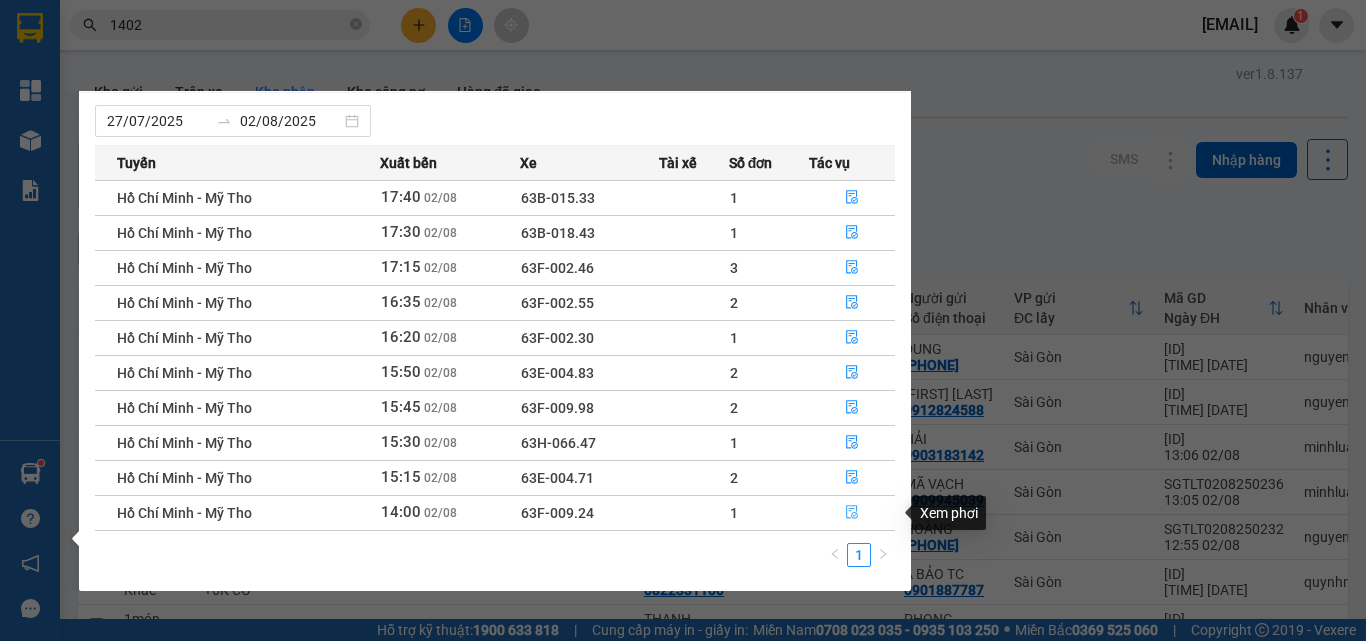 click 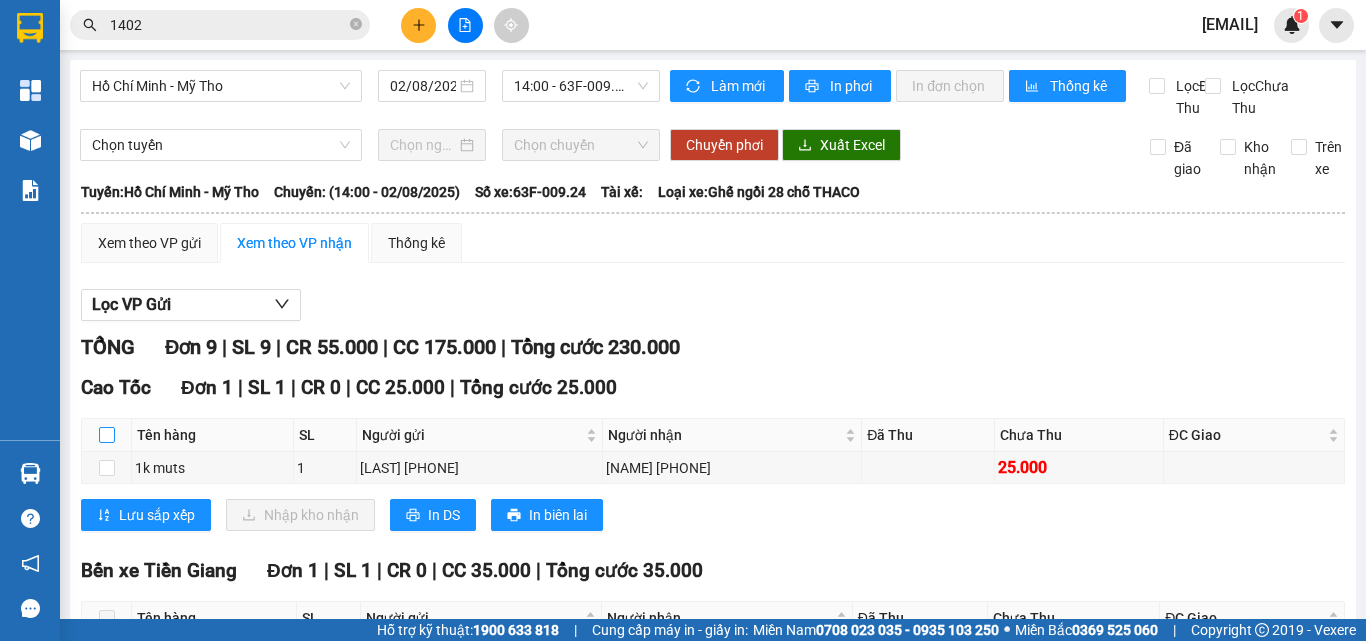 click at bounding box center [107, 435] 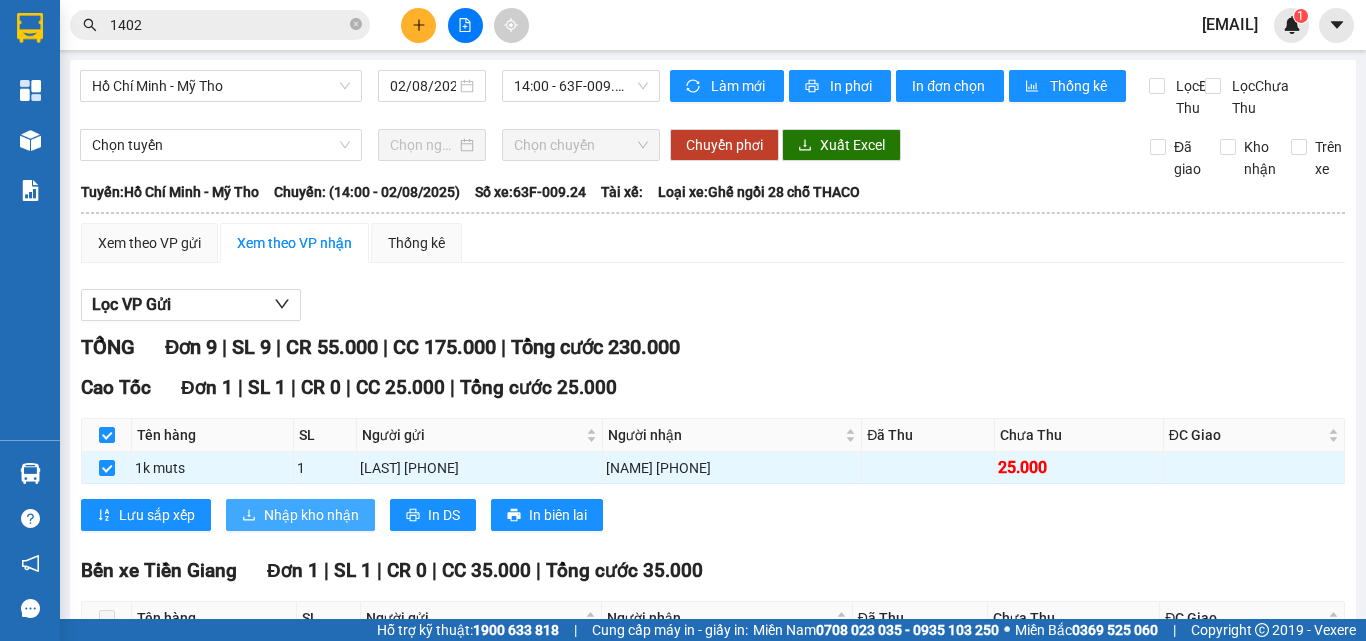 click on "Nhập kho nhận" at bounding box center (311, 515) 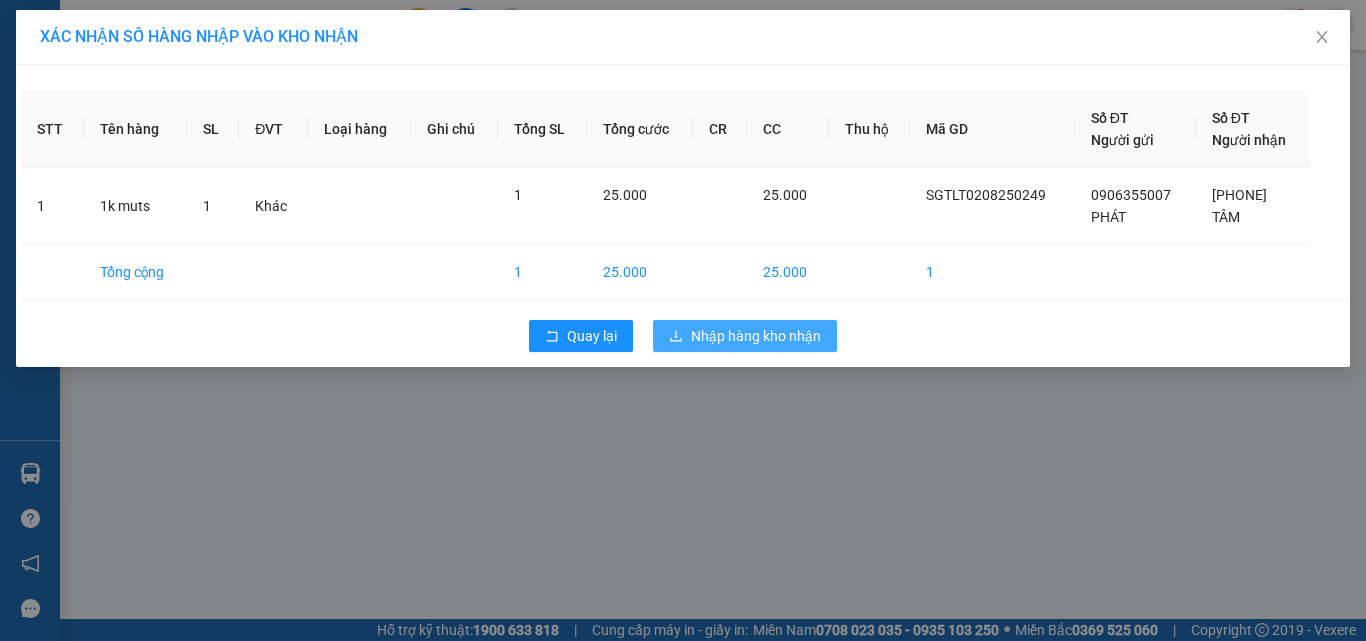 click on "Nhập hàng kho nhận" at bounding box center [756, 336] 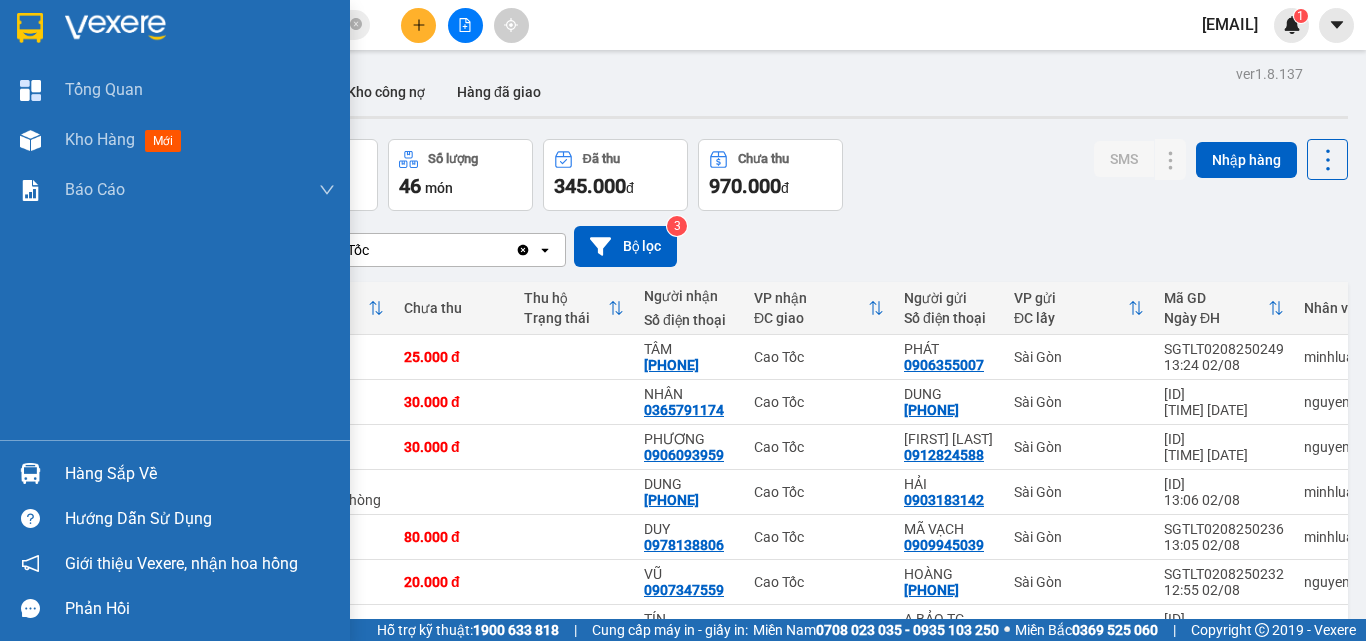 click at bounding box center (30, 473) 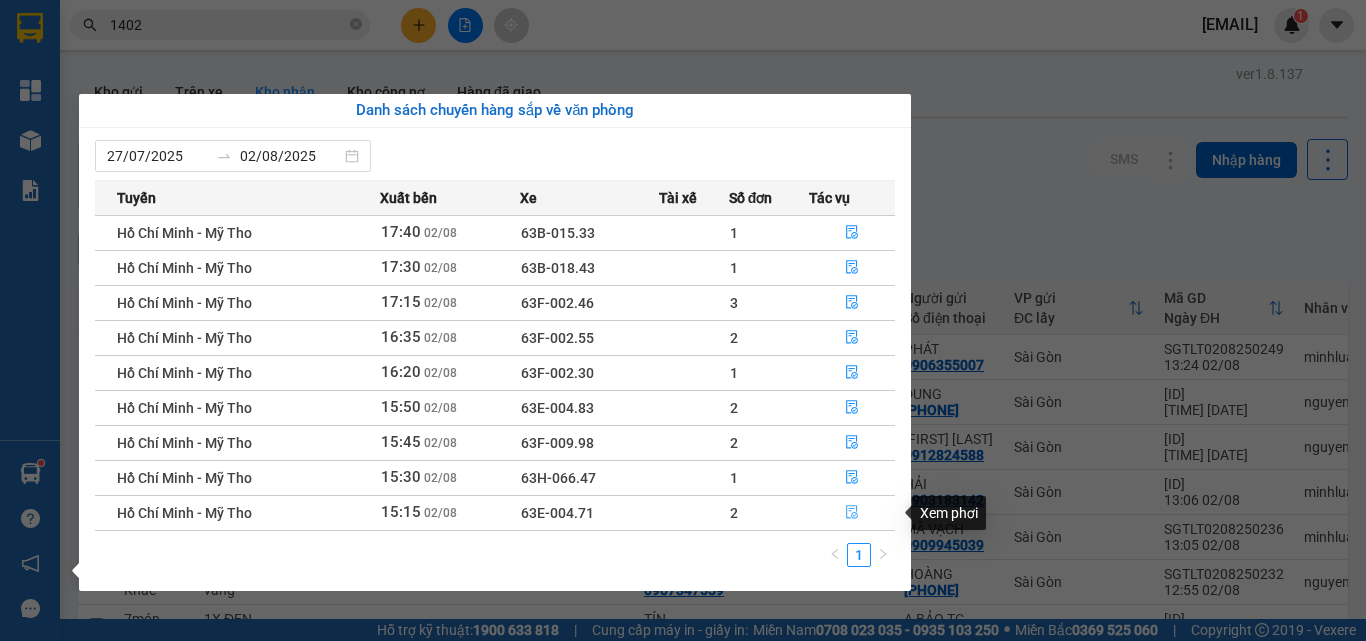 click 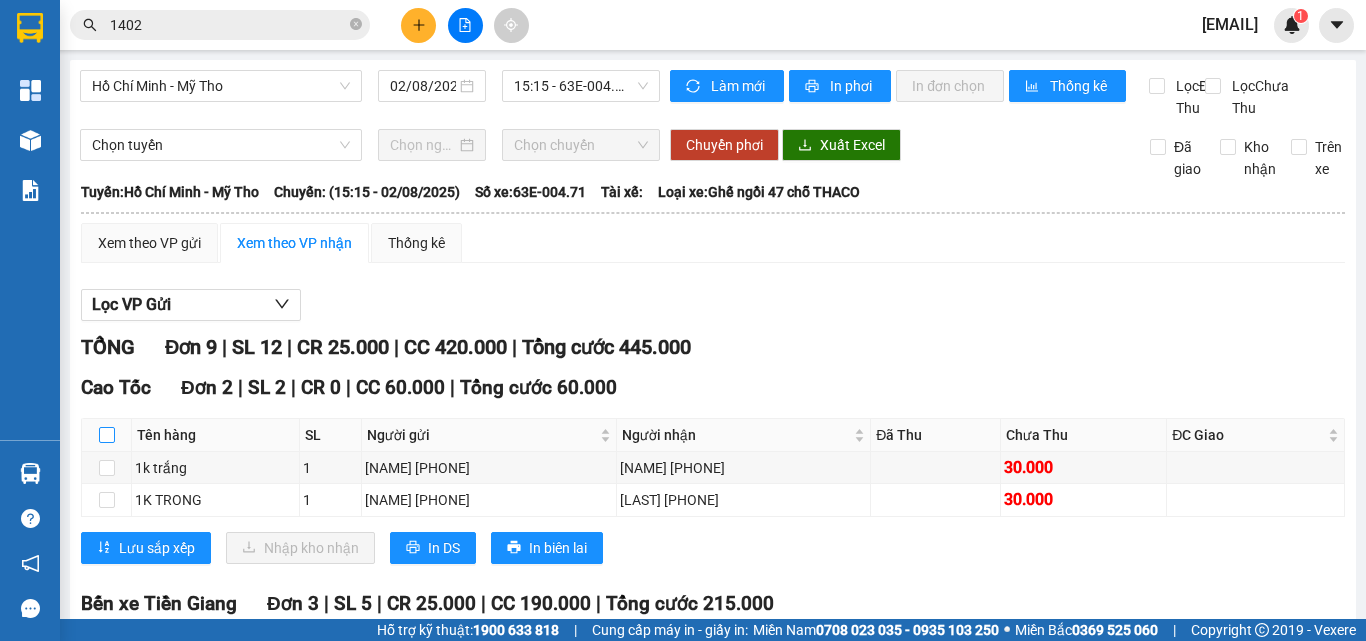 click at bounding box center (107, 435) 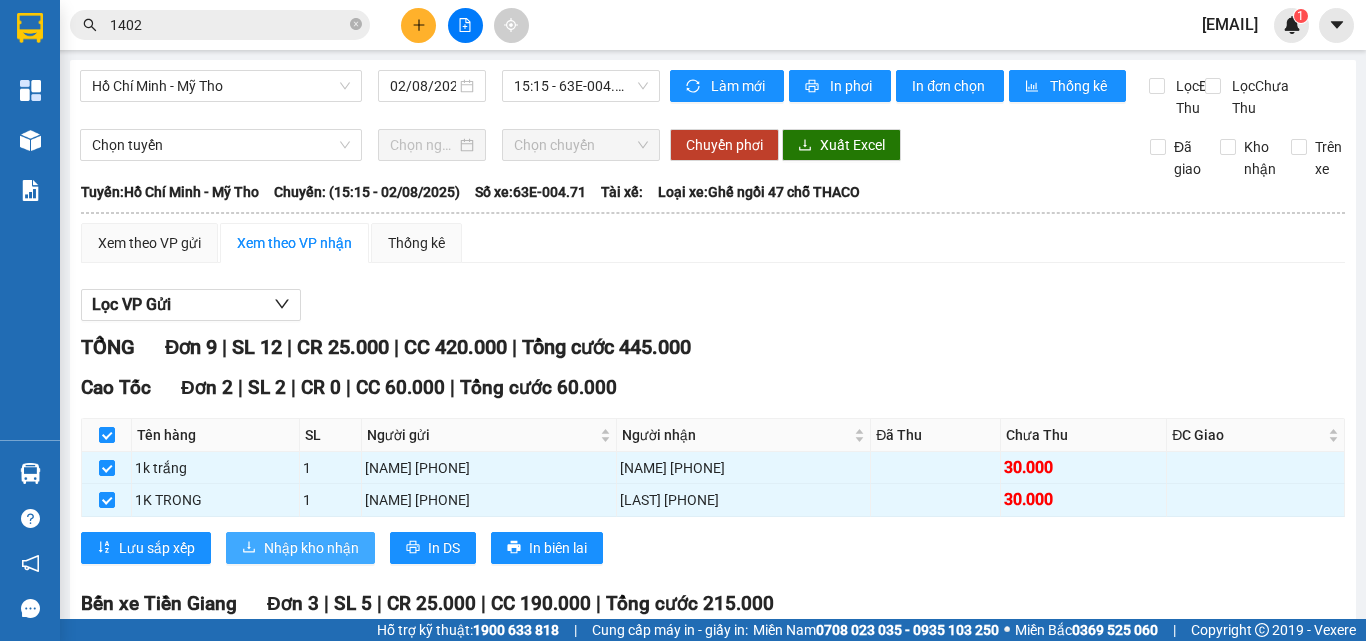click on "Nhập kho nhận" at bounding box center (311, 548) 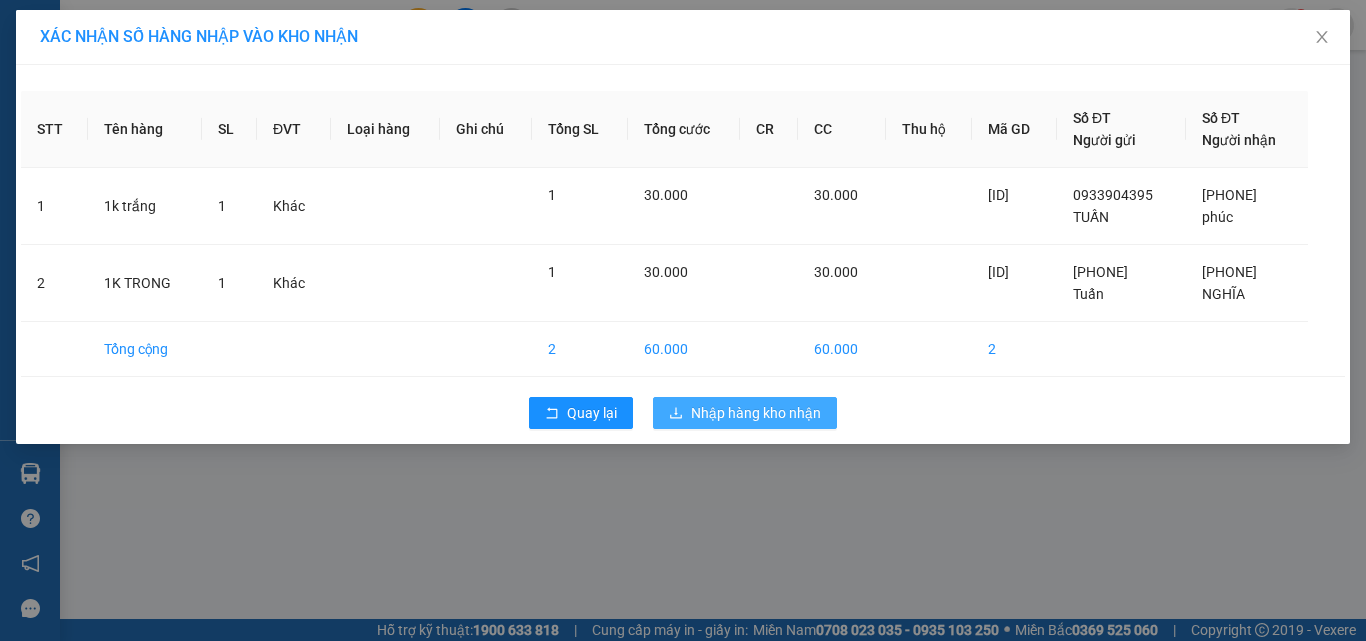 click on "Nhập hàng kho nhận" at bounding box center (756, 413) 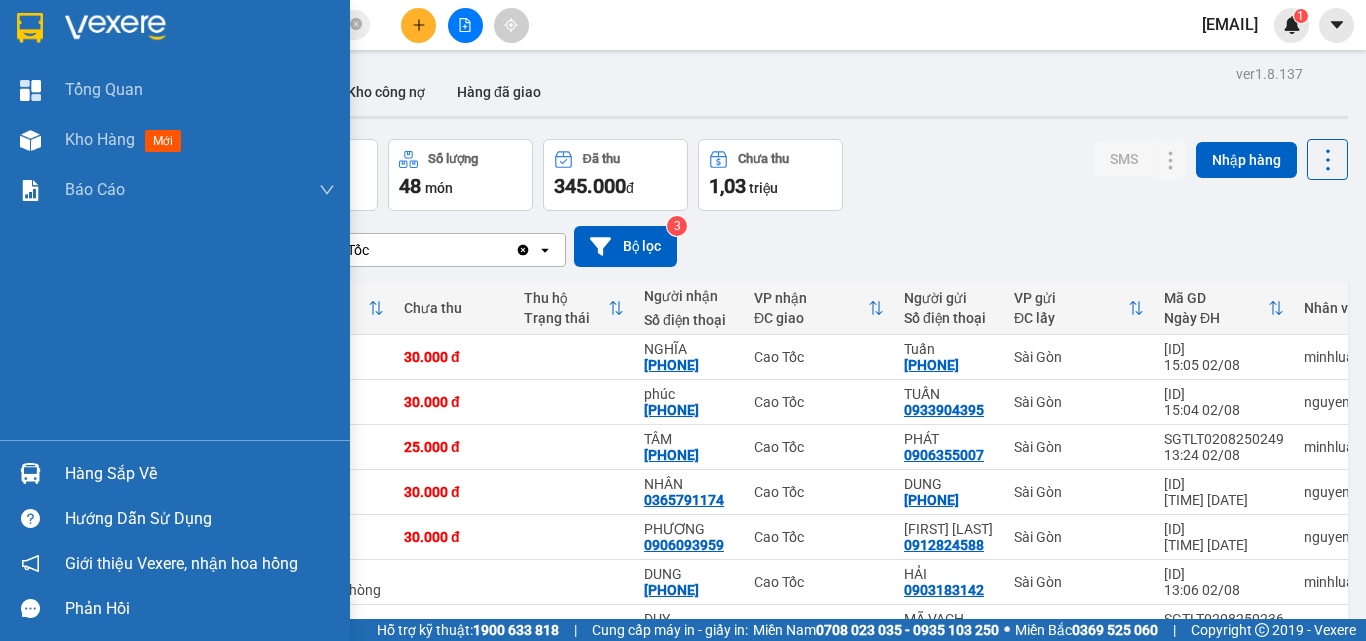 click on "Hàng sắp về" at bounding box center (200, 474) 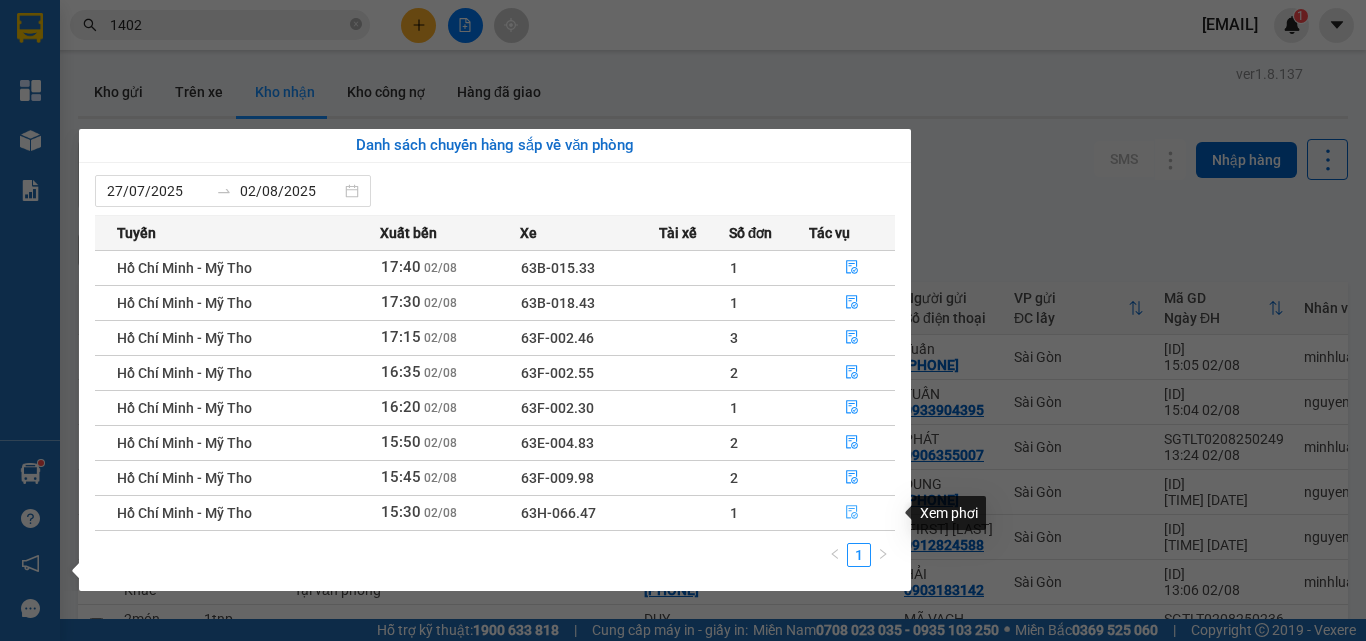 click 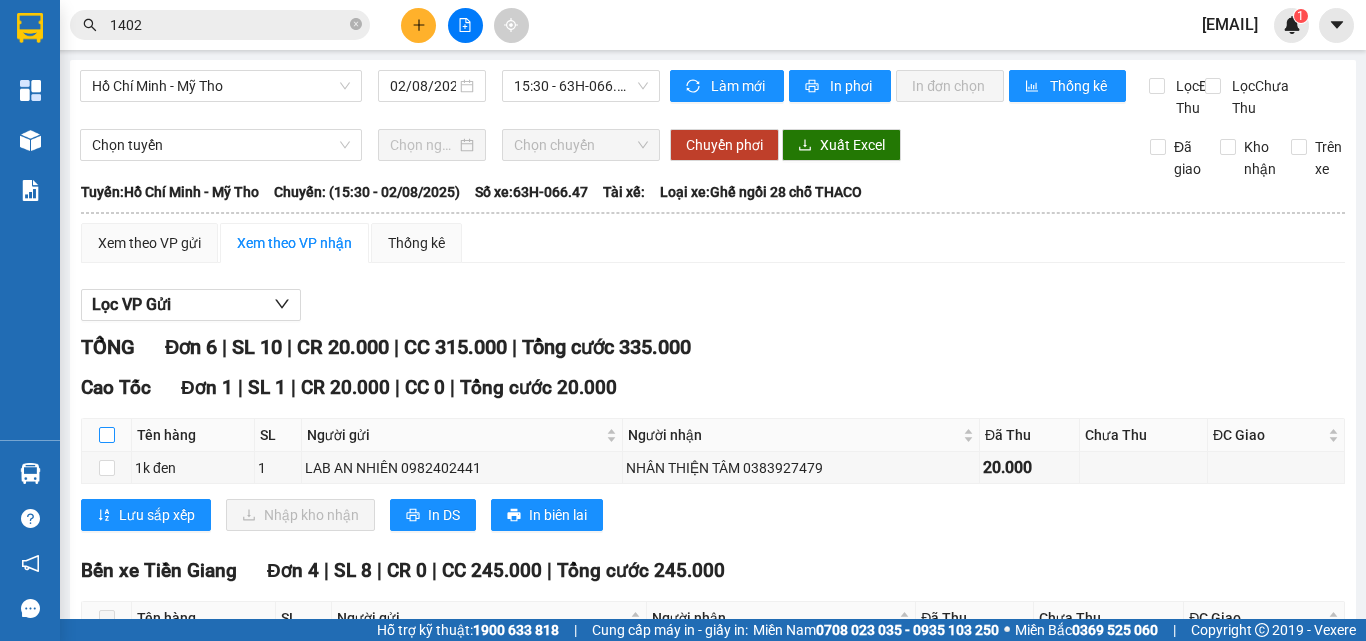 click at bounding box center (107, 435) 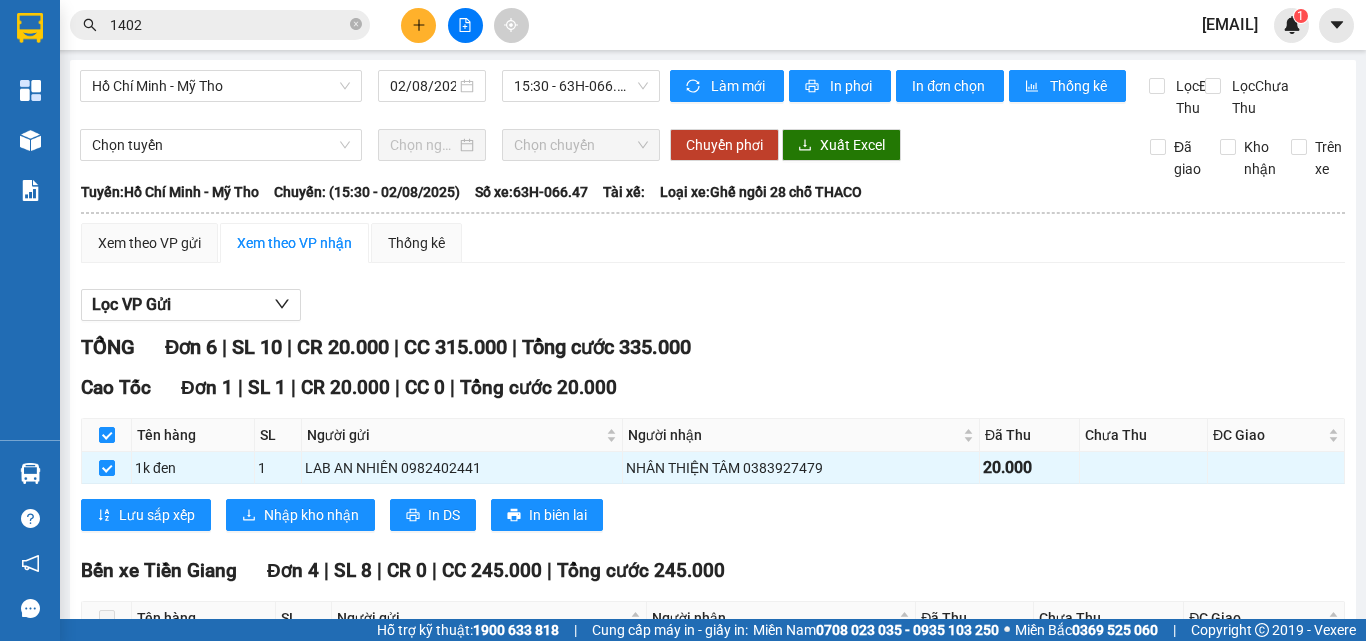click on "1402" at bounding box center (228, 25) 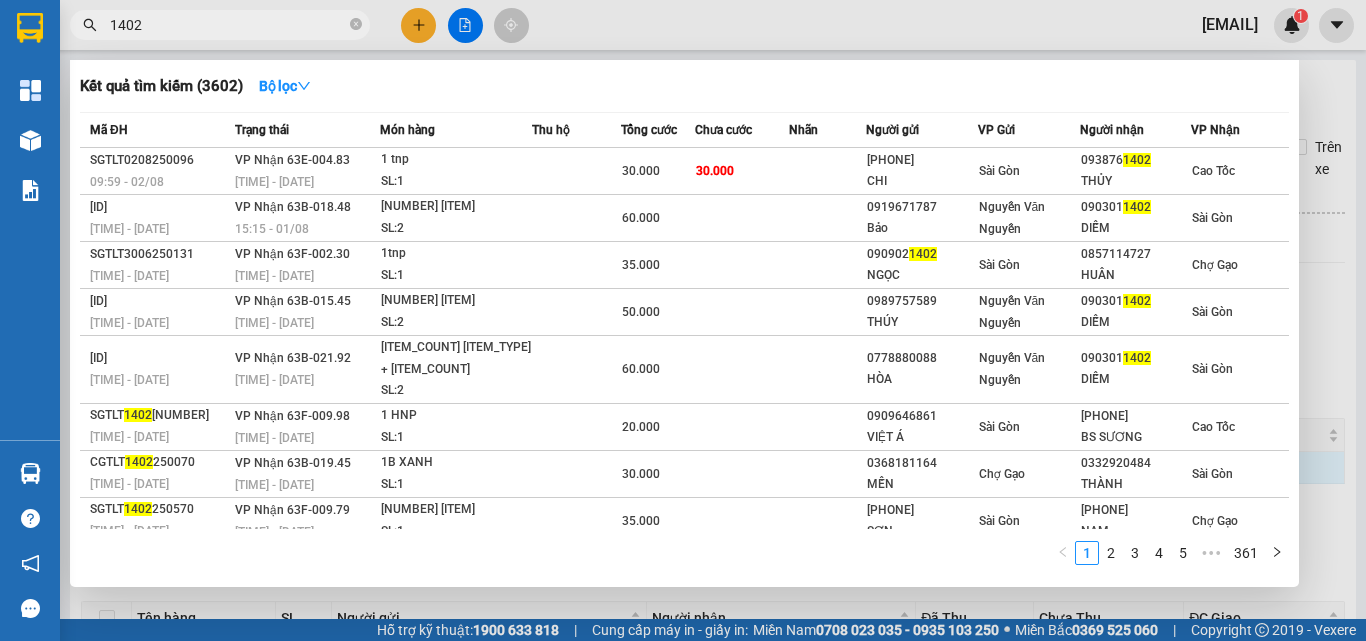 click on "1402" at bounding box center [228, 25] 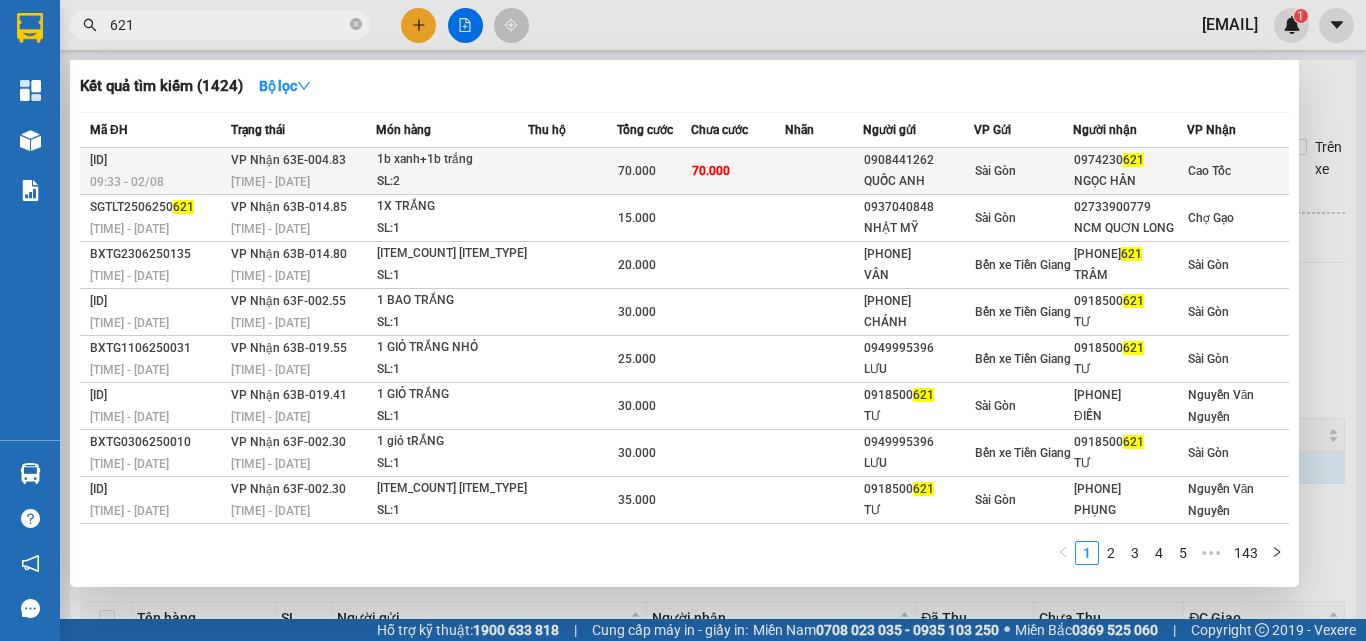 type on "621" 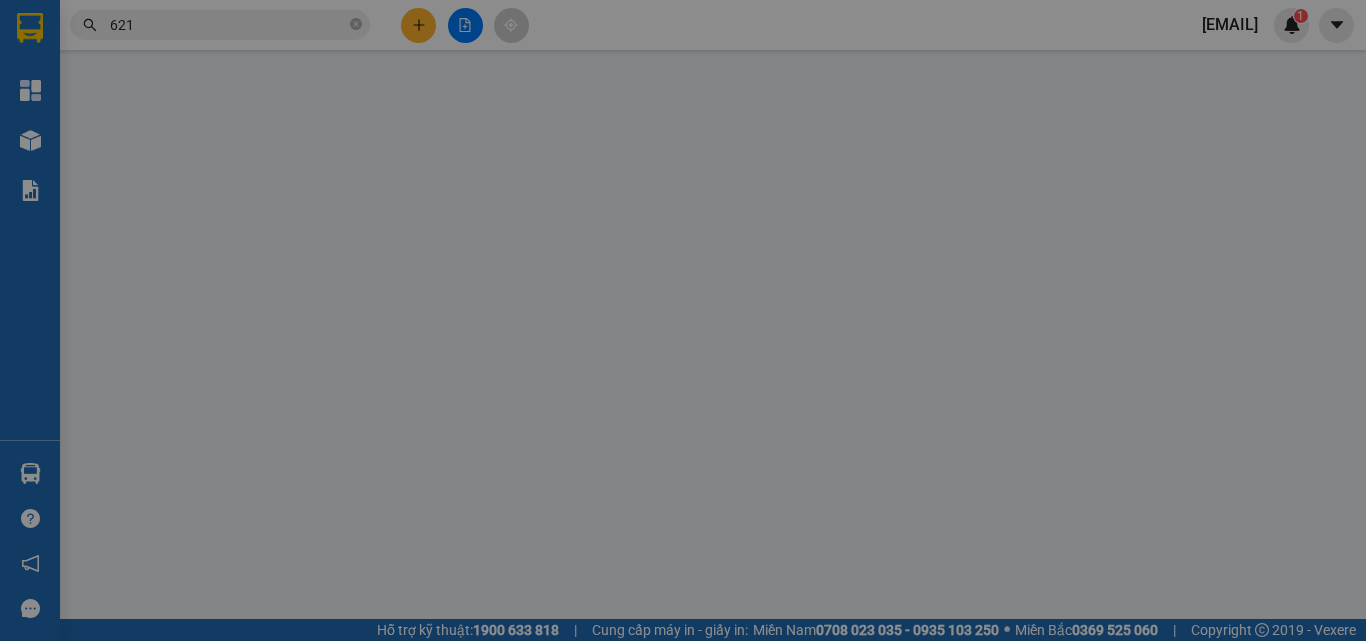 type on "0908441262" 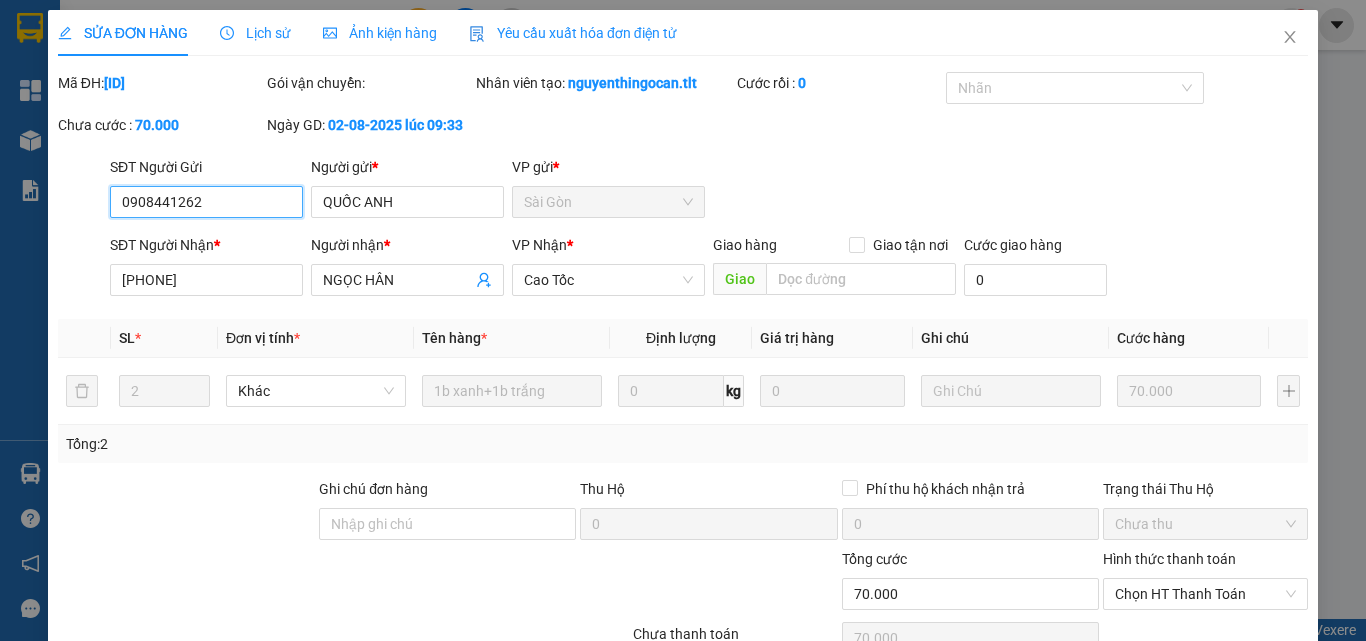 scroll, scrollTop: 93, scrollLeft: 0, axis: vertical 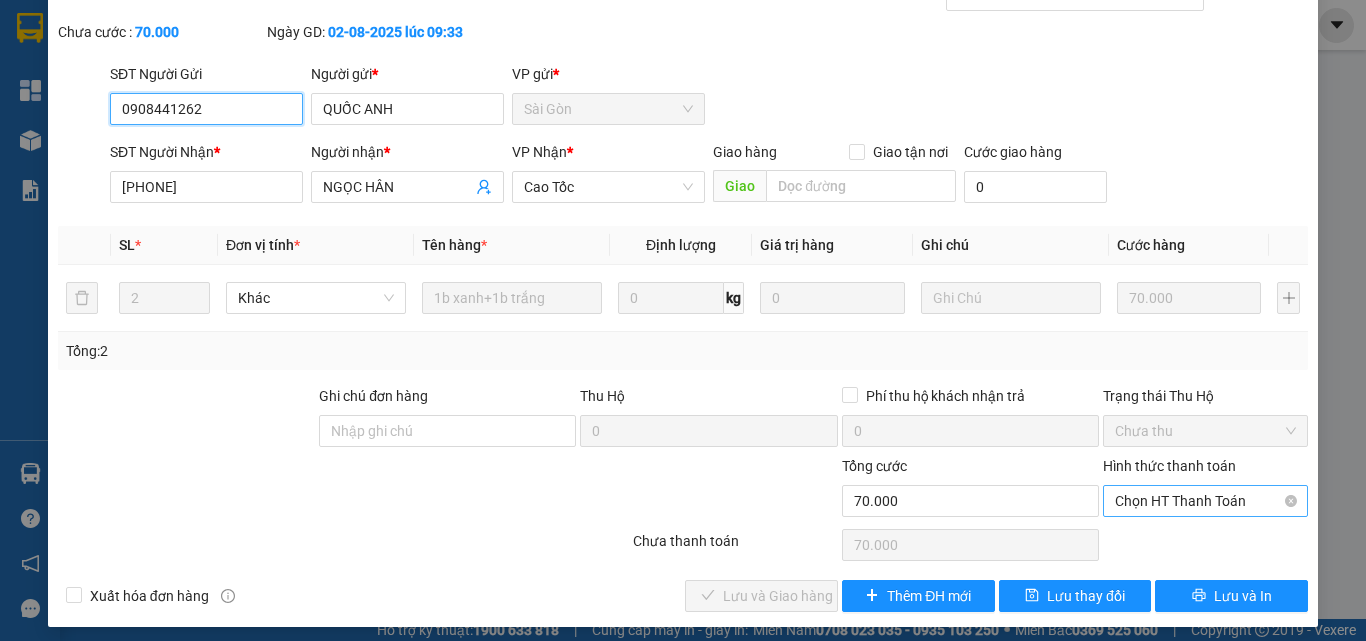 click on "Chọn HT Thanh Toán" at bounding box center (1205, 501) 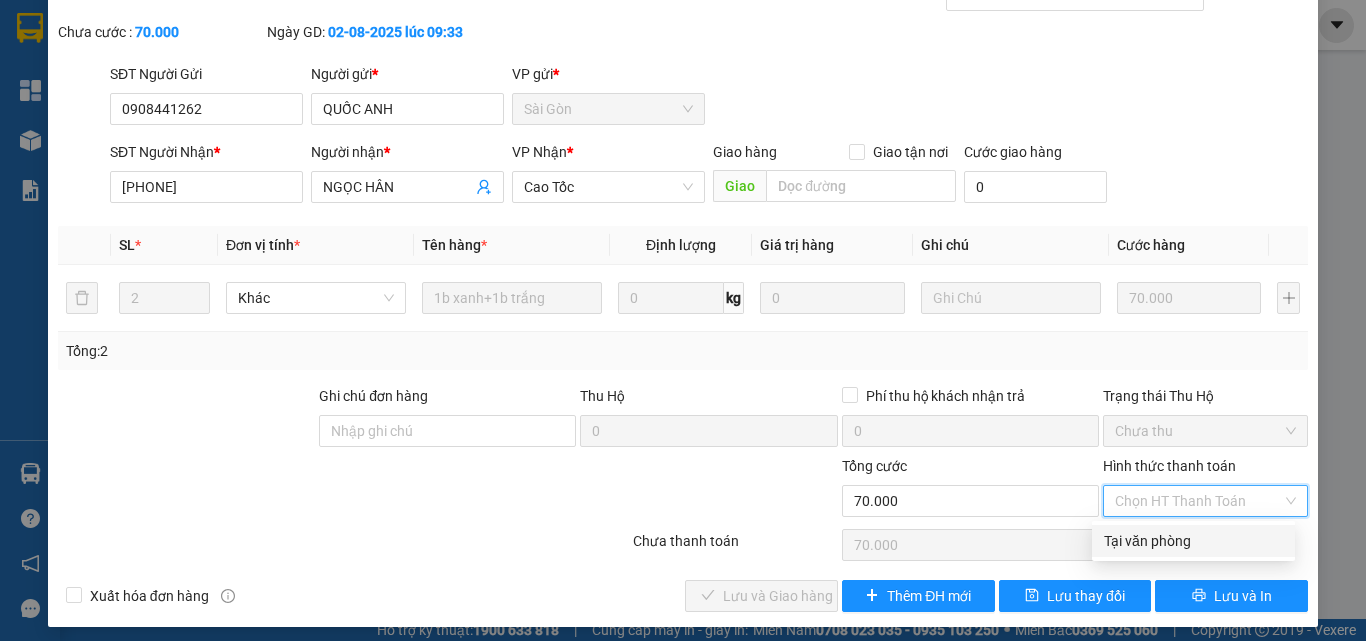 click on "Tại văn phòng" at bounding box center [1193, 541] 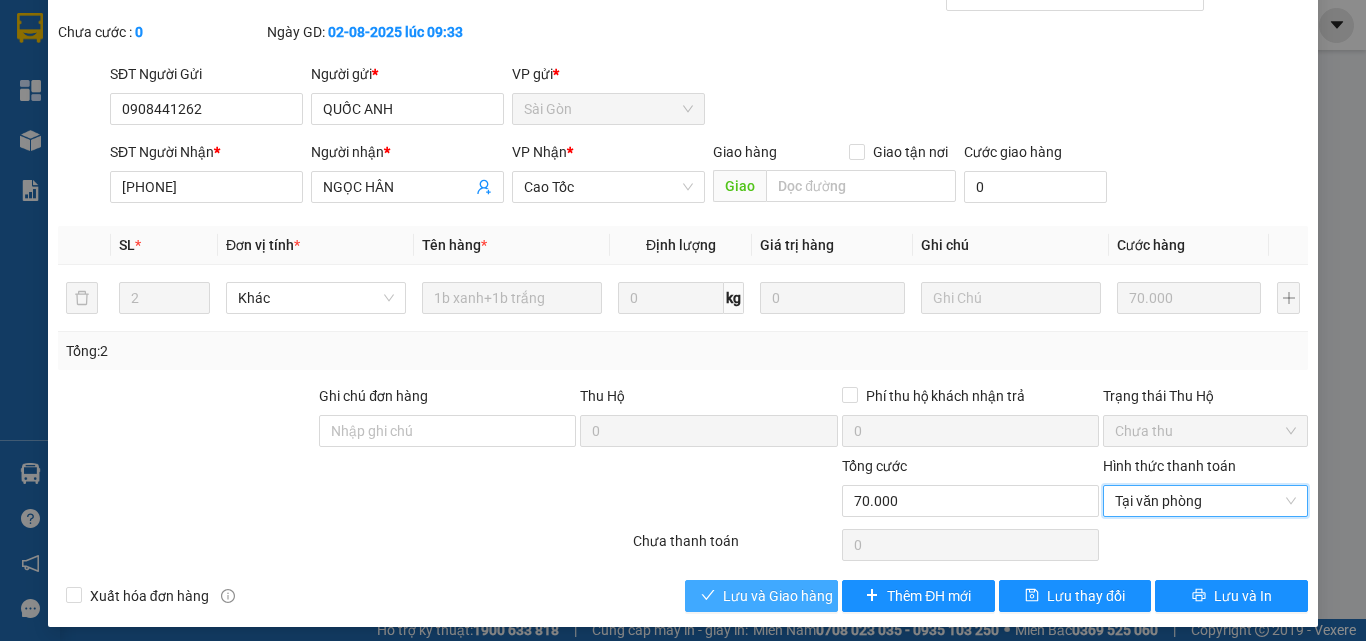 click on "Lưu và Giao hàng" at bounding box center (761, 596) 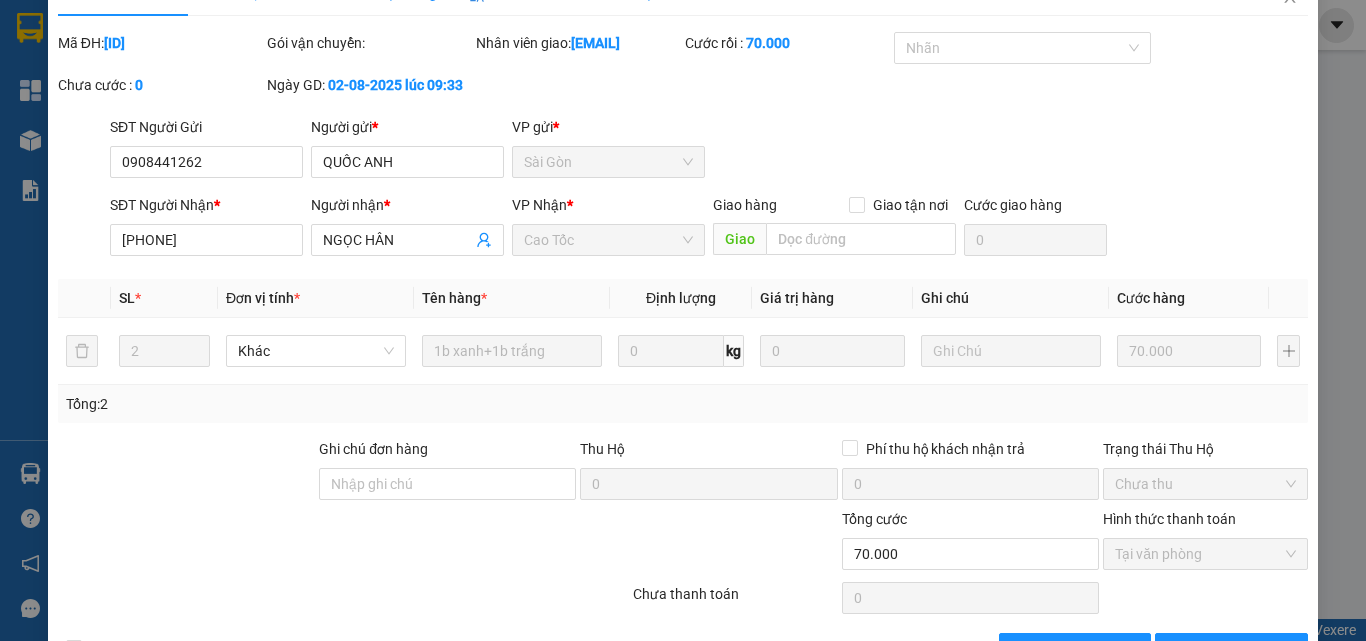 scroll, scrollTop: 0, scrollLeft: 0, axis: both 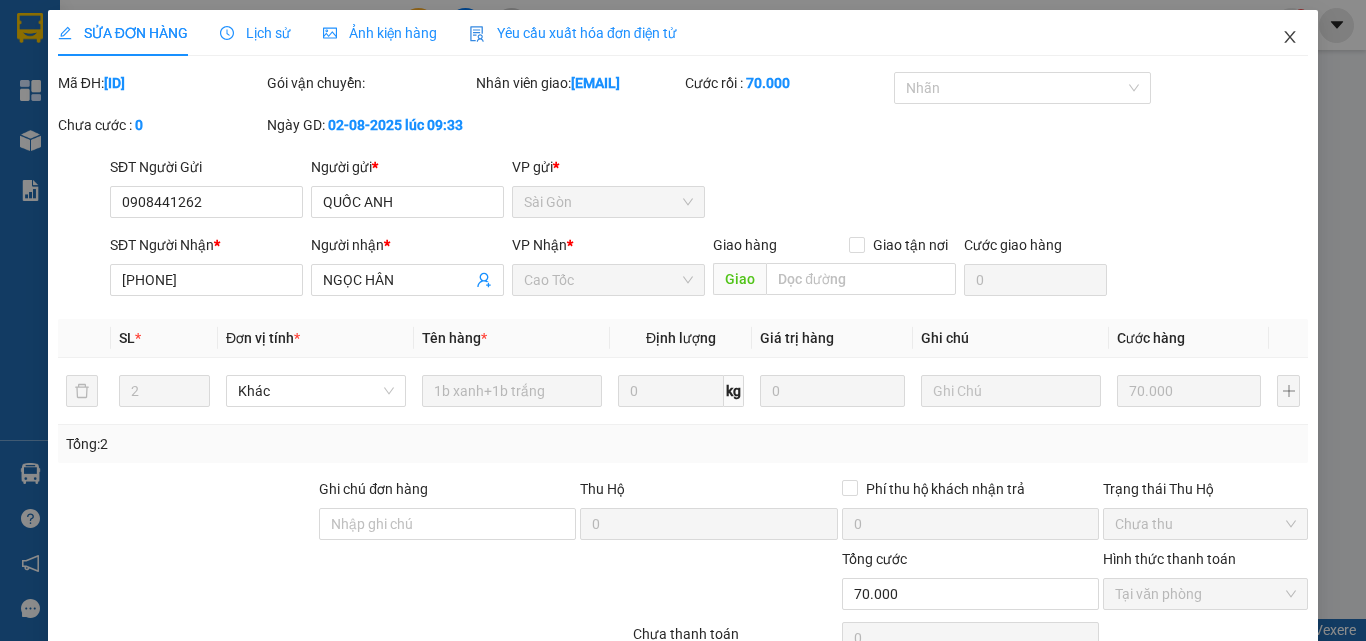 drag, startPoint x: 1272, startPoint y: 33, endPoint x: 1126, endPoint y: 43, distance: 146.34207 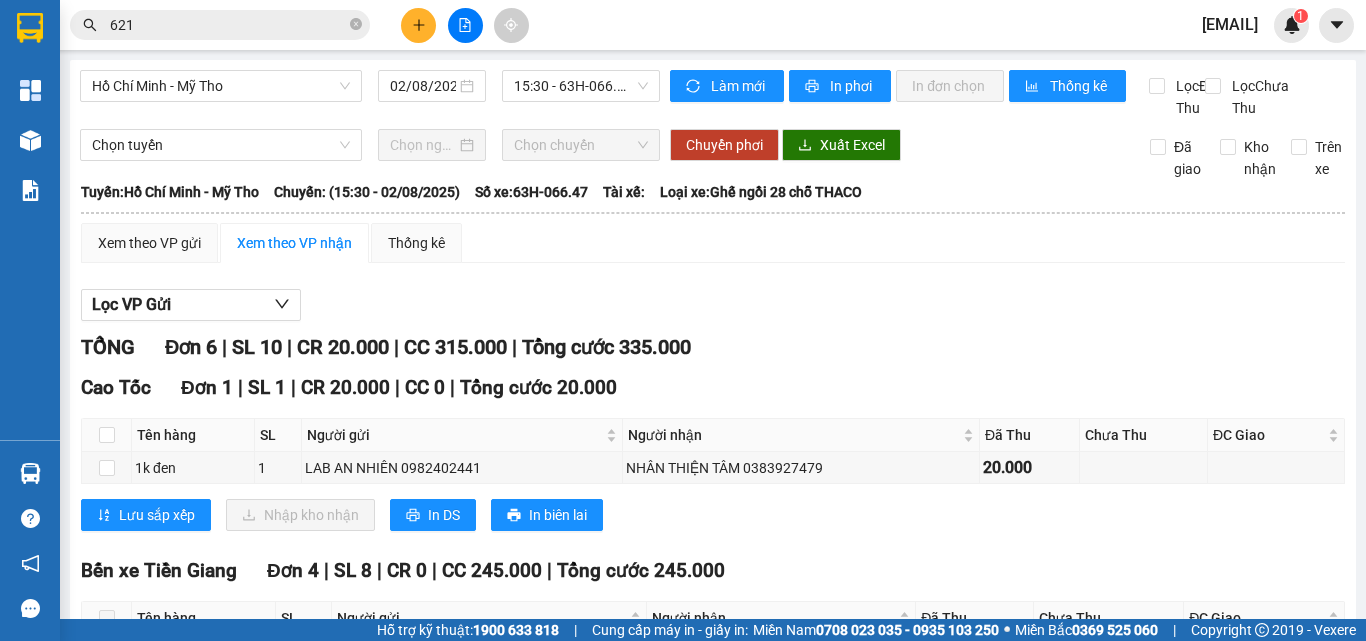 click on "621" at bounding box center (228, 25) 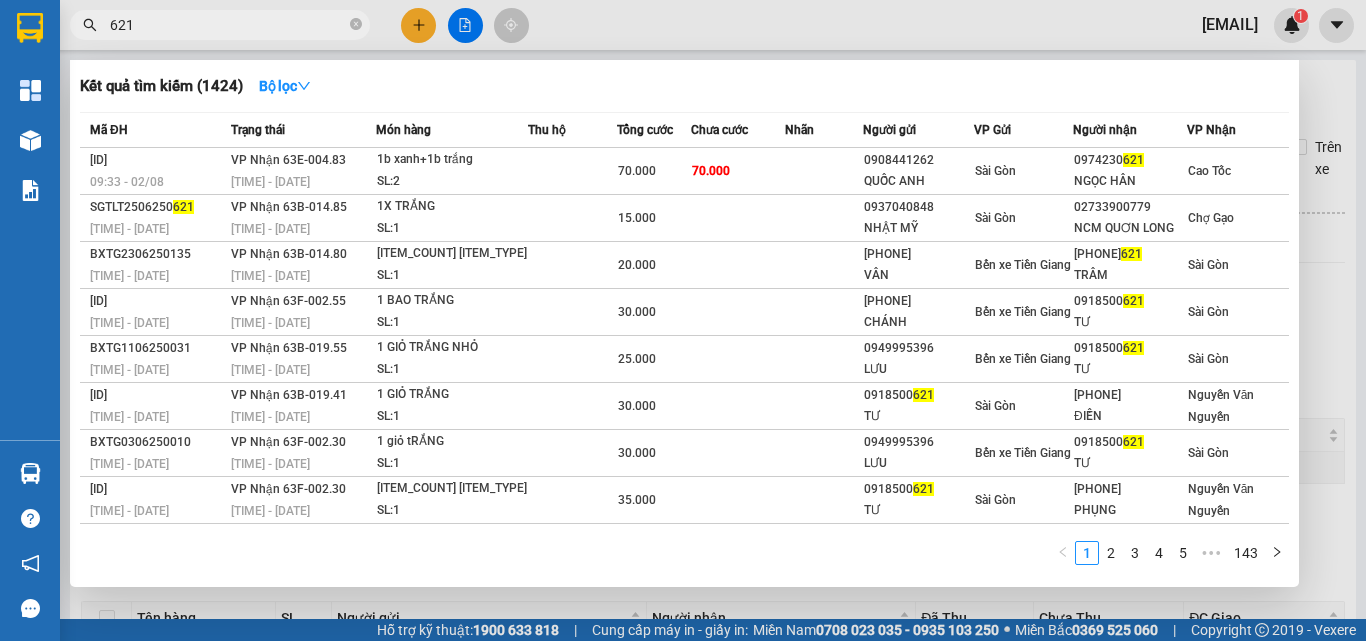 click on "621" at bounding box center [228, 25] 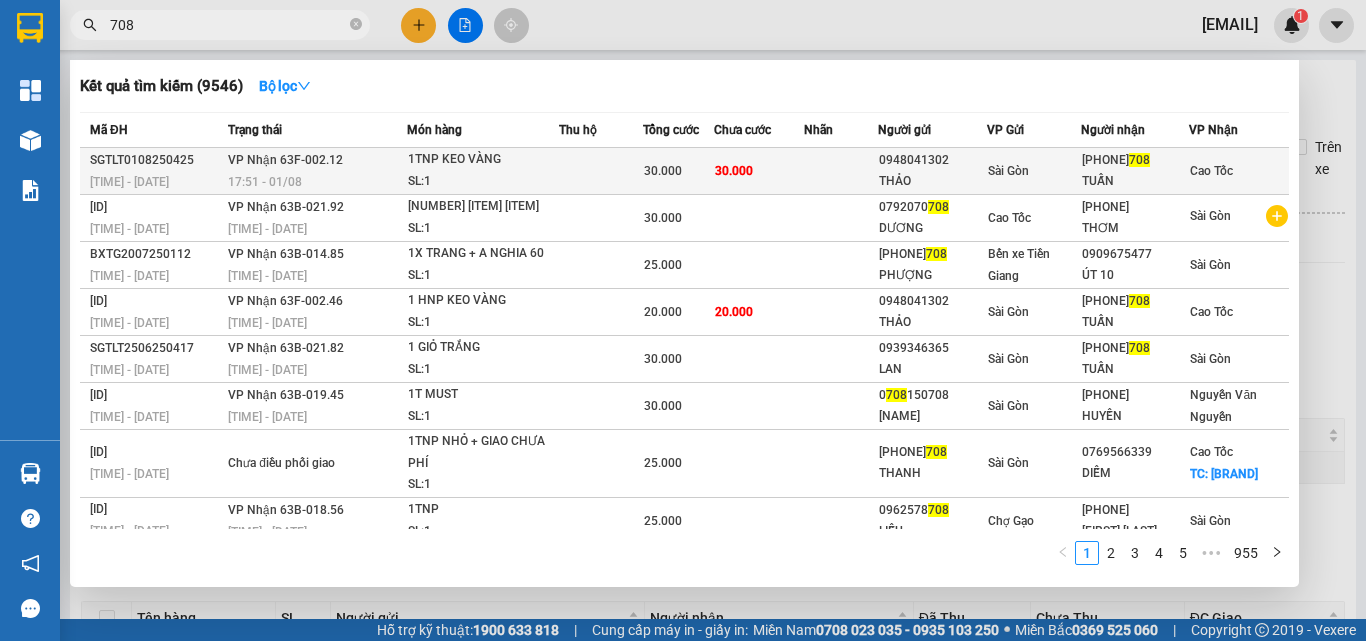 type on "708" 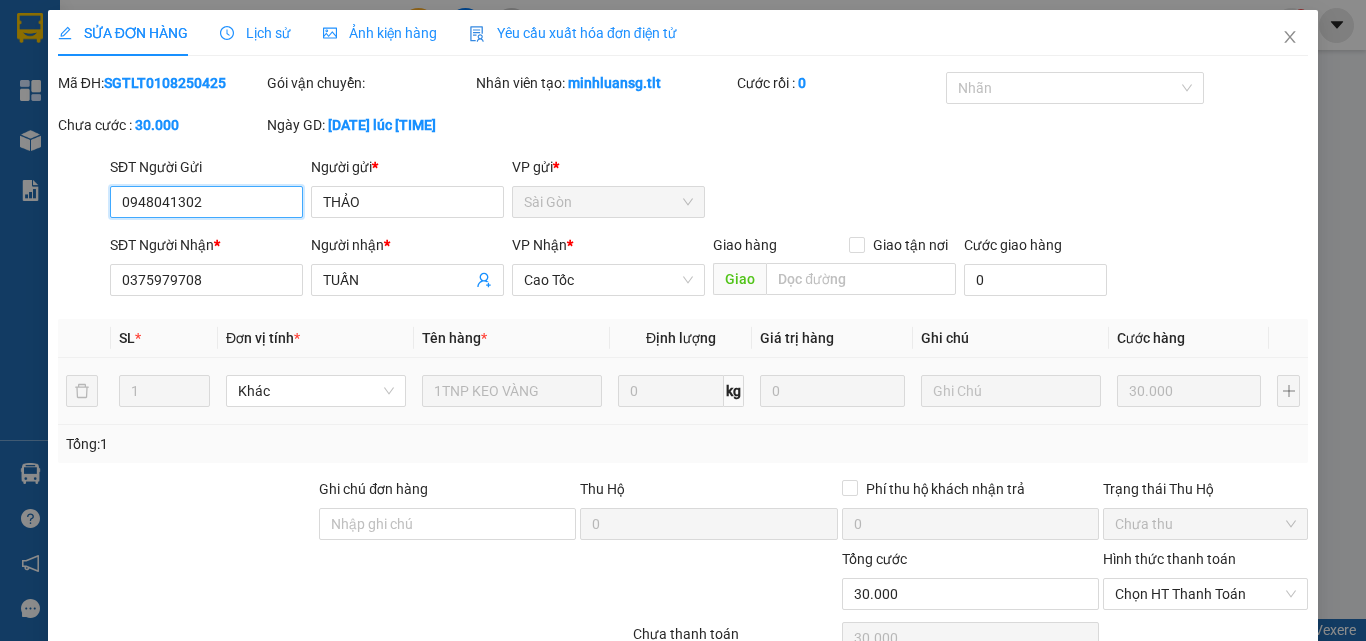 scroll, scrollTop: 103, scrollLeft: 0, axis: vertical 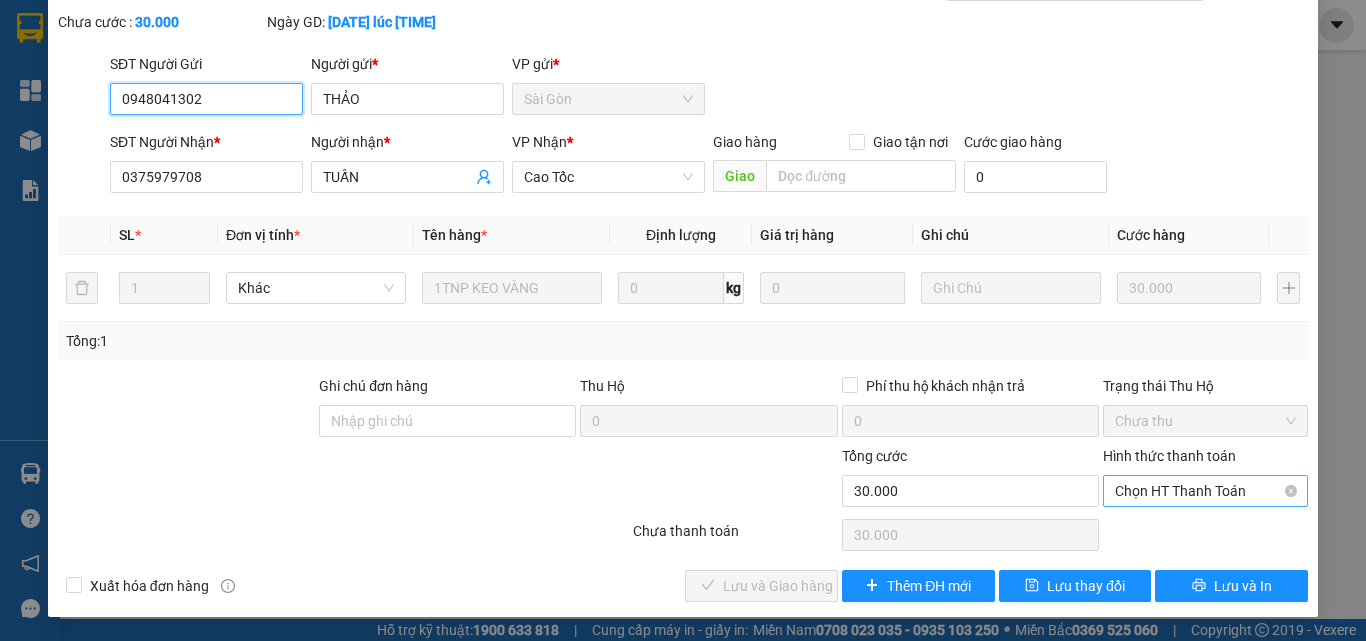 click on "Chọn HT Thanh Toán" at bounding box center (1205, 491) 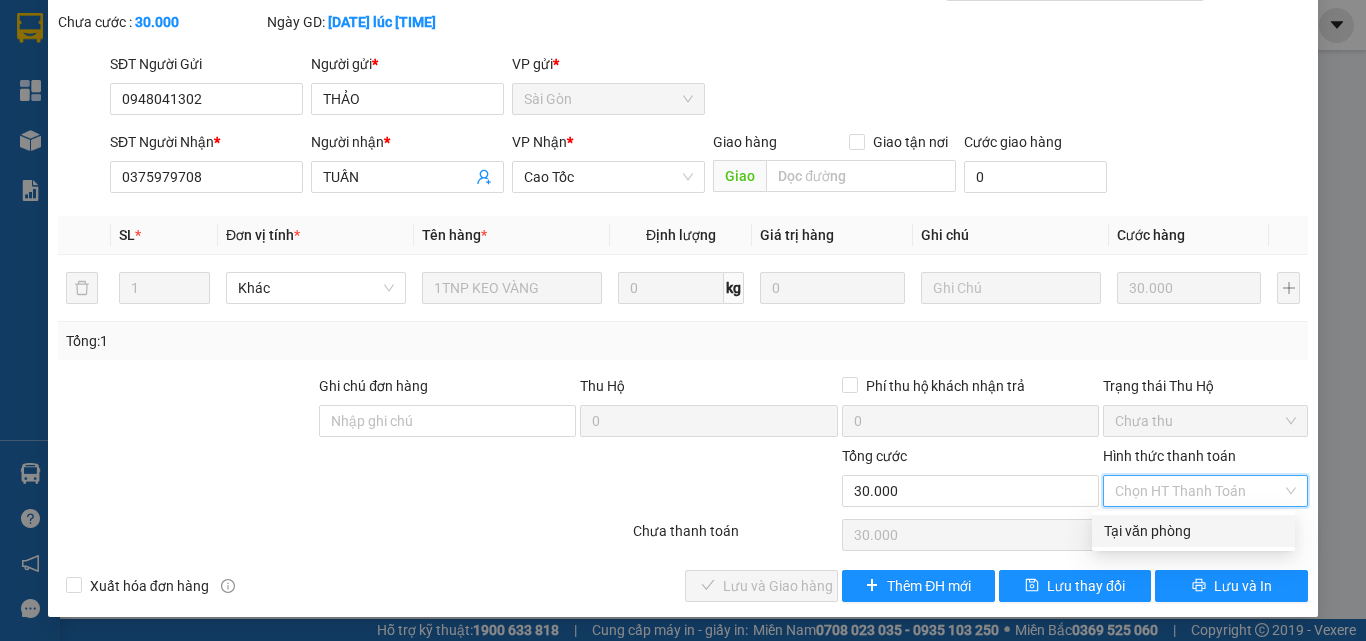 click on "Tại văn phòng" at bounding box center [1193, 531] 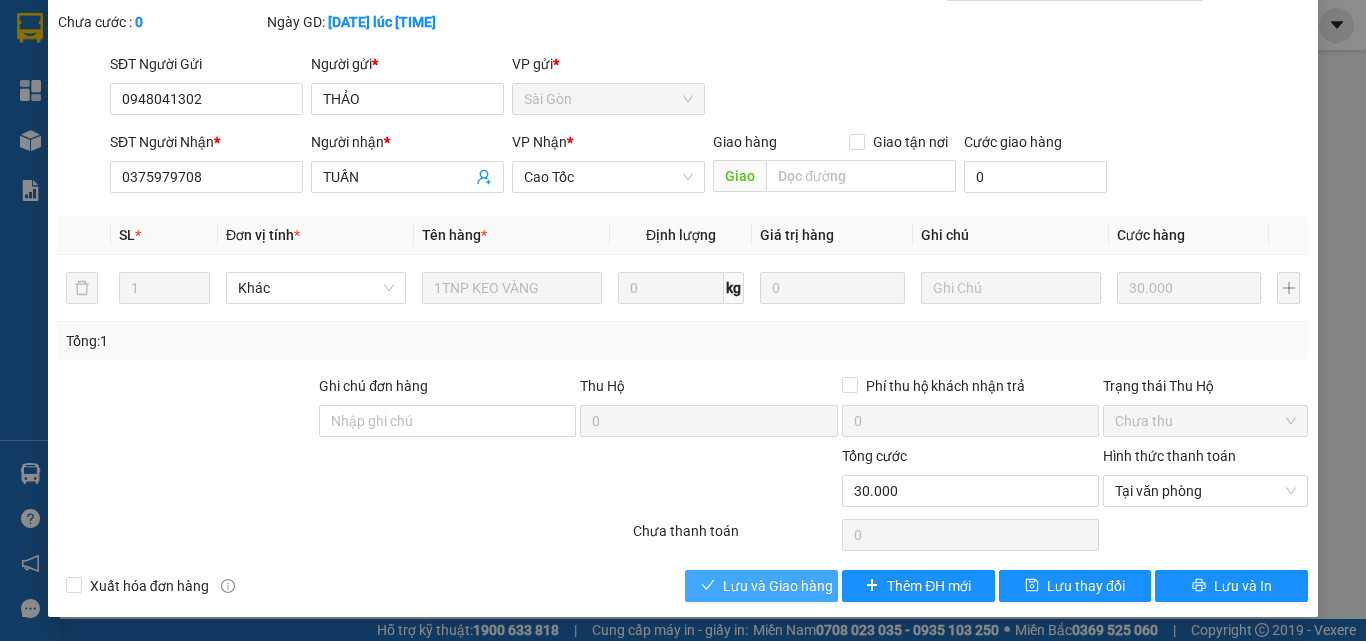 click on "Lưu và Giao hàng" at bounding box center [778, 586] 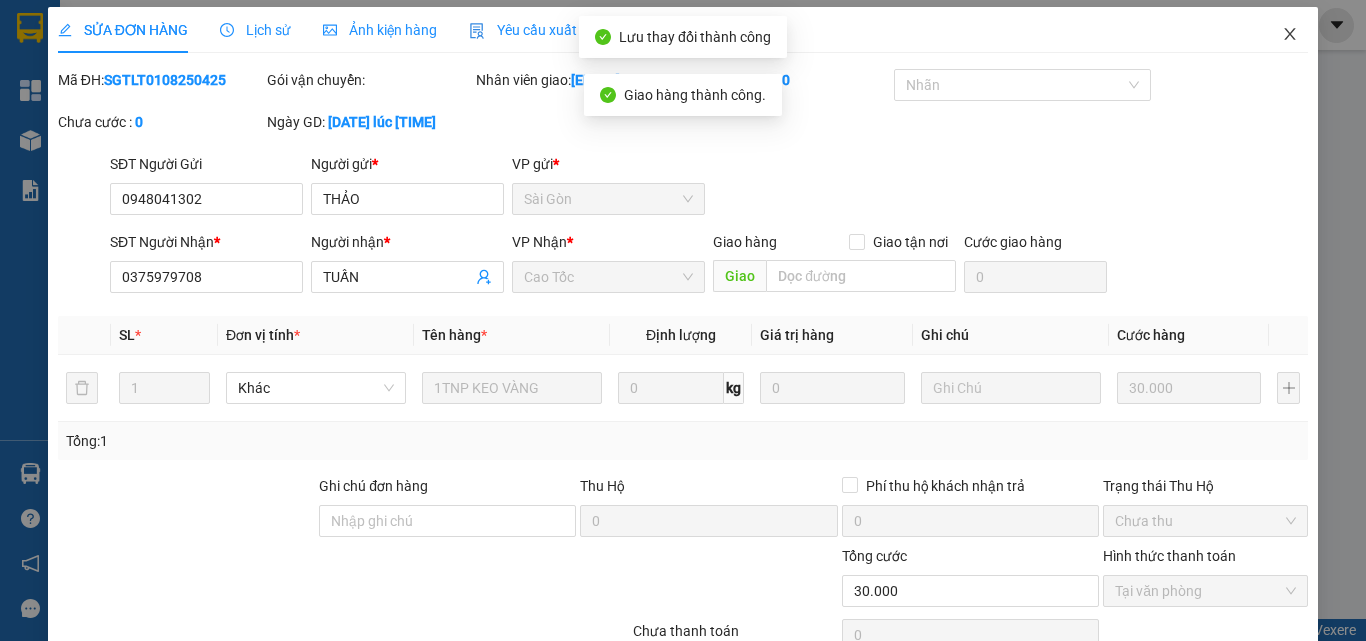 scroll, scrollTop: 0, scrollLeft: 0, axis: both 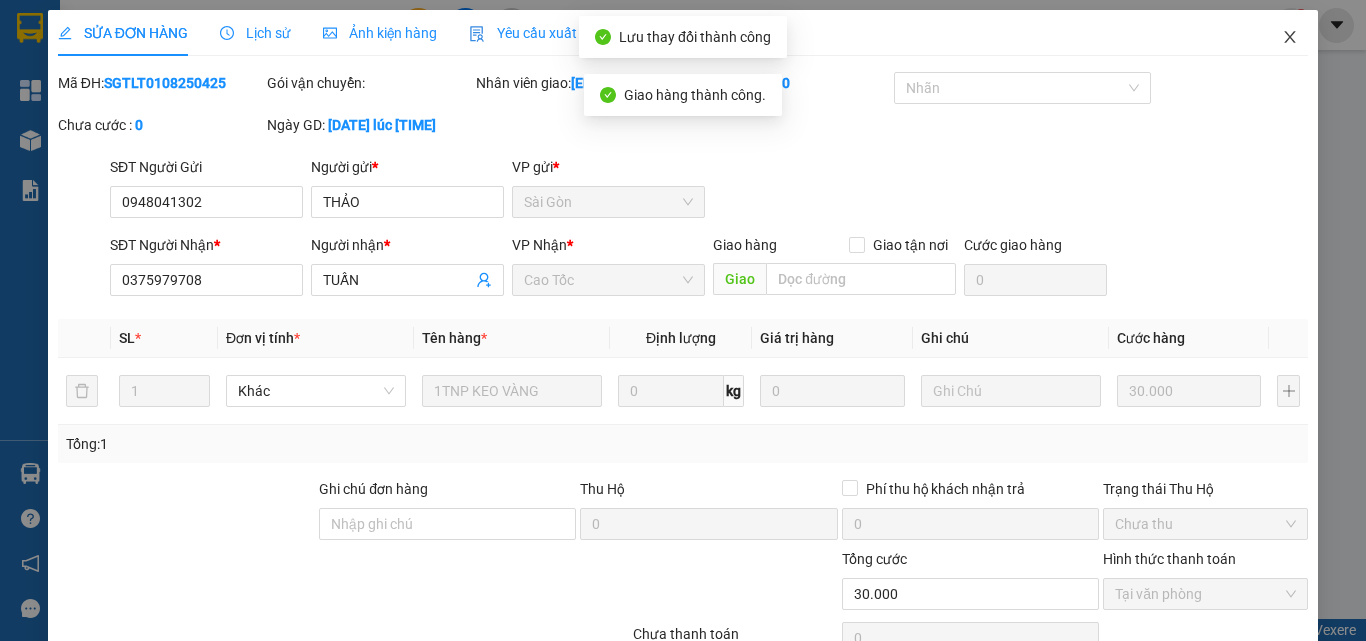click 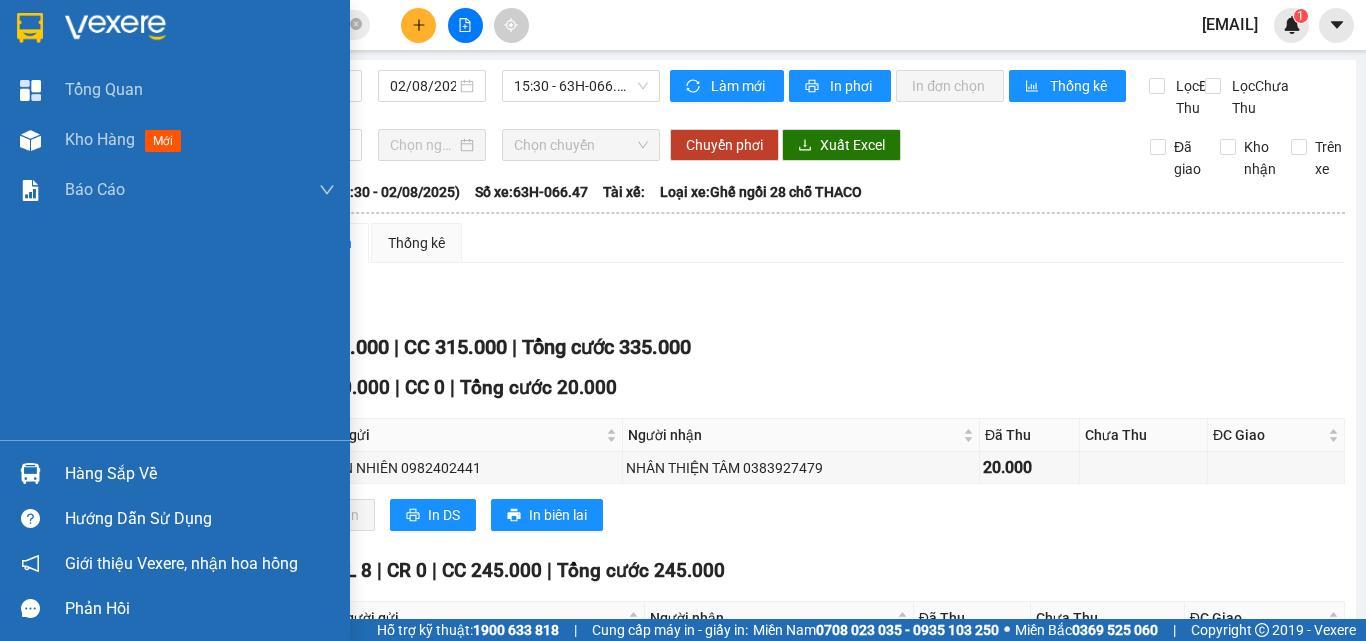 click at bounding box center [30, 473] 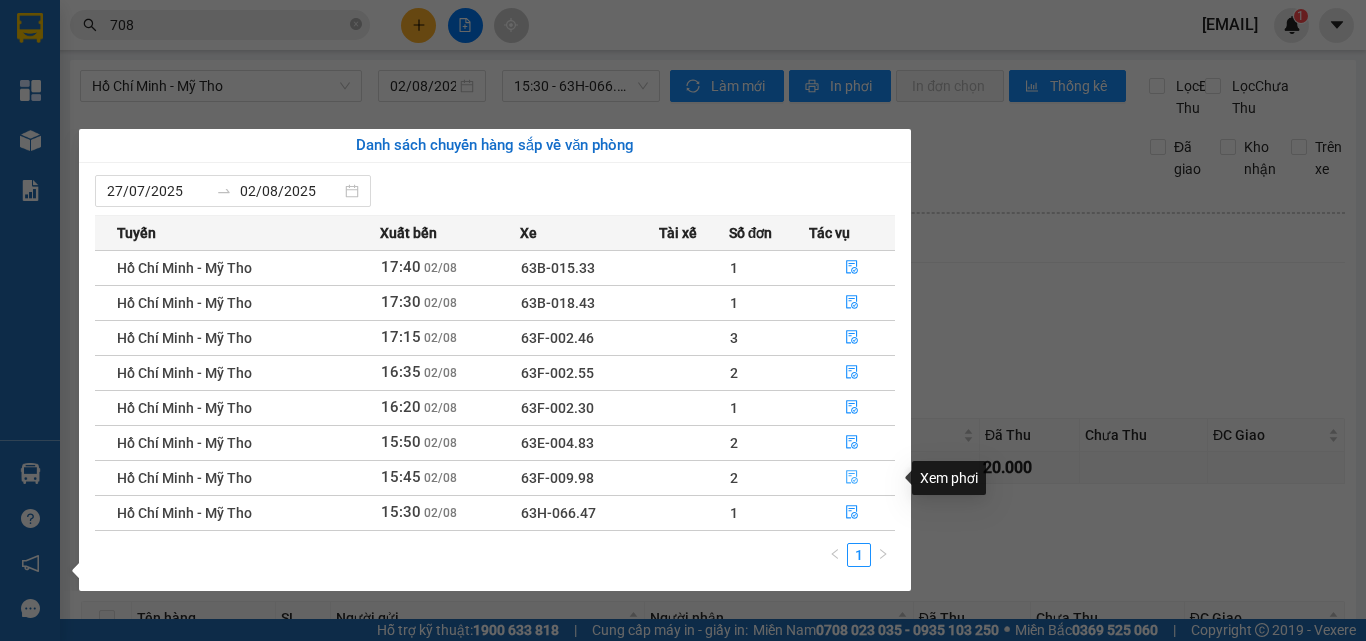 click 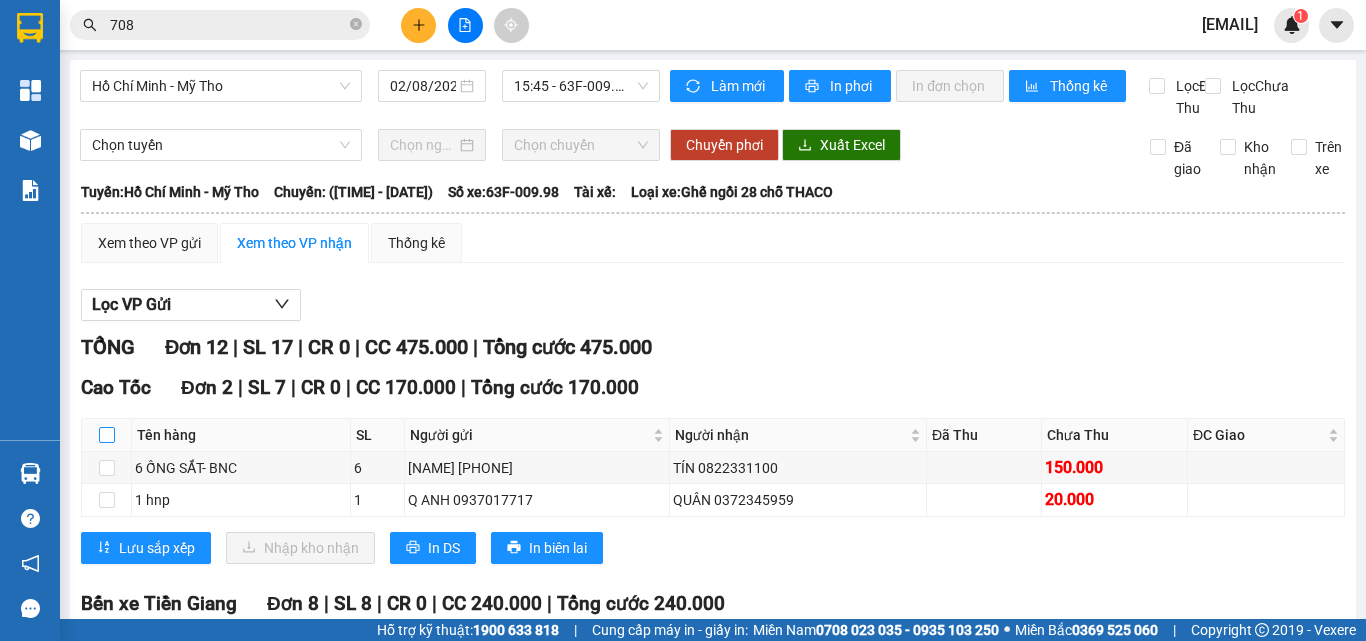 click at bounding box center [107, 435] 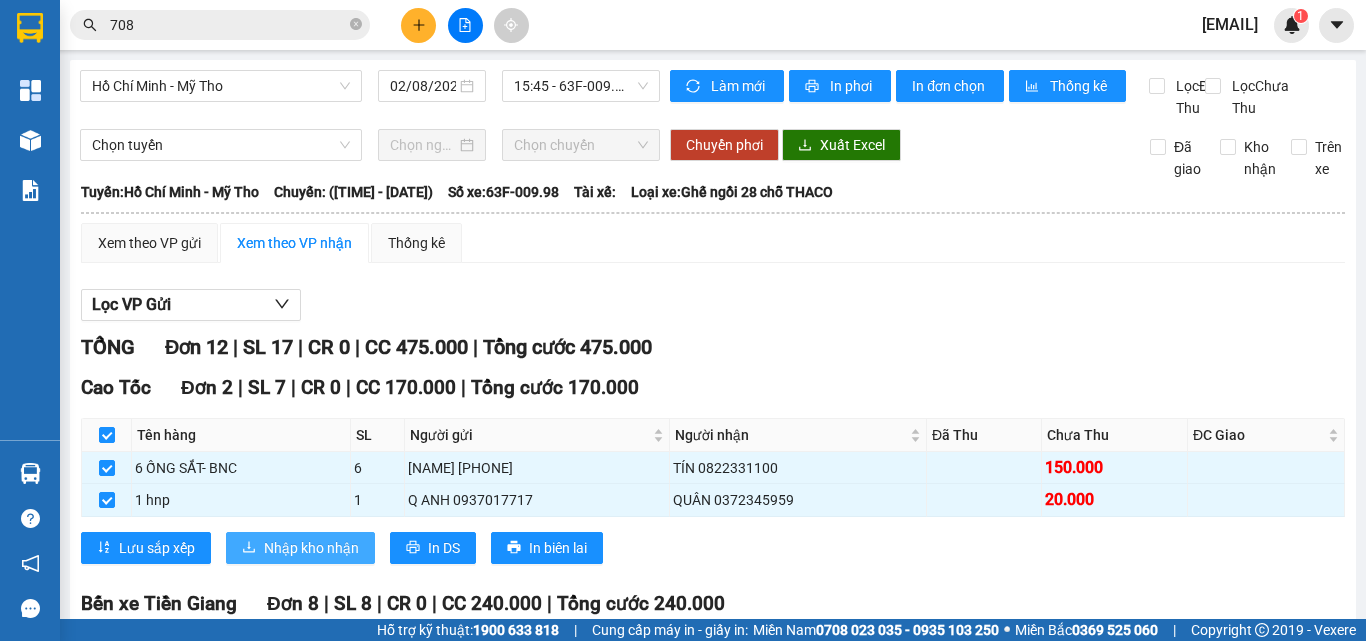 click on "Nhập kho nhận" at bounding box center [311, 548] 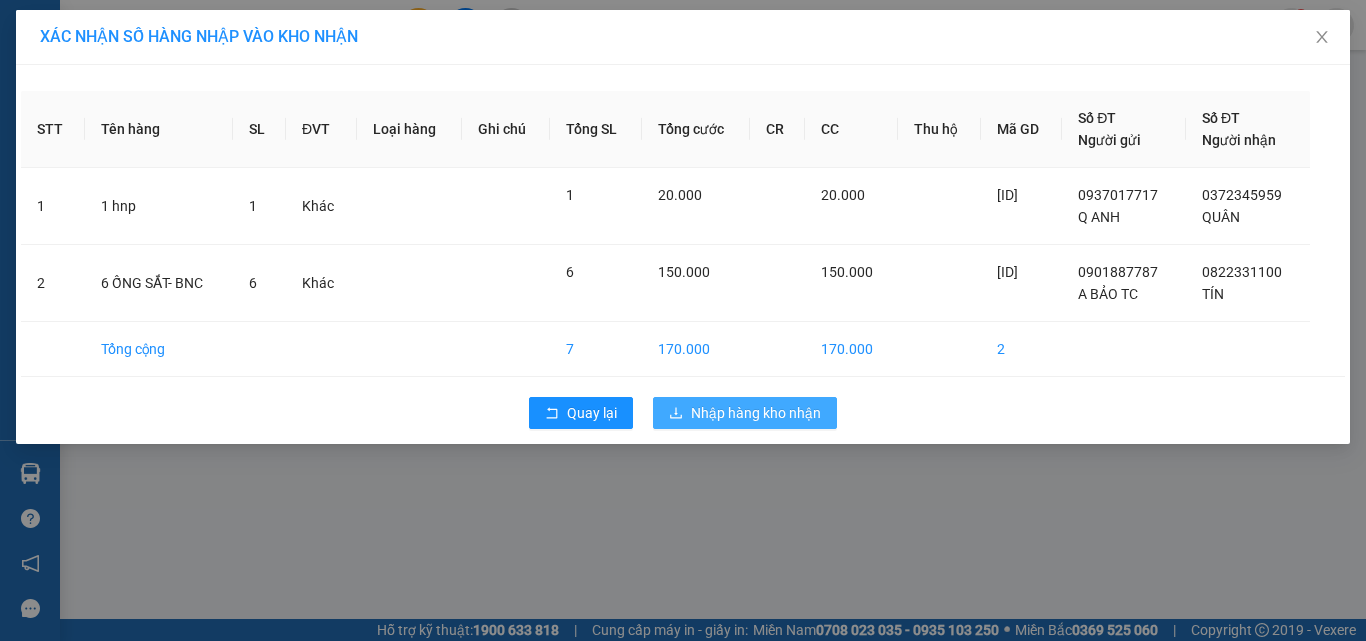 click on "Nhập hàng kho nhận" at bounding box center (756, 413) 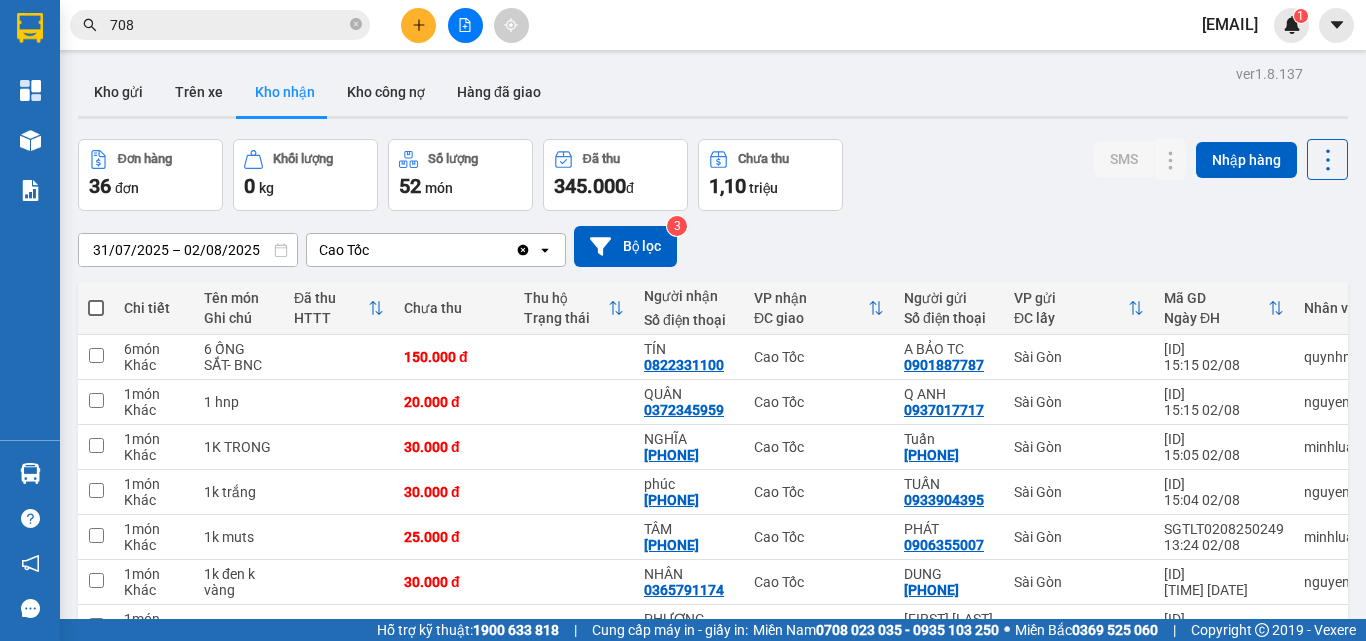 click on "708" at bounding box center (220, 25) 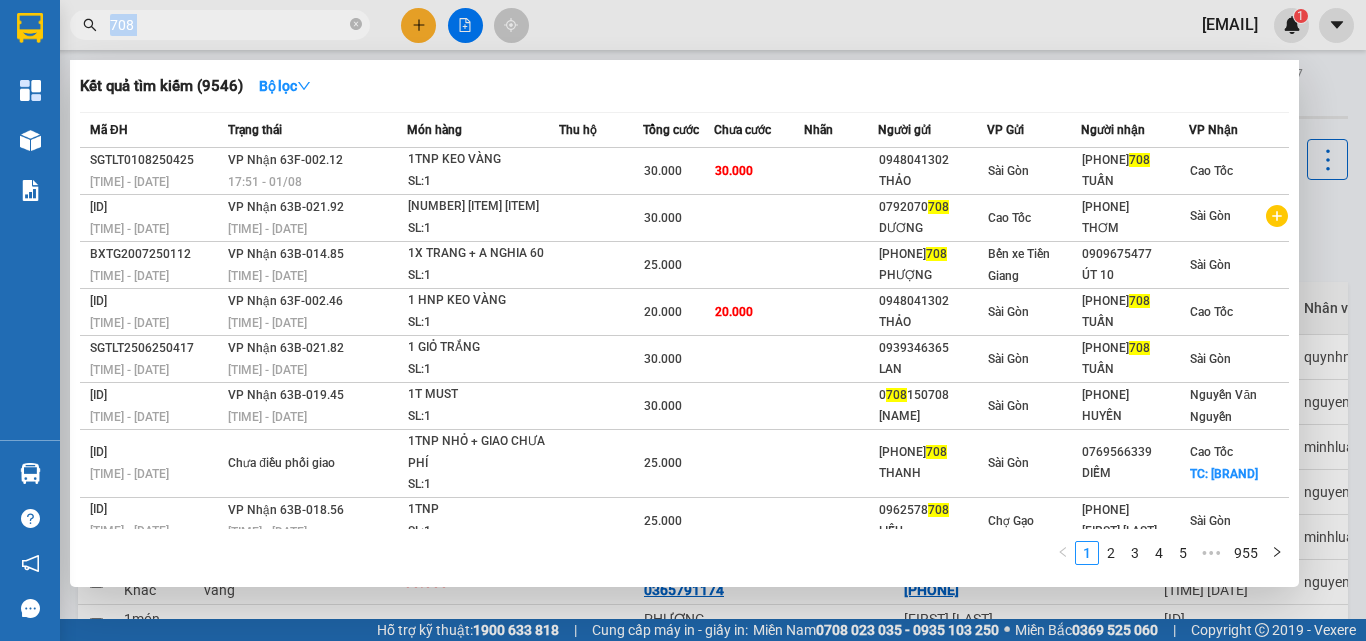click on "708" at bounding box center (220, 25) 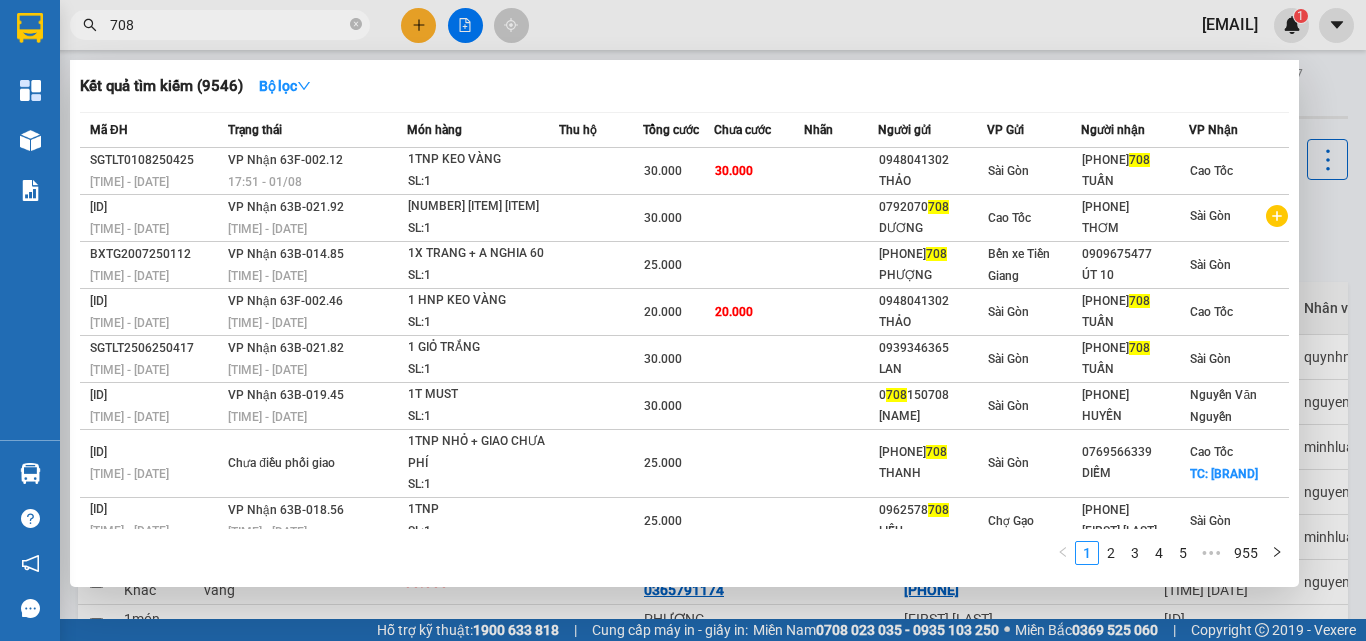 click on "708" at bounding box center (228, 25) 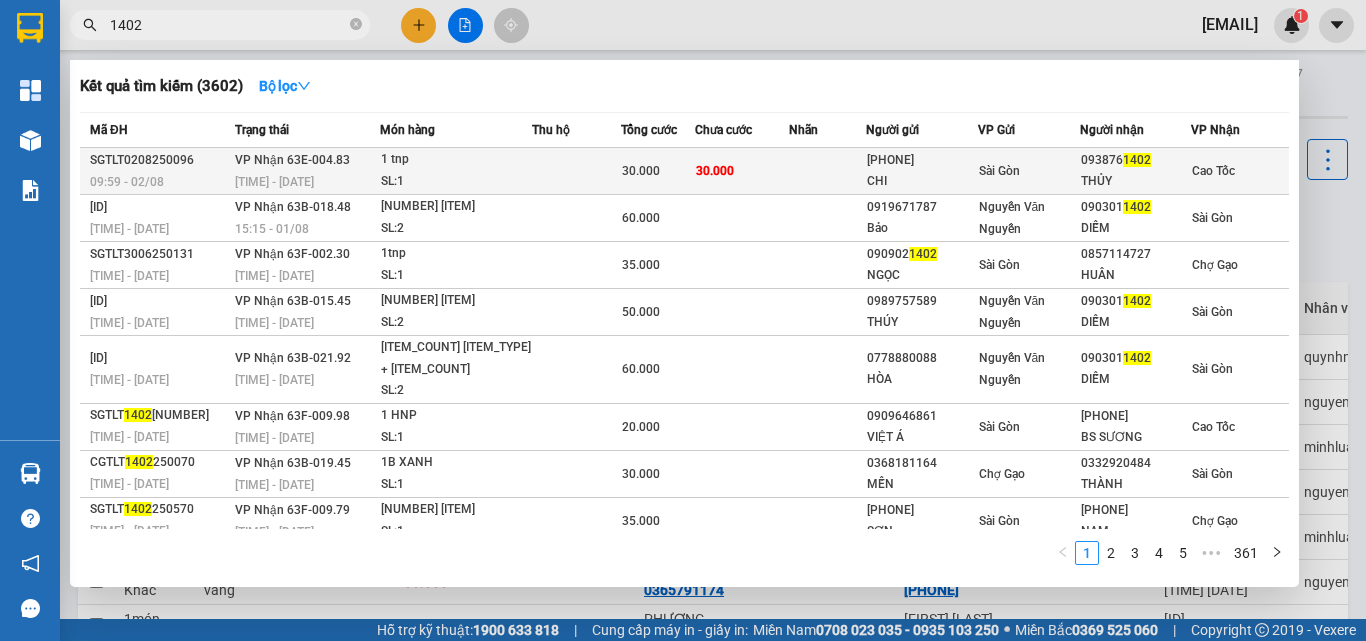 type on "1402" 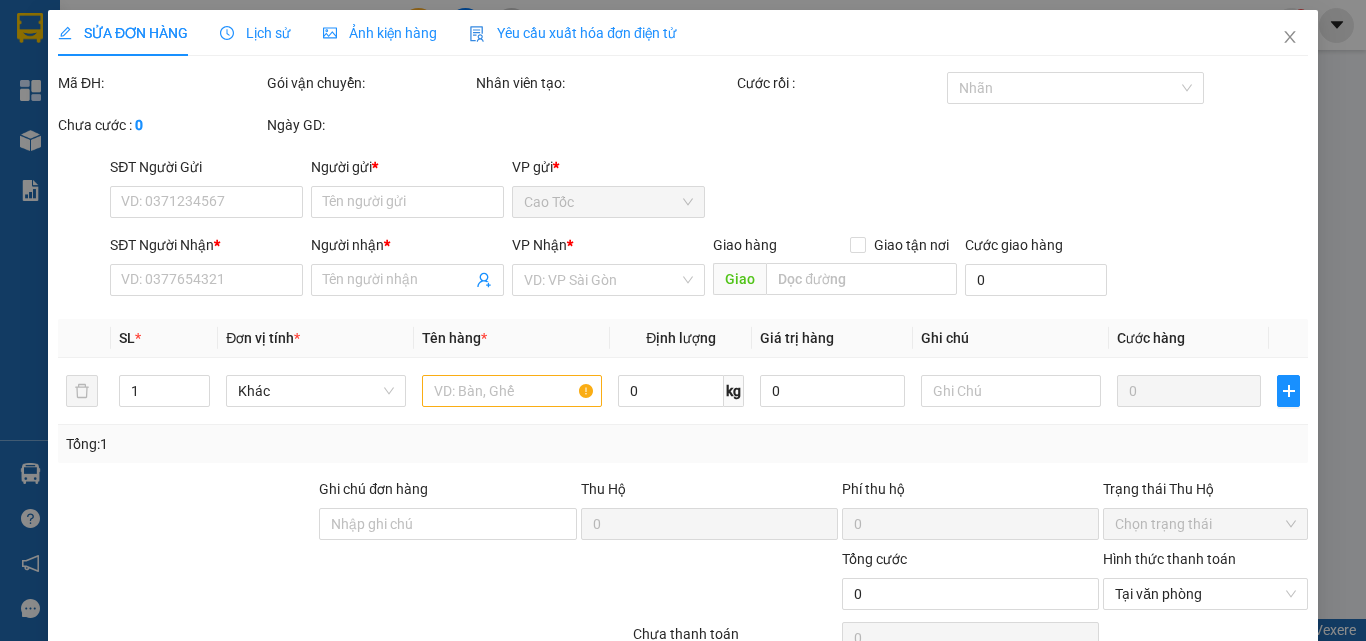 type on "[PHONE]" 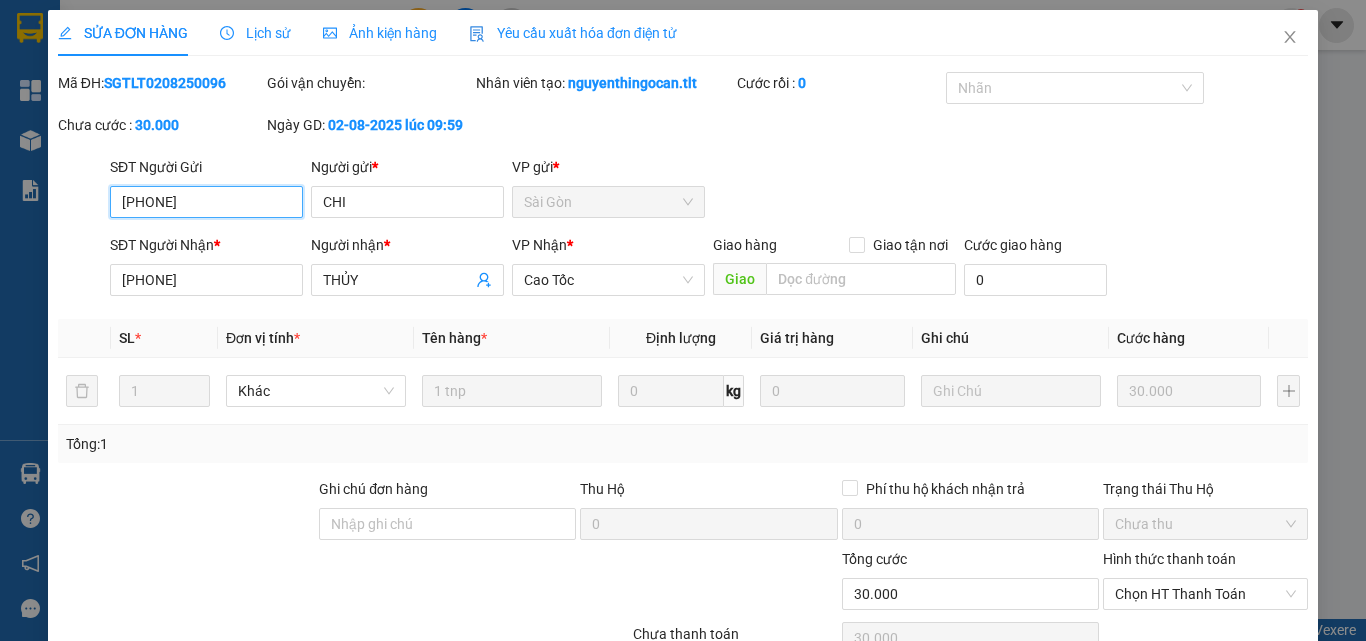 scroll, scrollTop: 96, scrollLeft: 0, axis: vertical 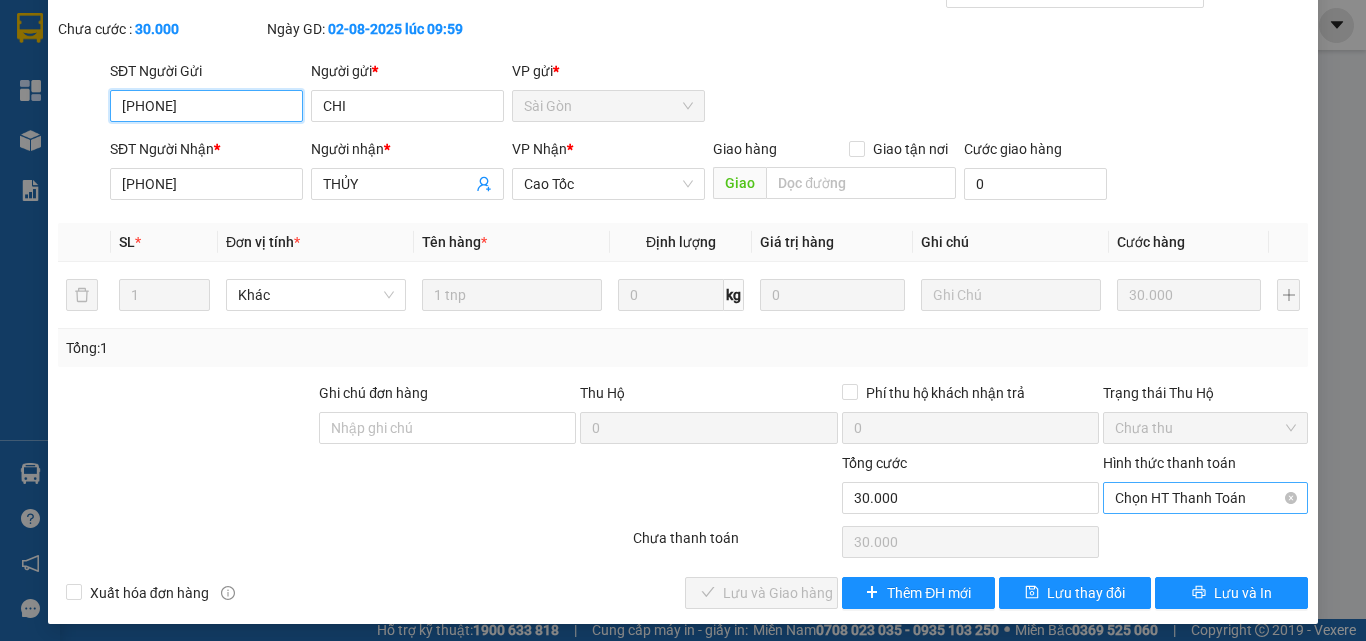 click on "Chọn HT Thanh Toán" at bounding box center (1205, 498) 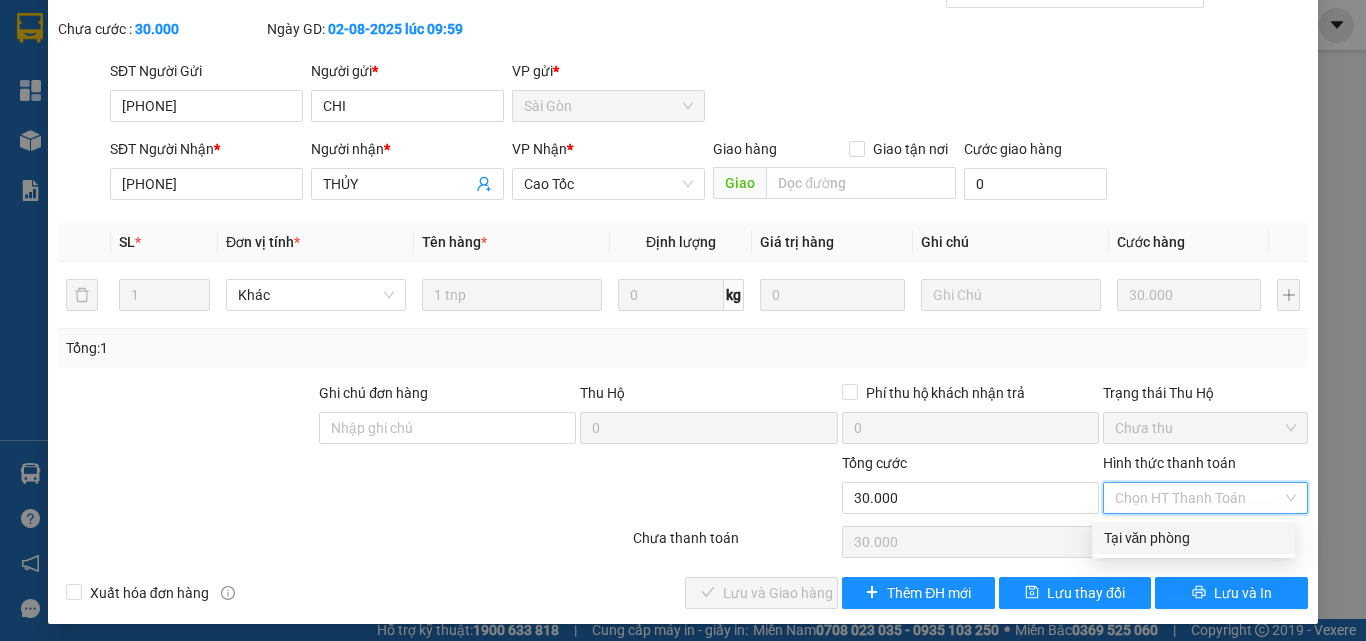 click on "Tại văn phòng" at bounding box center (1193, 538) 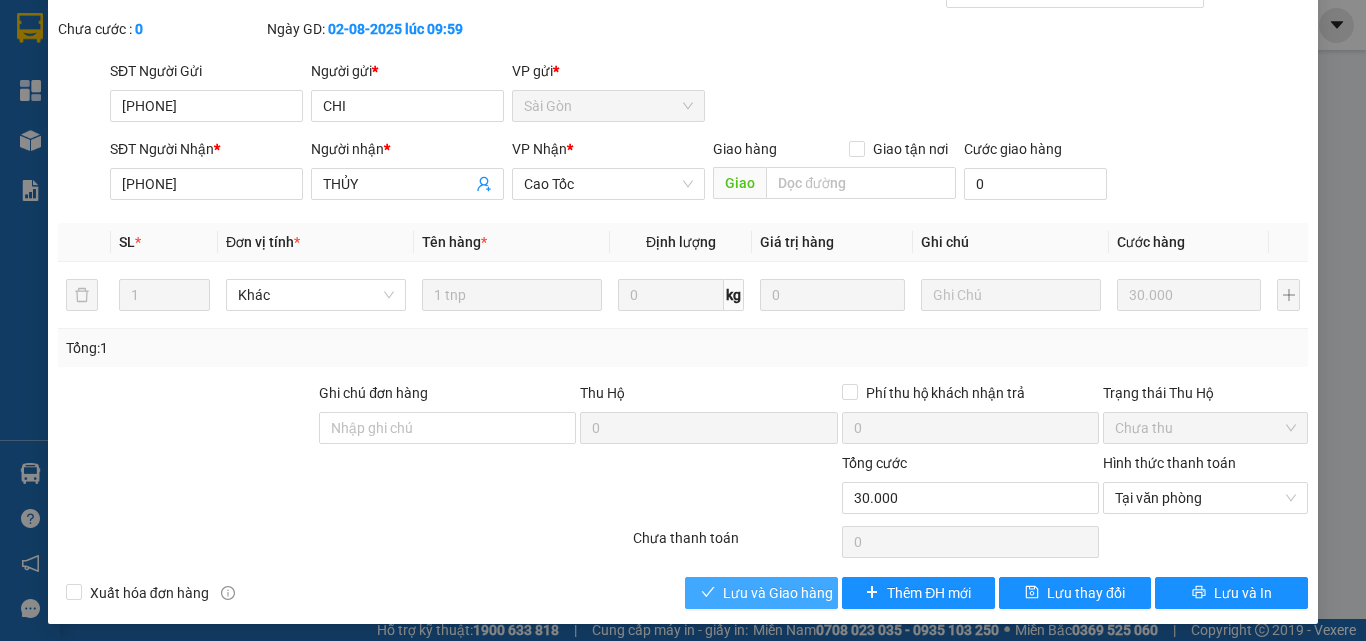 click on "Lưu và Giao hàng" at bounding box center (778, 593) 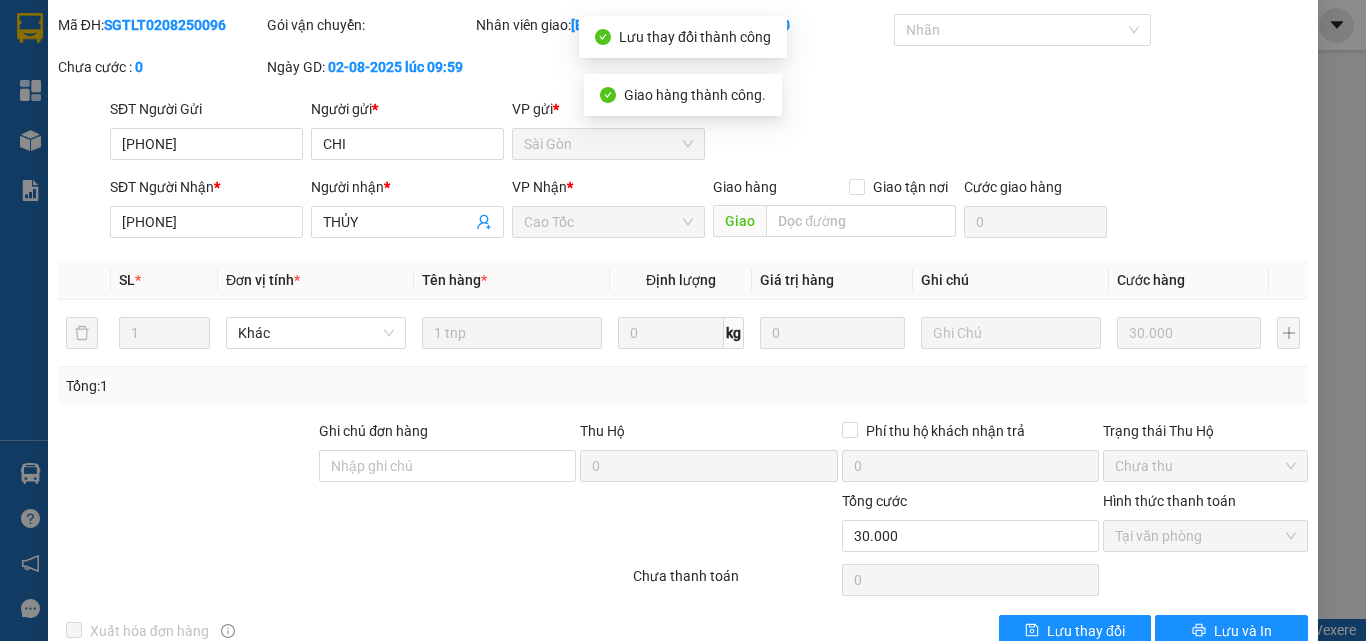 scroll, scrollTop: 0, scrollLeft: 0, axis: both 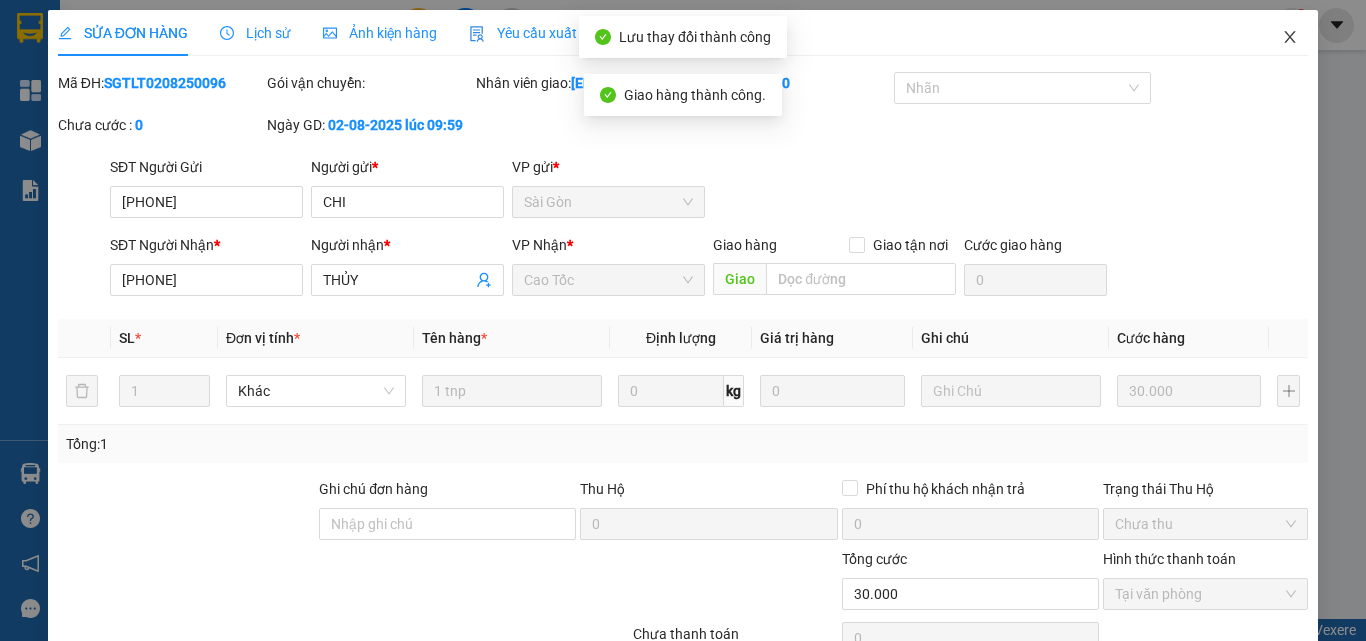 click at bounding box center (1290, 38) 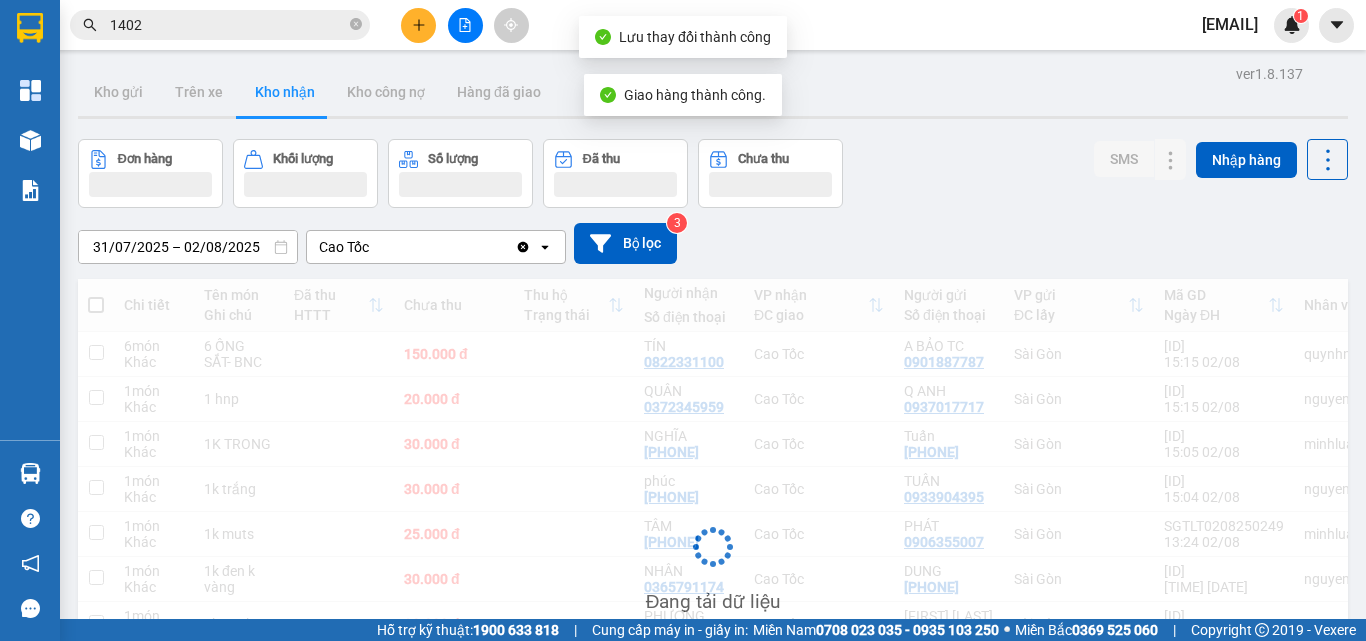 click on "1402" at bounding box center [228, 25] 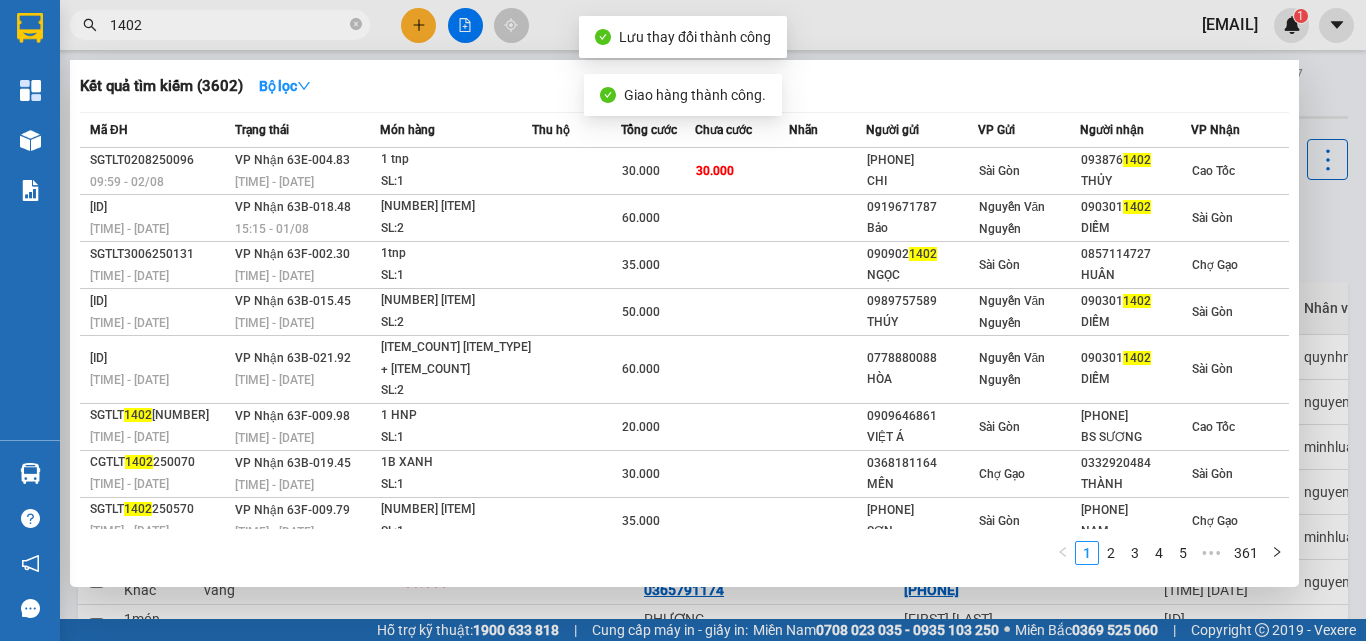 click on "1402" at bounding box center (228, 25) 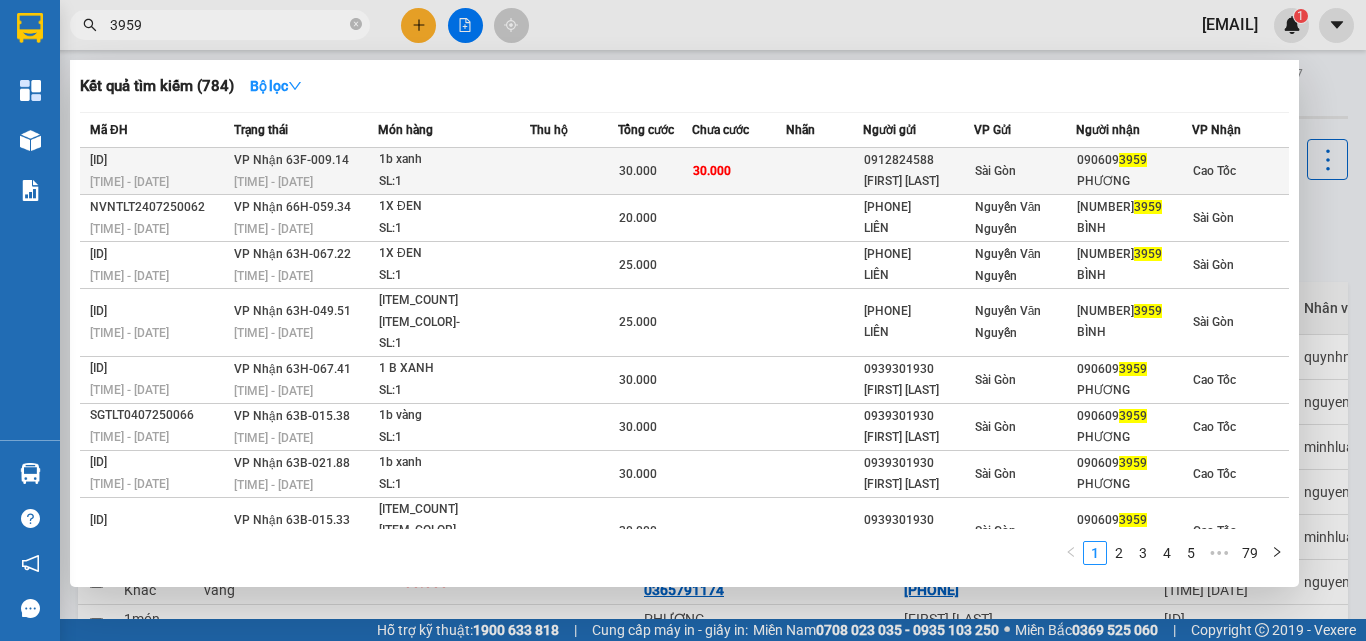 type on "3959" 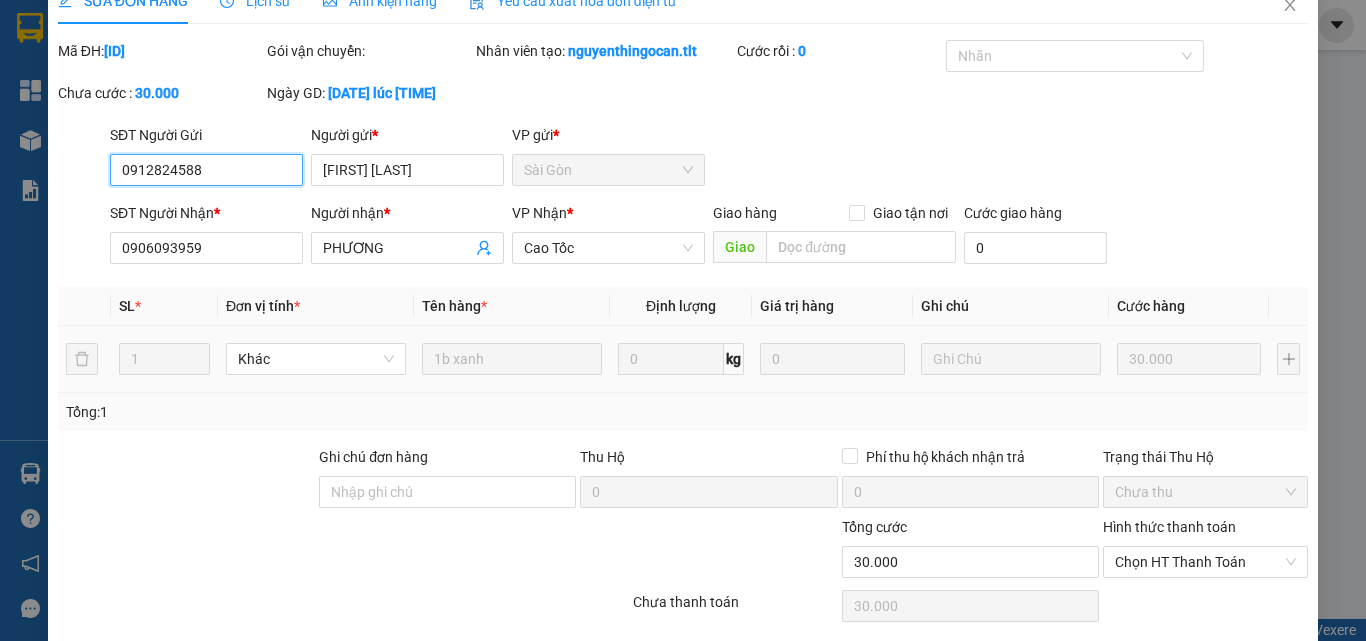 scroll, scrollTop: 102, scrollLeft: 0, axis: vertical 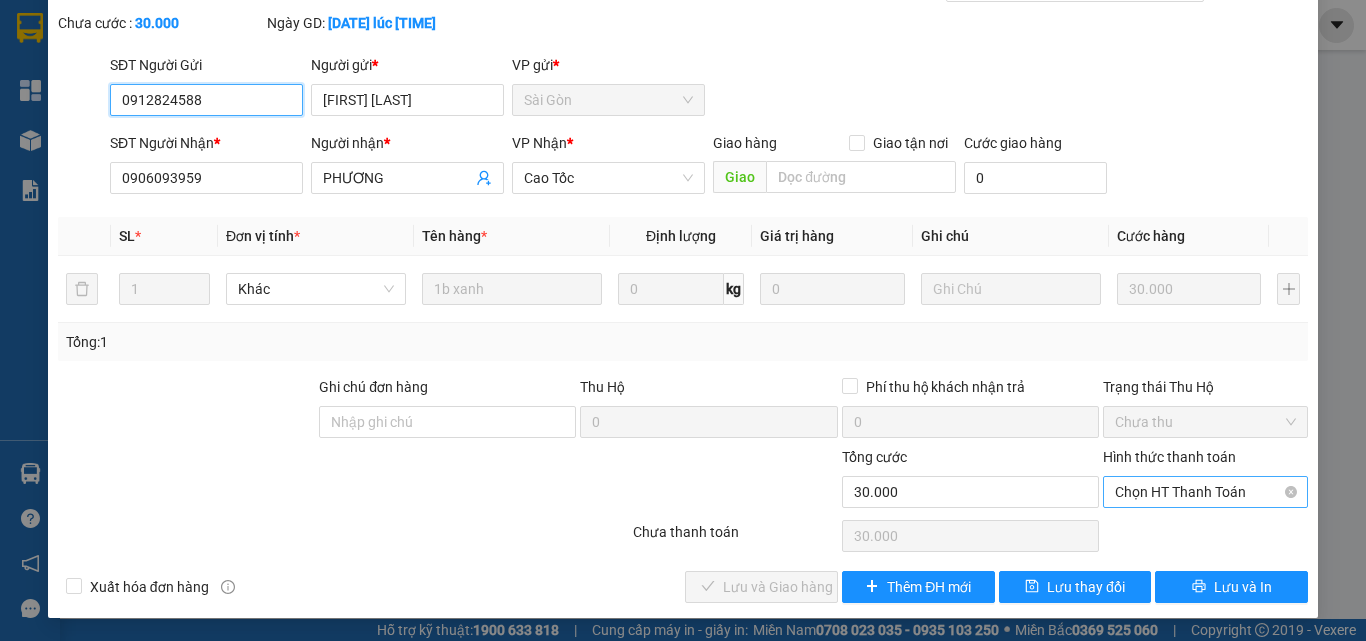 click on "Chọn HT Thanh Toán" at bounding box center [1205, 492] 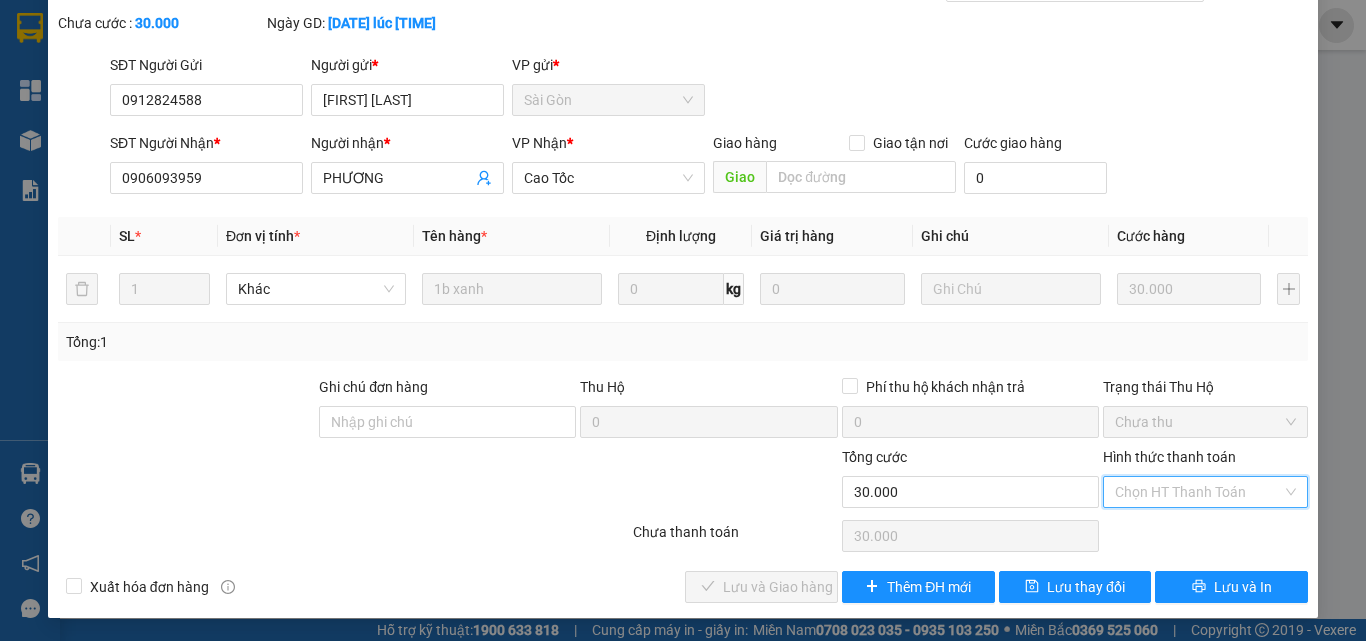 click on "Tại văn phòng" at bounding box center [1193, 532] 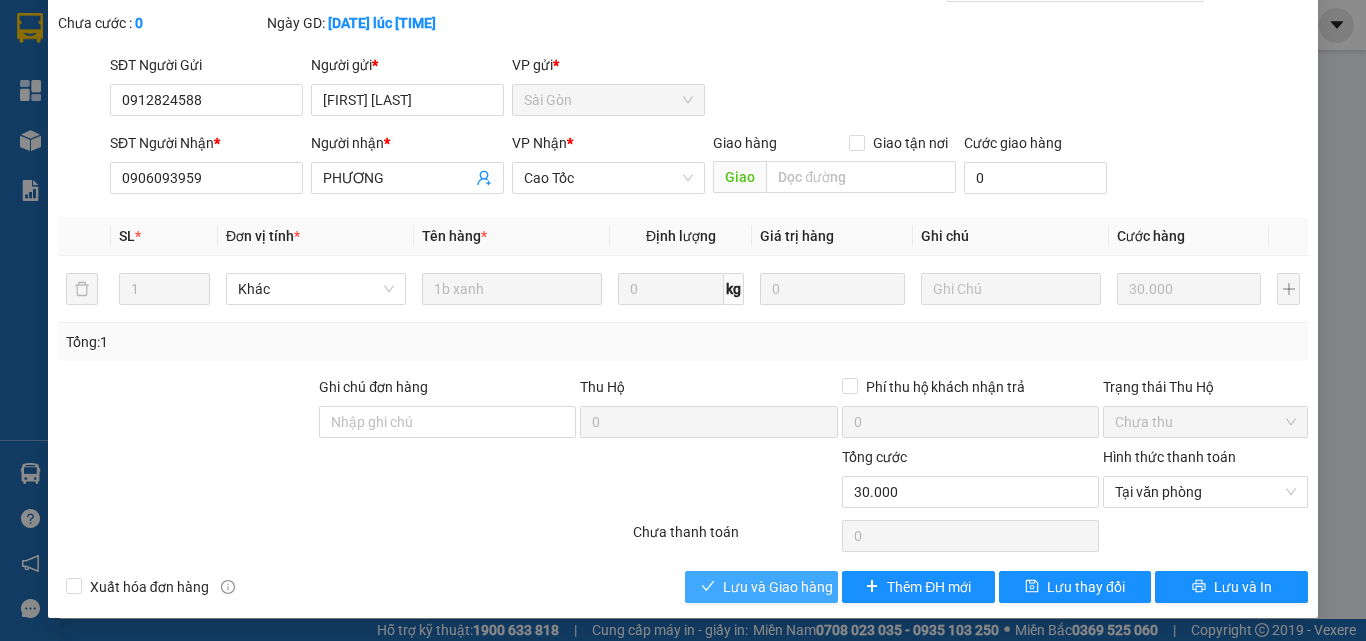 click on "Lưu và Giao hàng" at bounding box center (778, 587) 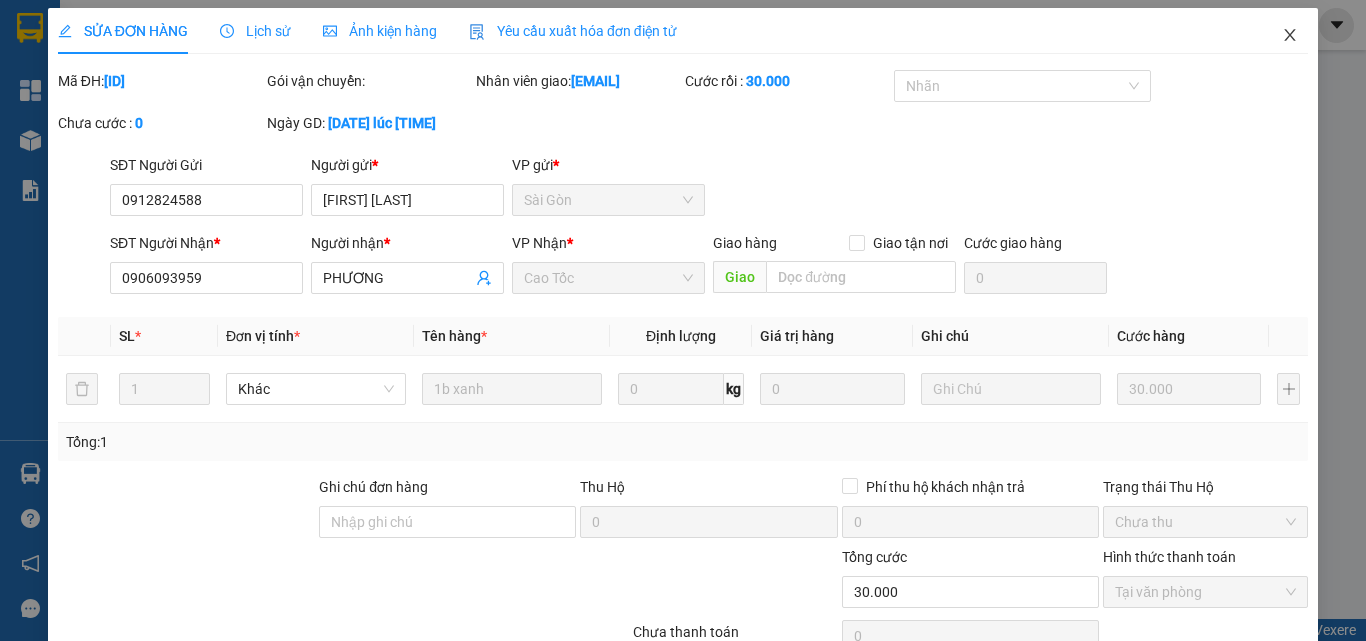 scroll, scrollTop: 0, scrollLeft: 0, axis: both 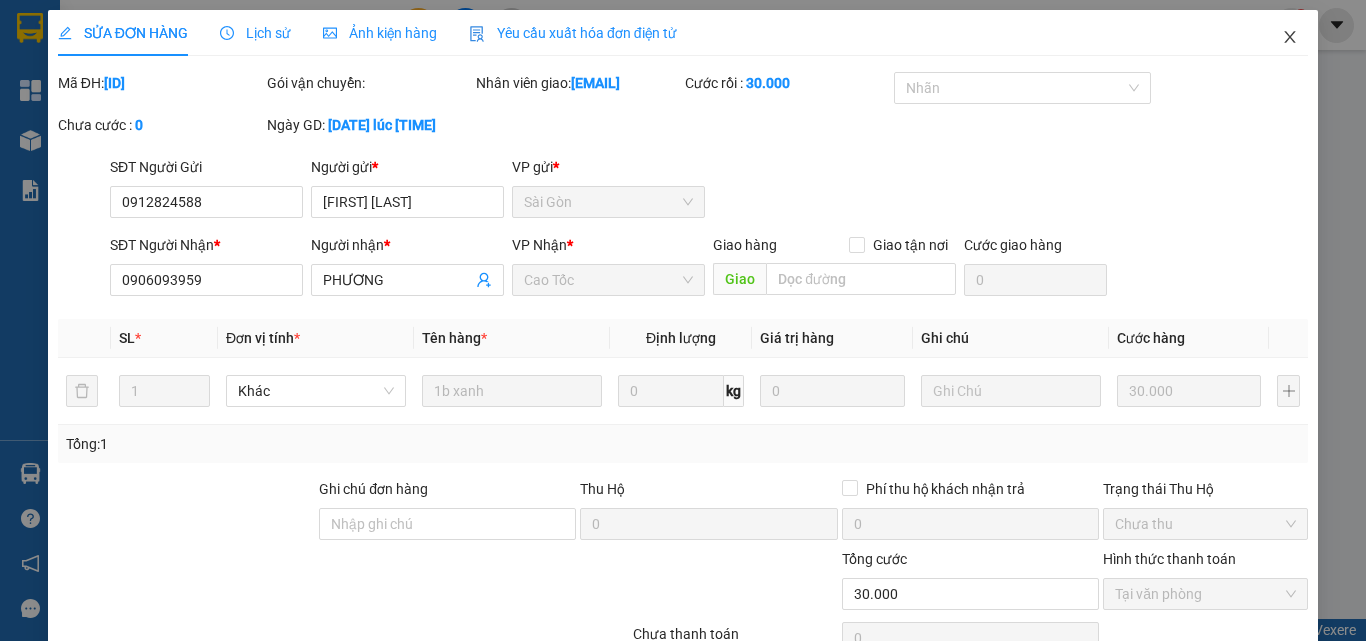 click at bounding box center [1290, 38] 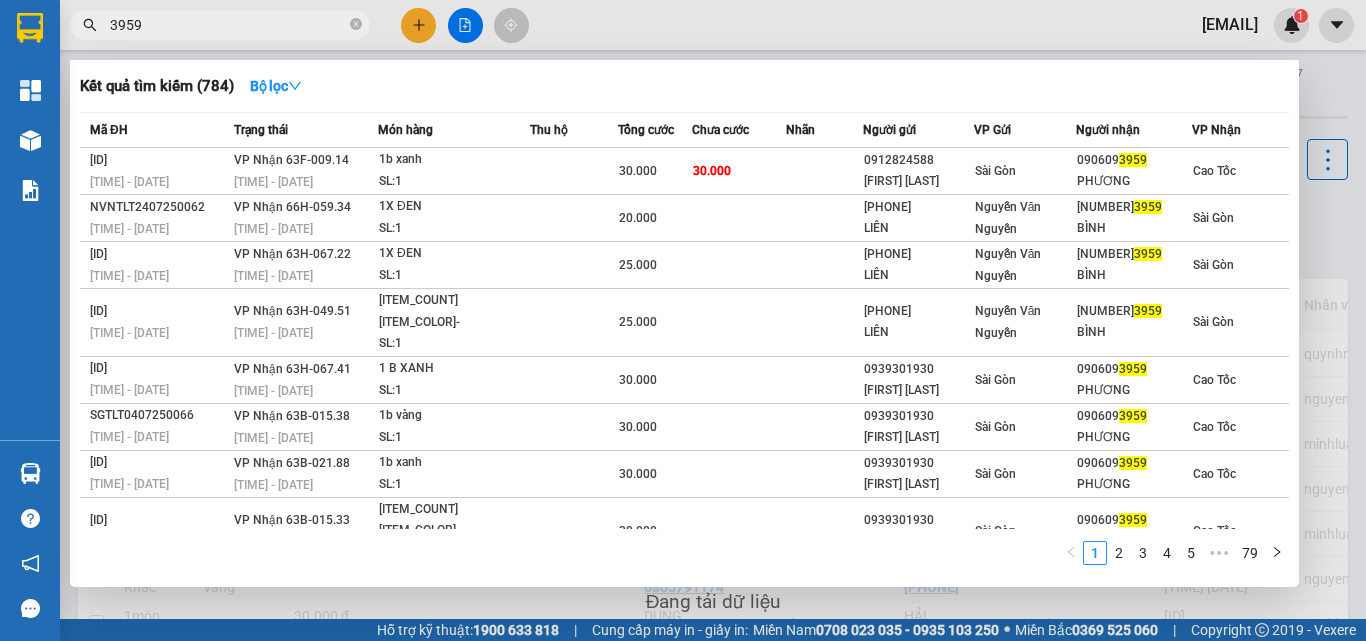 click on "3959" at bounding box center [228, 25] 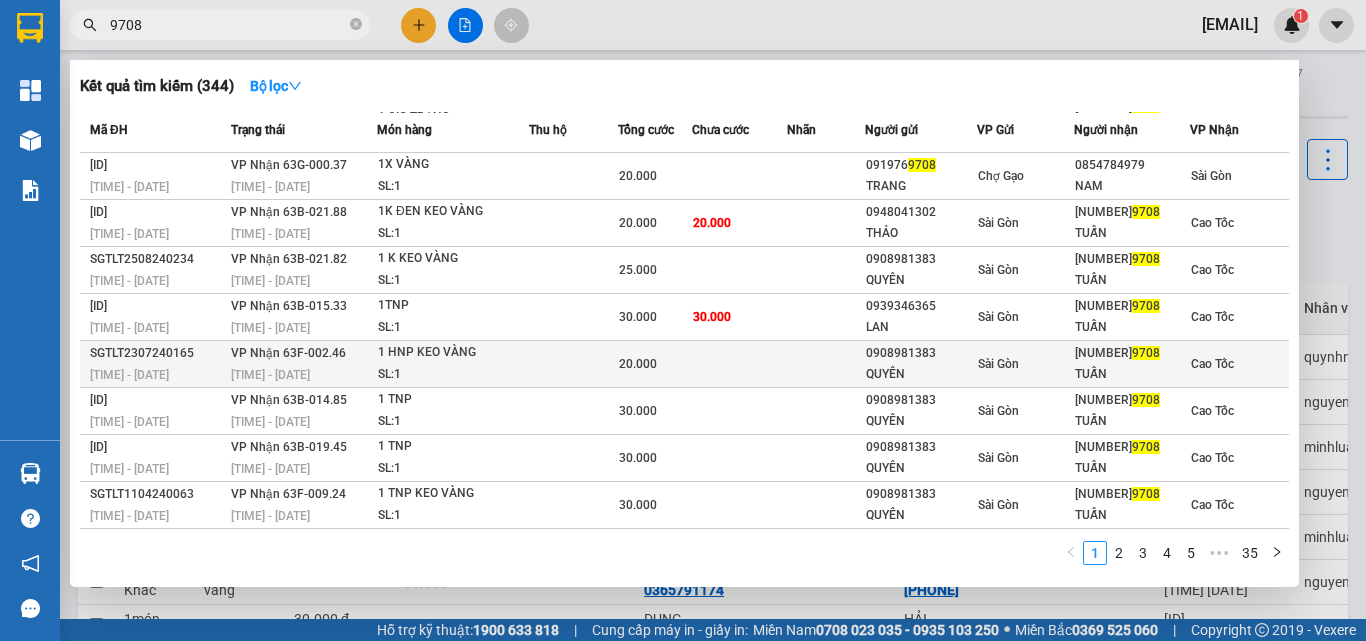 scroll, scrollTop: 0, scrollLeft: 0, axis: both 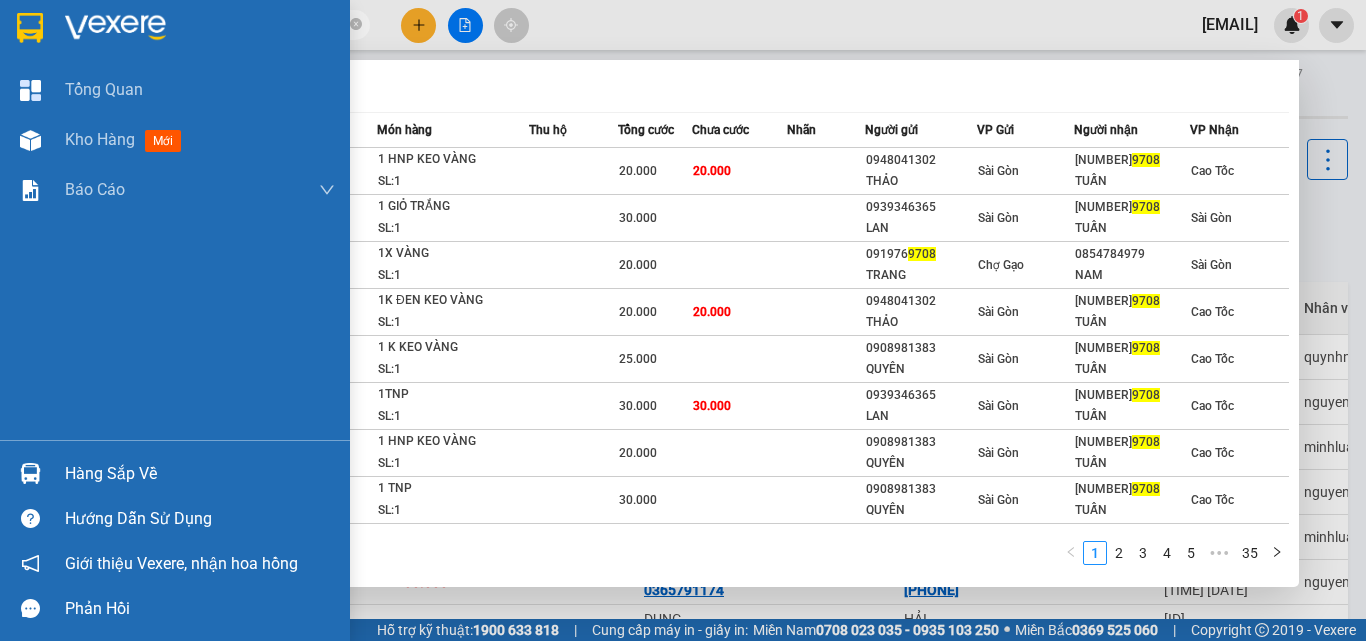 type on "9708" 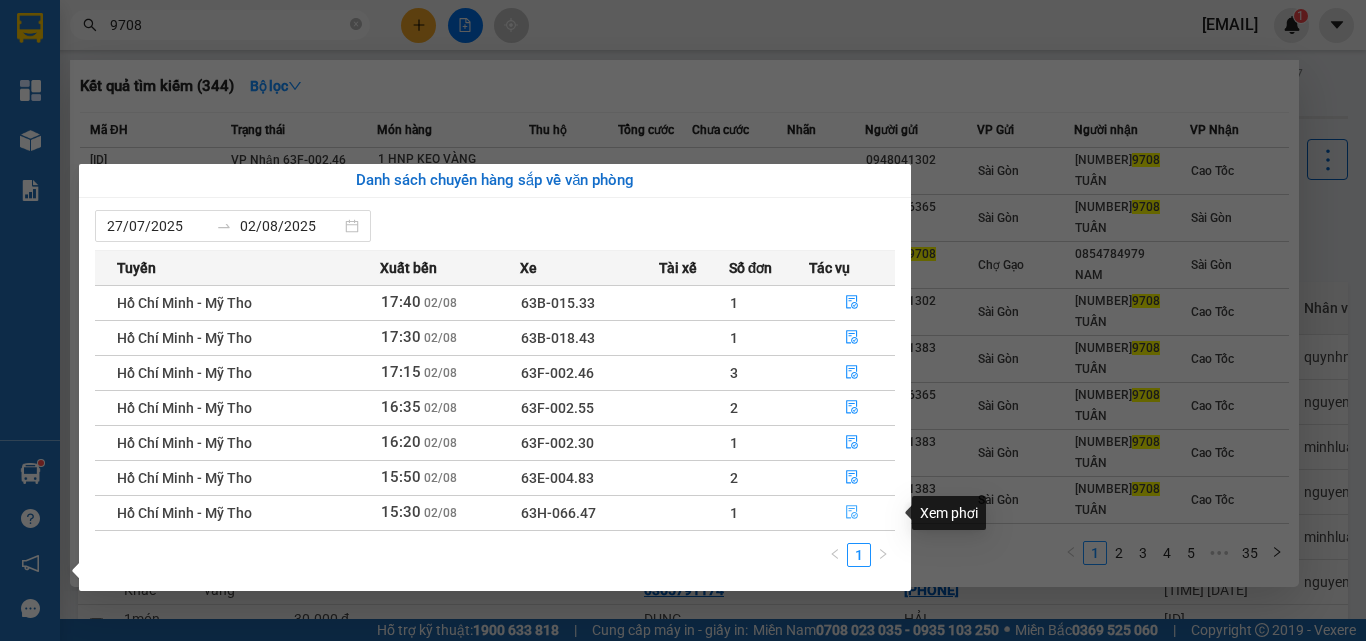 click 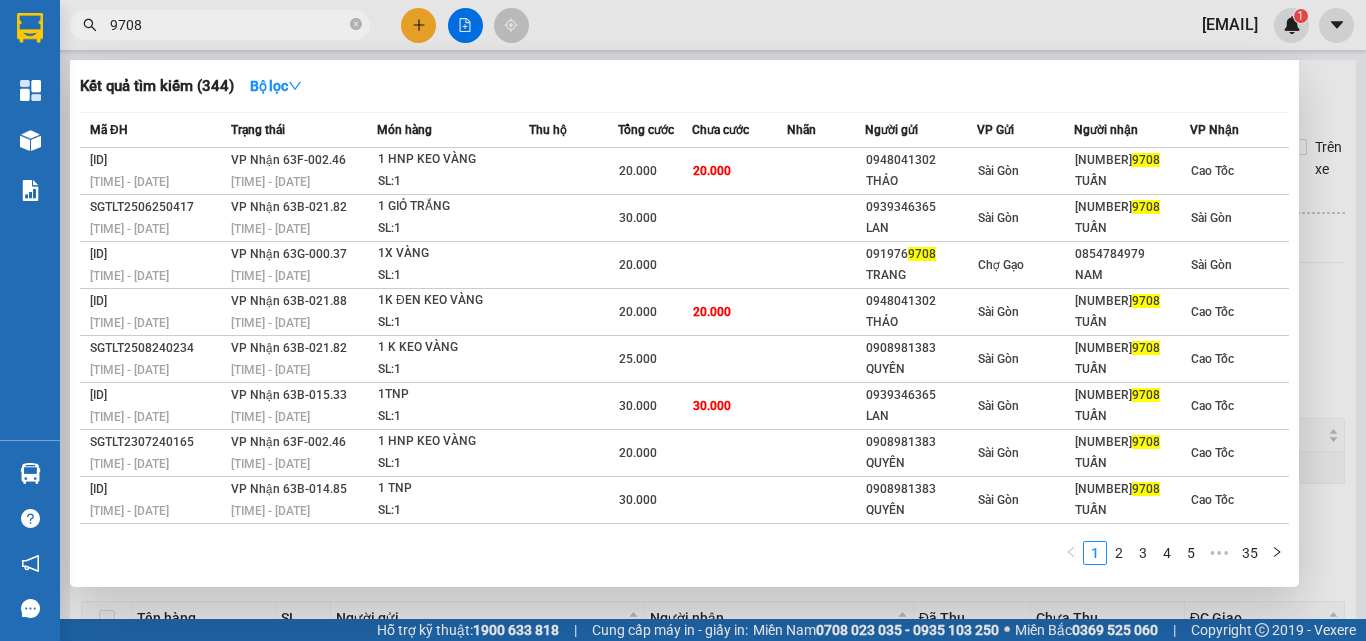 click at bounding box center (683, 320) 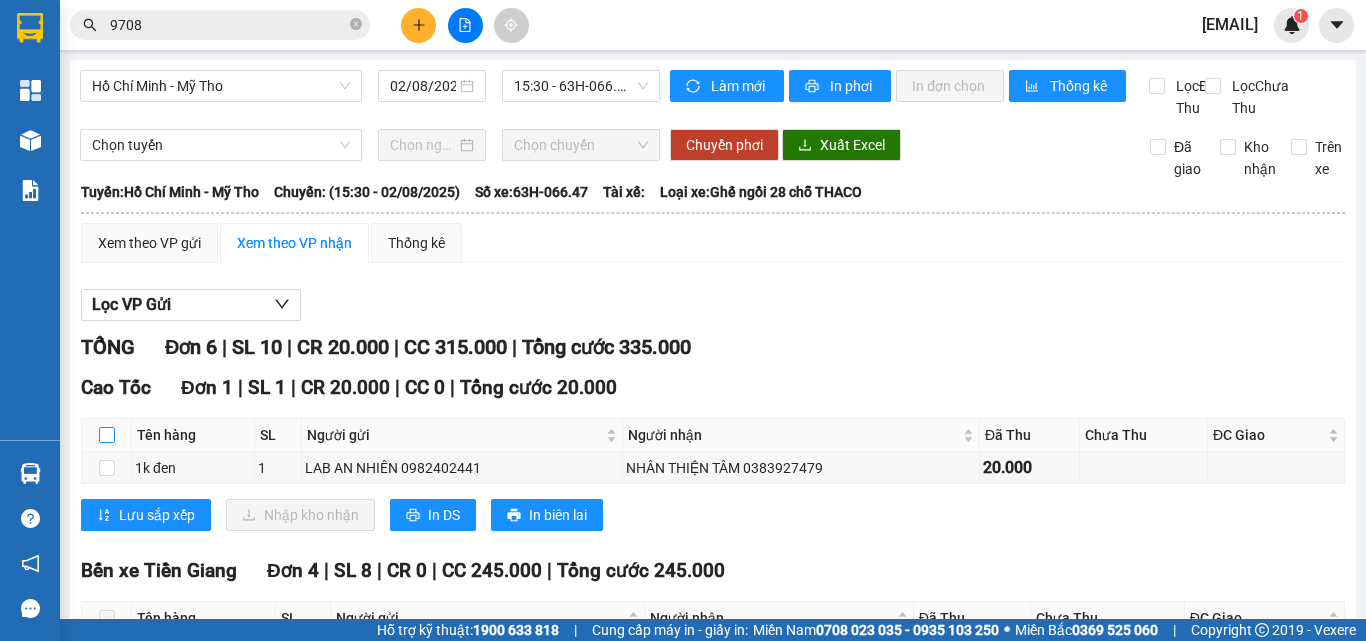 click at bounding box center [107, 435] 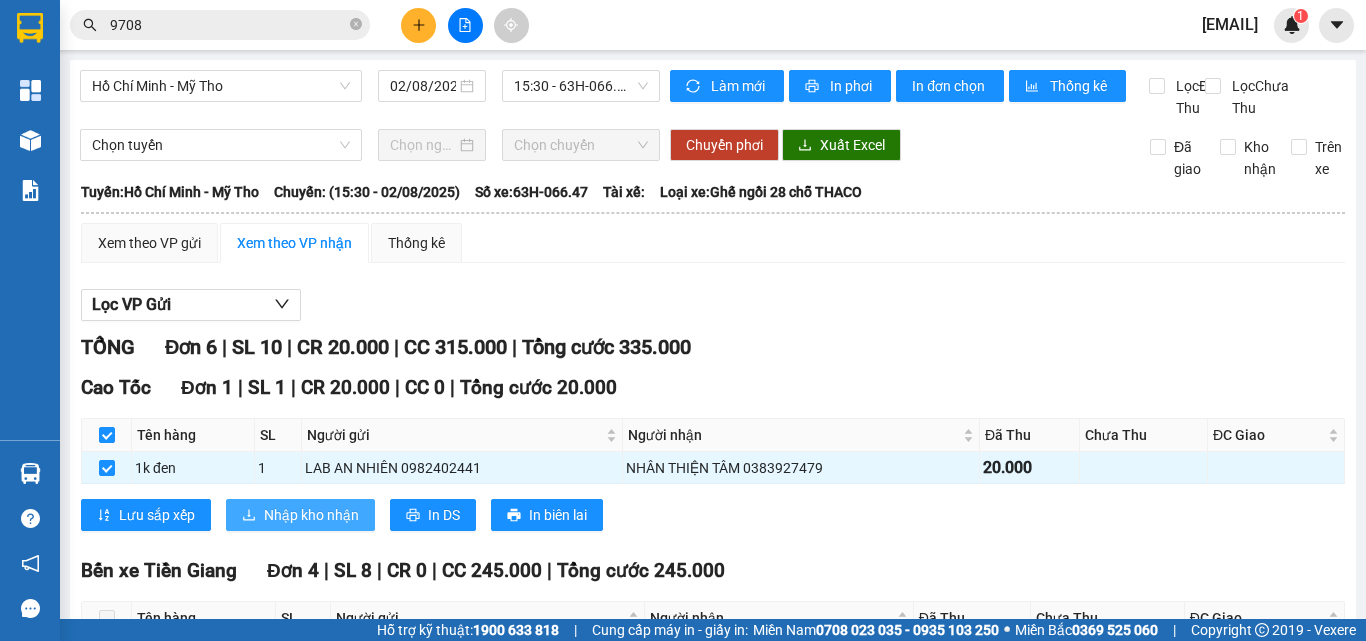 click on "Nhập kho nhận" at bounding box center (311, 515) 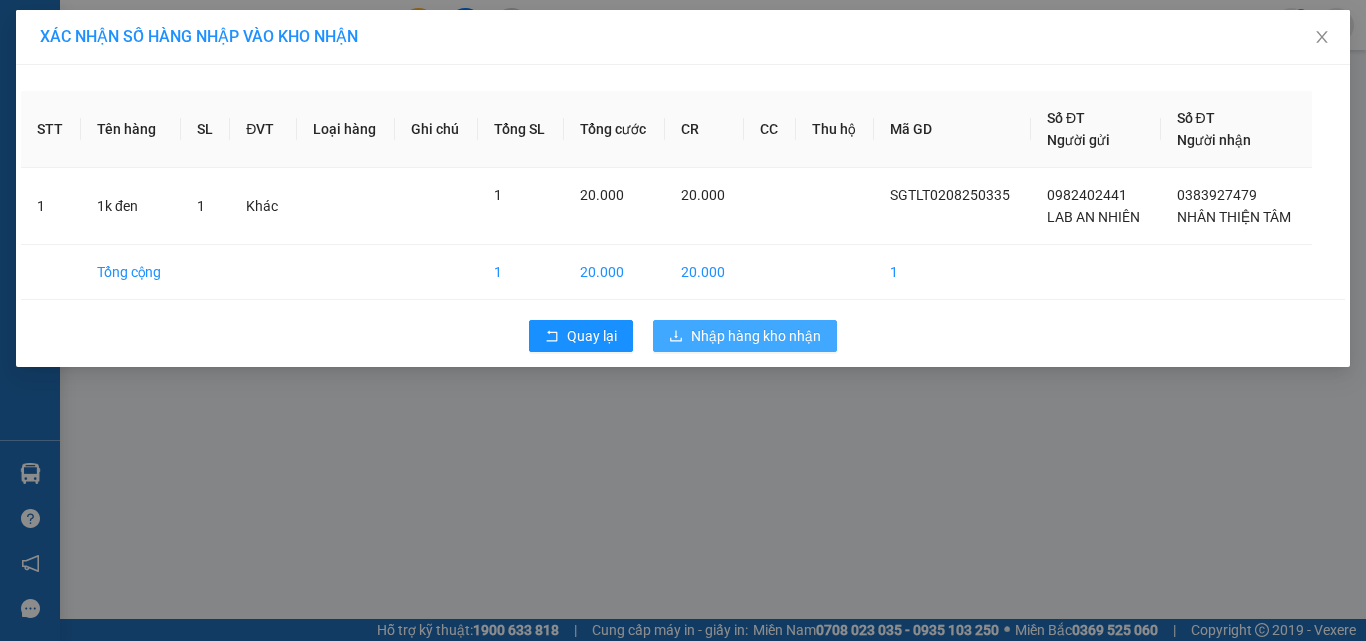 click on "Nhập hàng kho nhận" at bounding box center [756, 336] 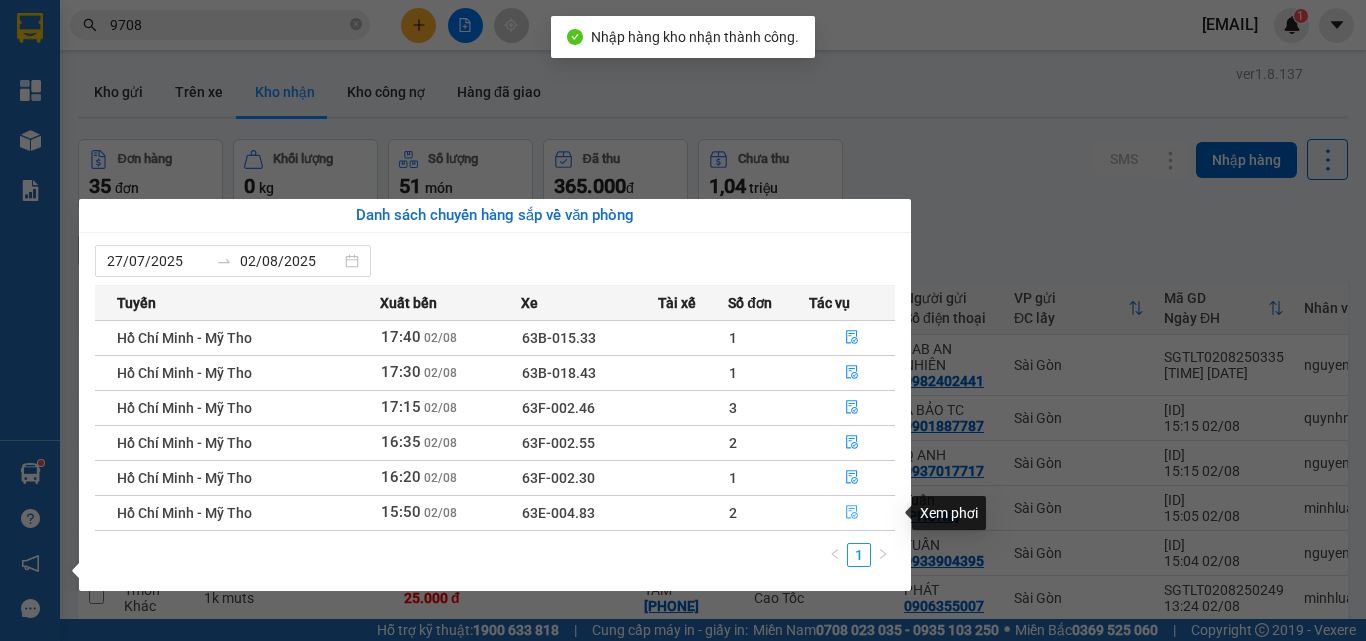 click at bounding box center [852, 513] 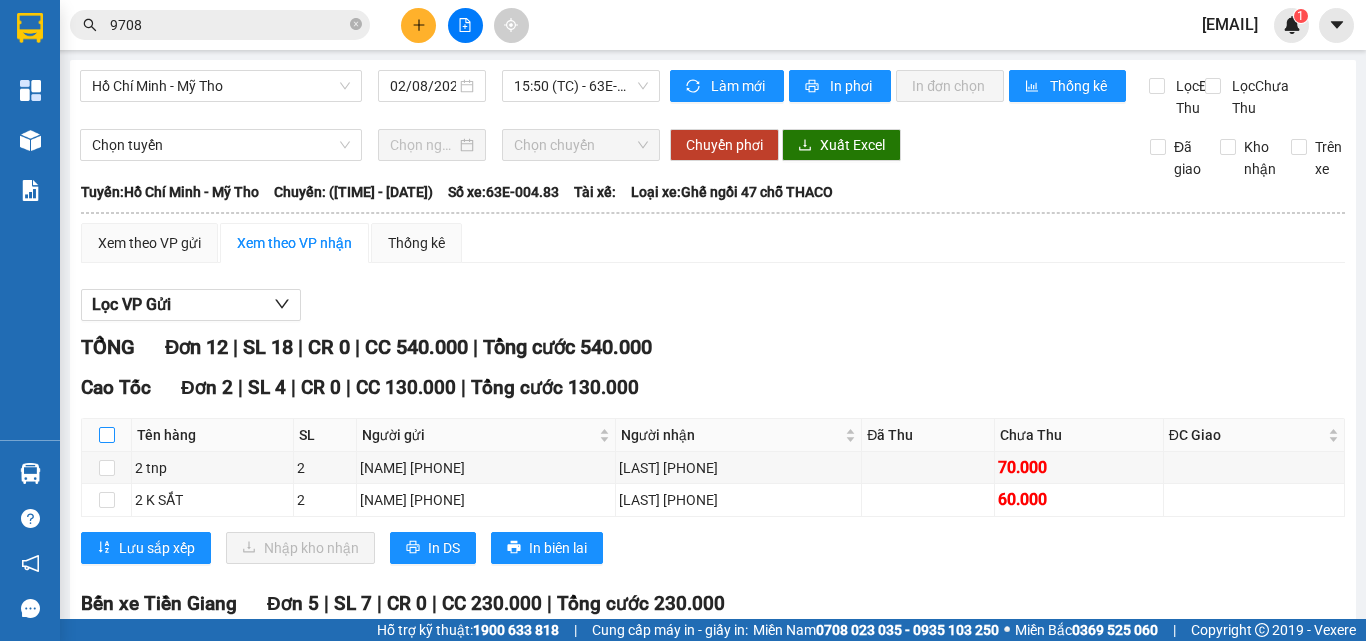 click at bounding box center (107, 435) 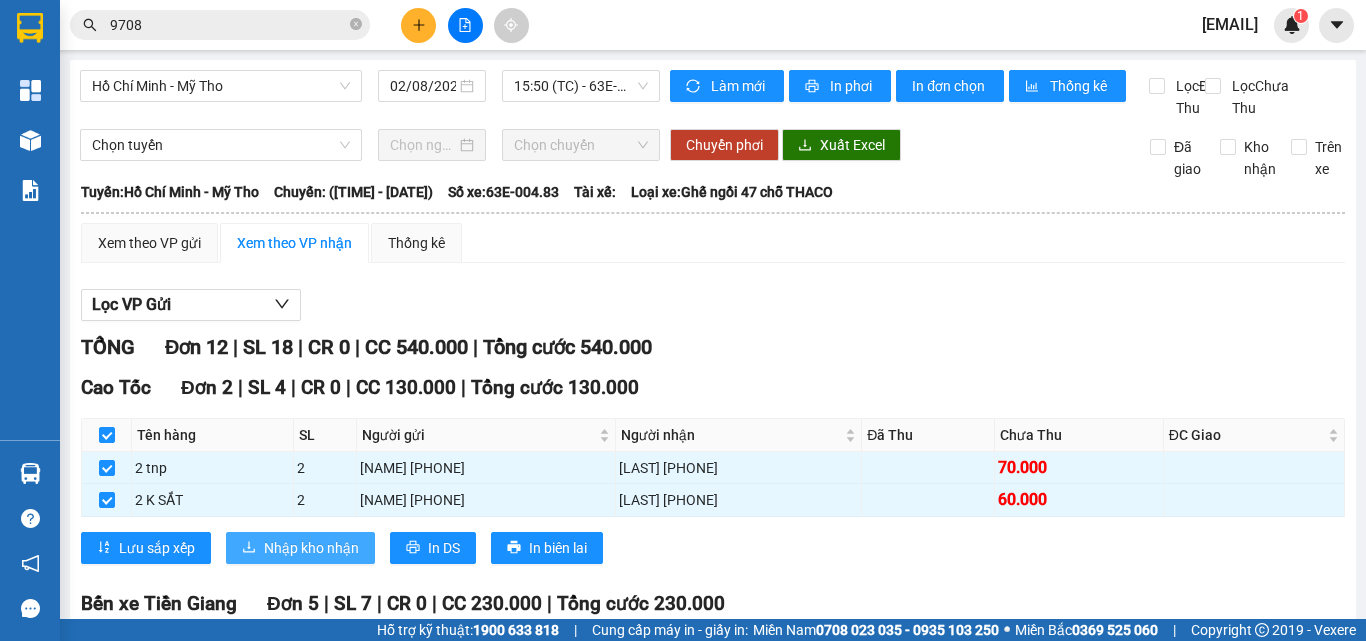 click on "Nhập kho nhận" at bounding box center (311, 548) 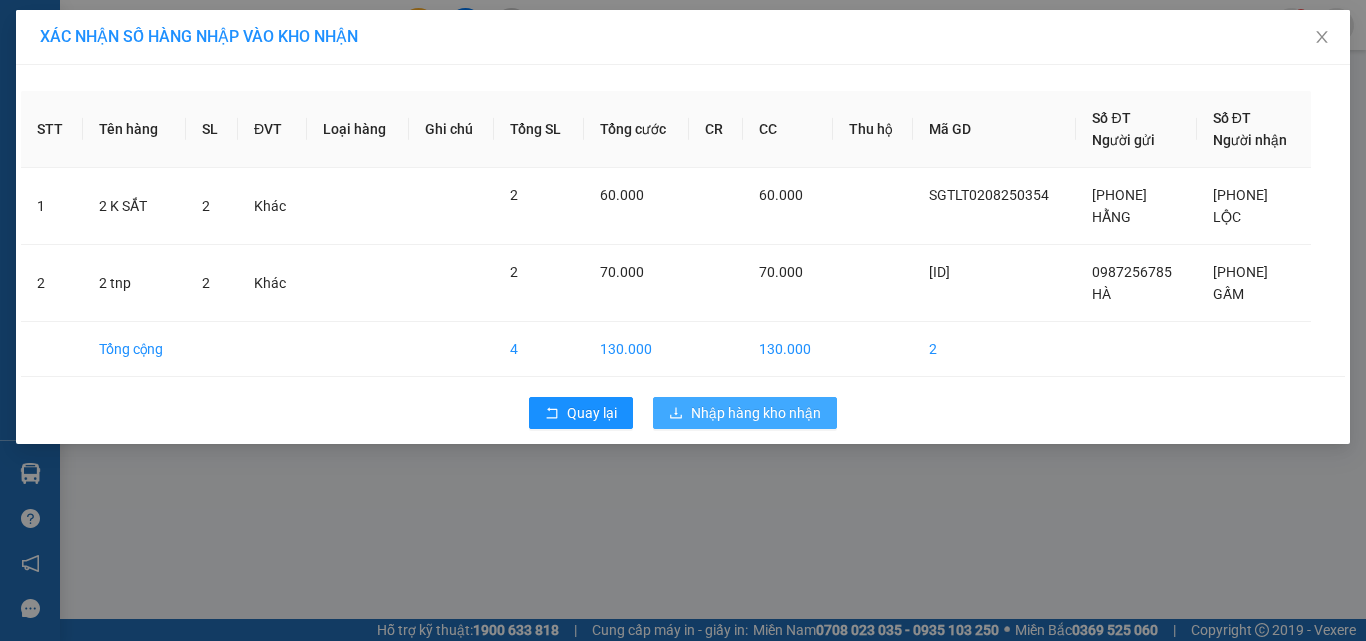 click on "Nhập hàng kho nhận" at bounding box center [756, 413] 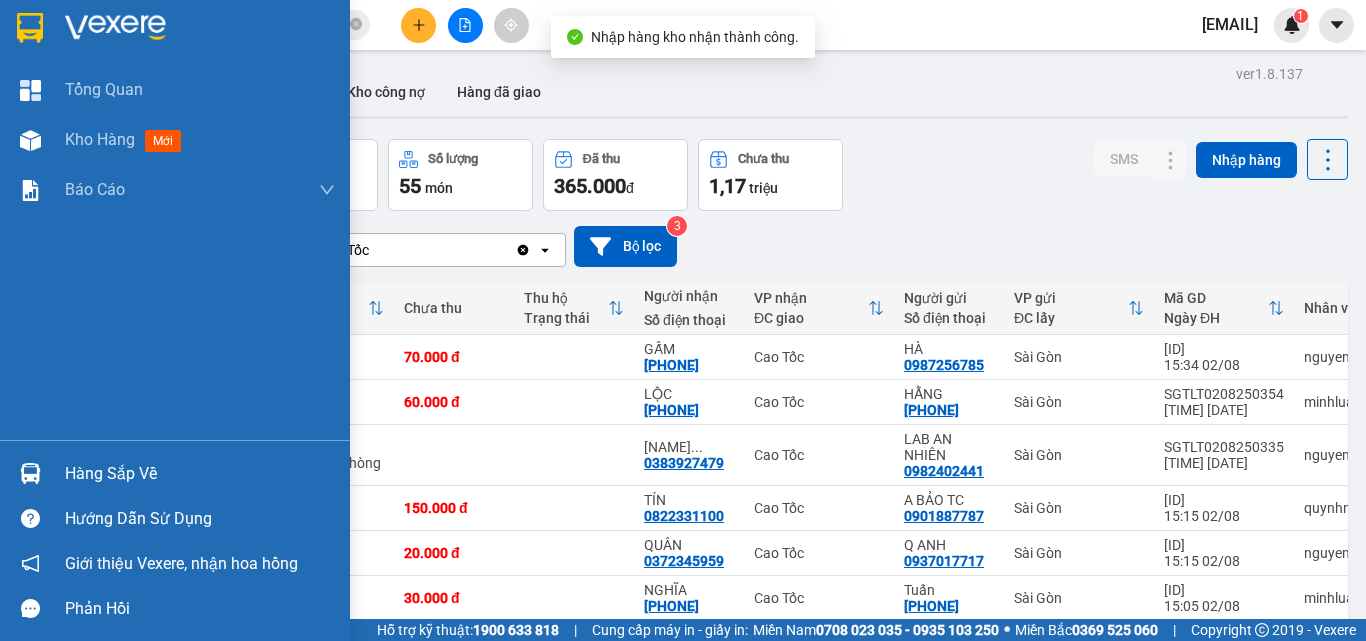 click at bounding box center [30, 473] 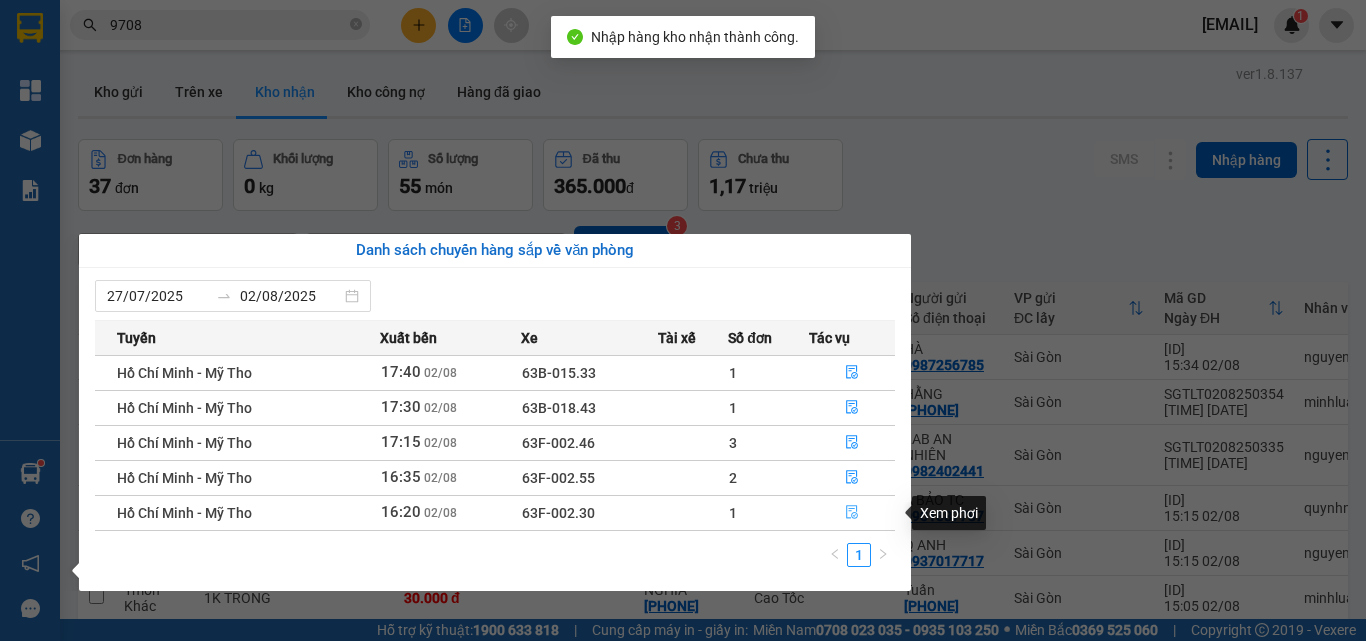 click at bounding box center [852, 513] 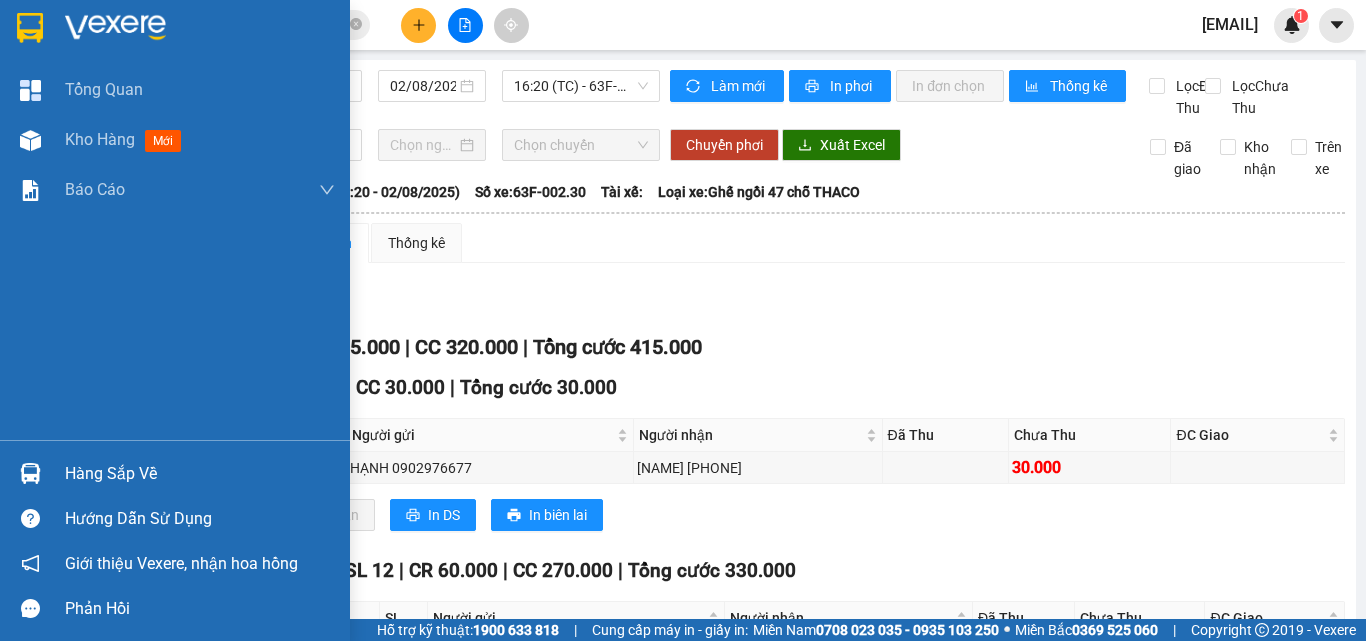 click on "Hàng sắp về" at bounding box center [200, 474] 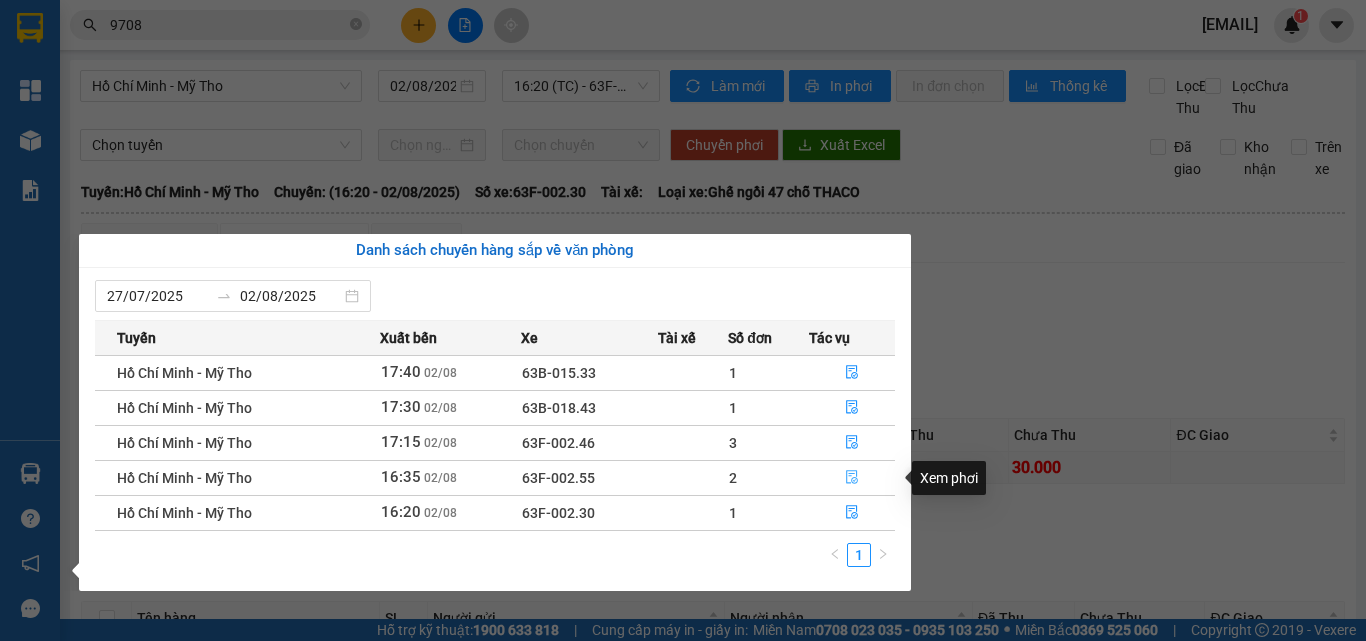 click 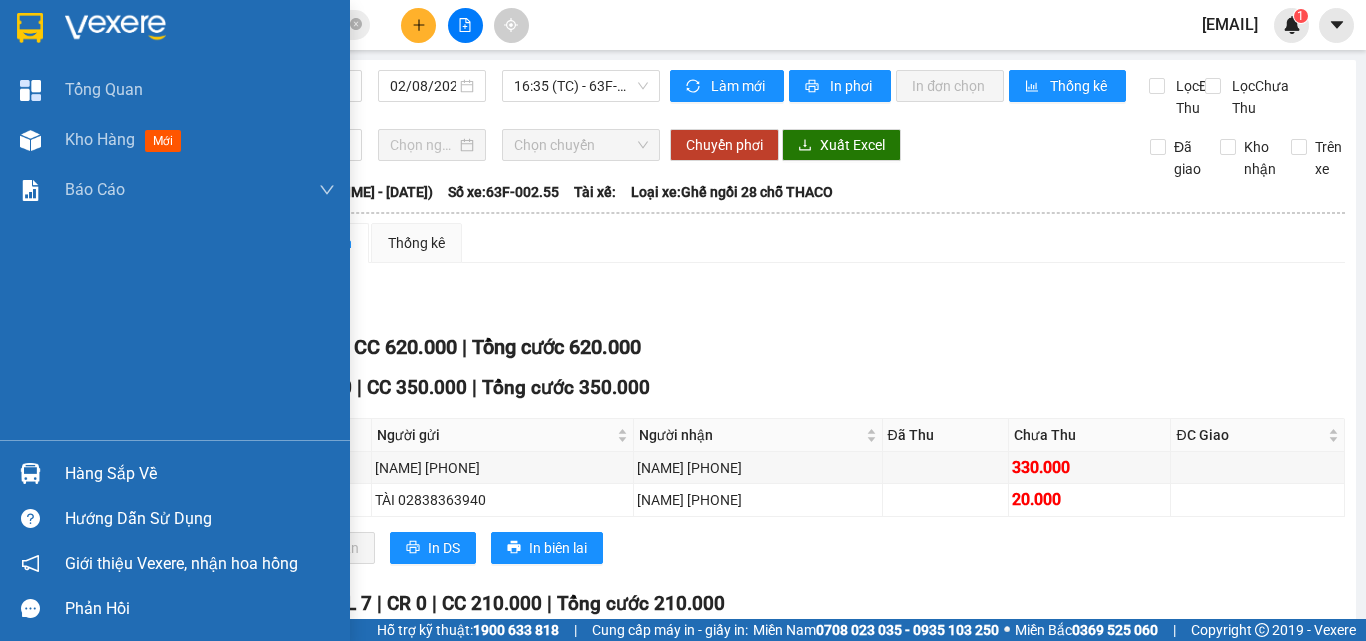 click on "Hàng sắp về" at bounding box center [175, 473] 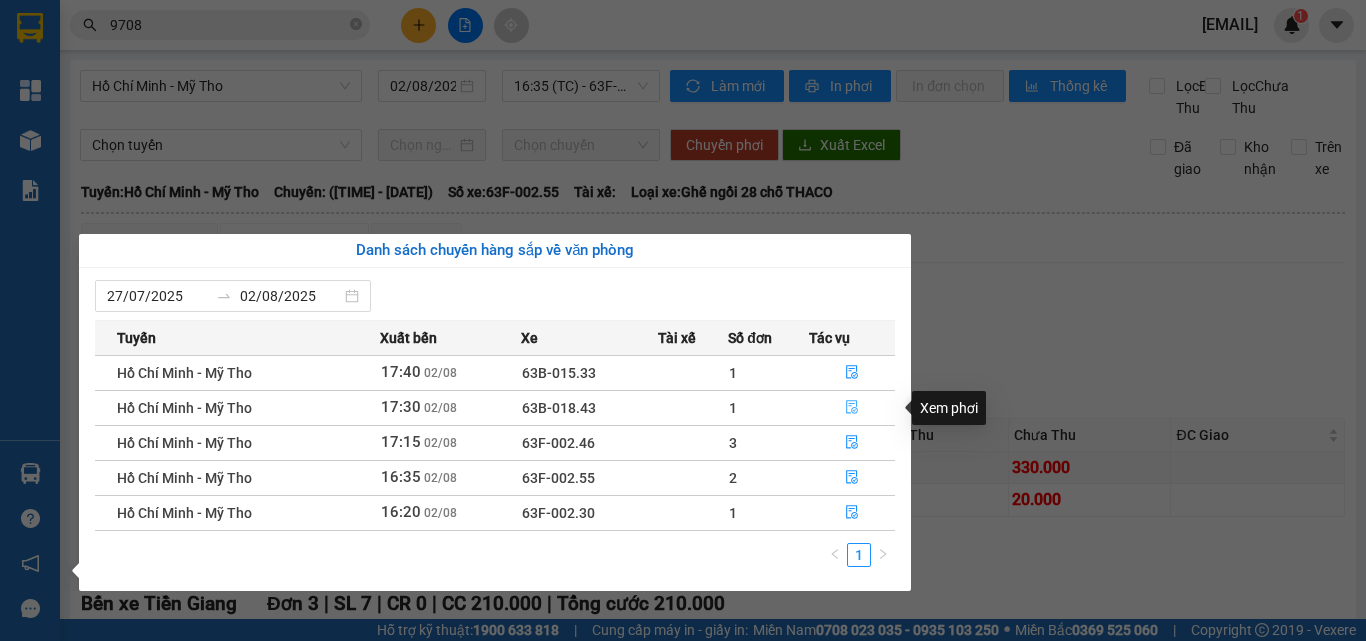 click 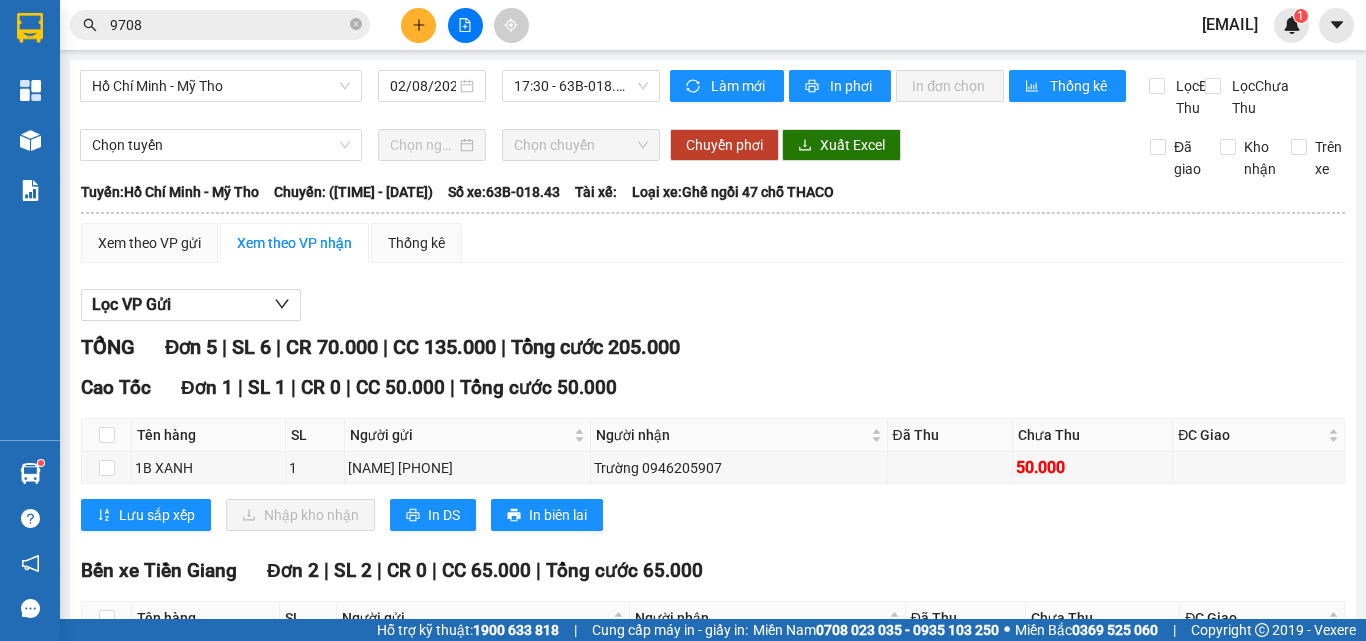 click on "9708" at bounding box center [228, 25] 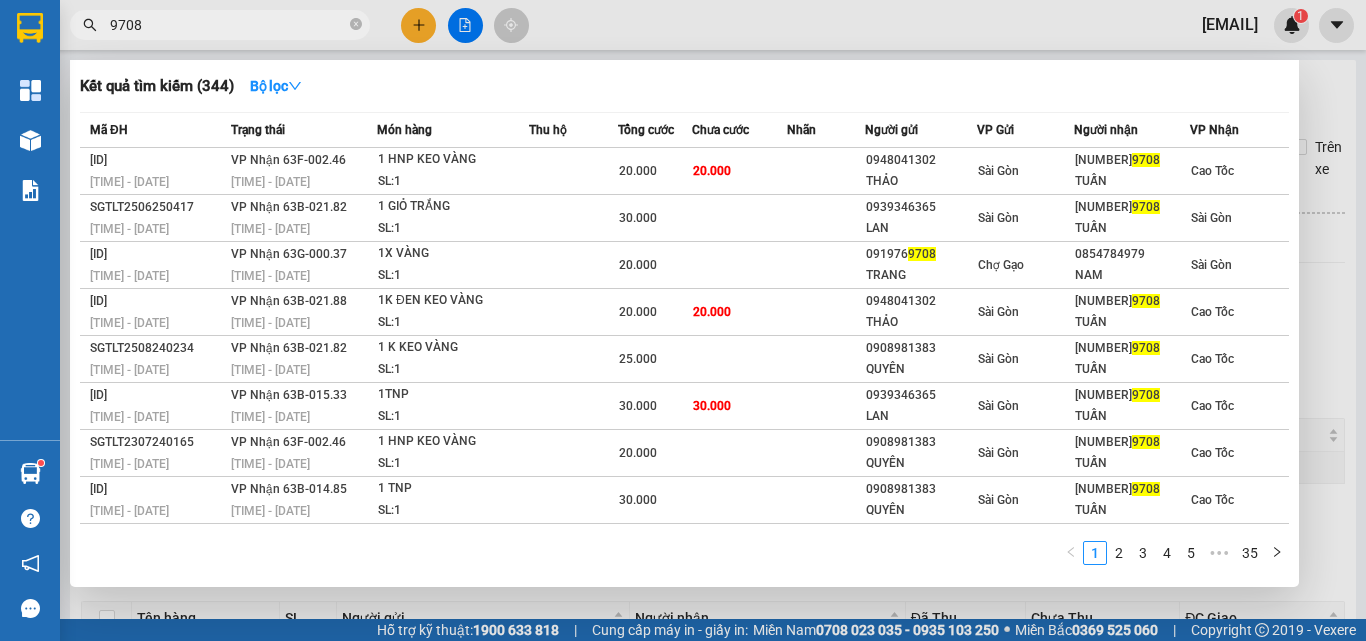 click on "9708" at bounding box center (228, 25) 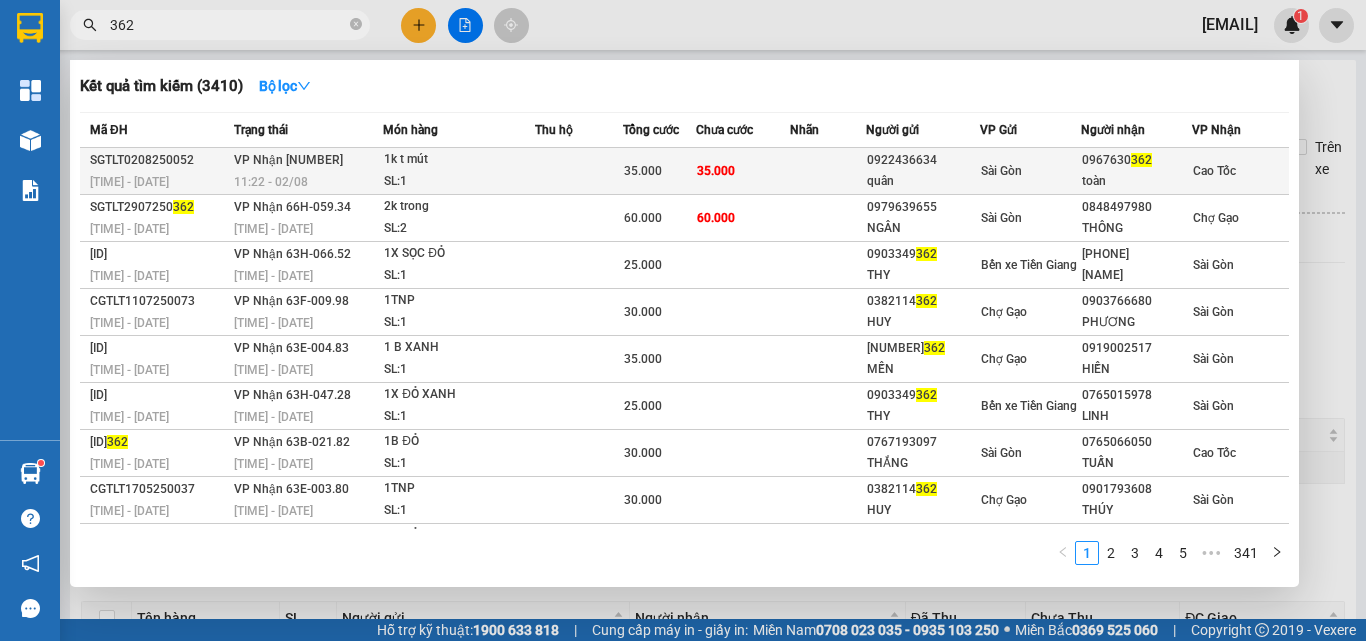 type on "362" 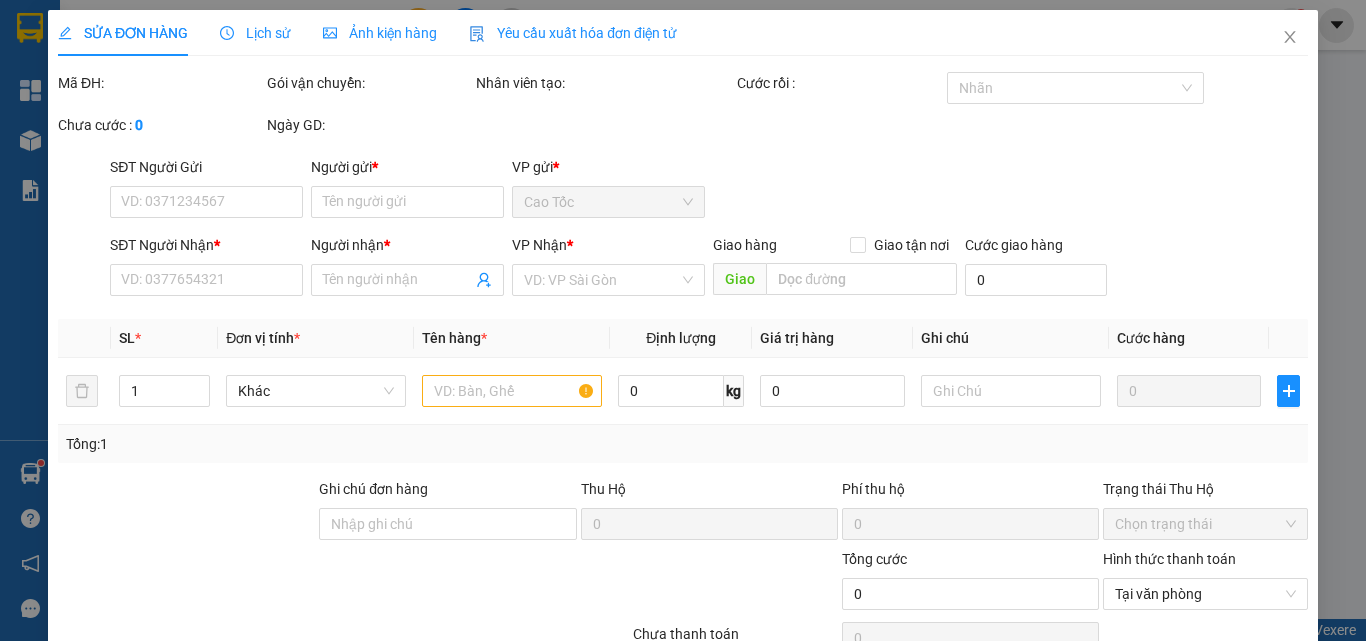 type on "0922436634" 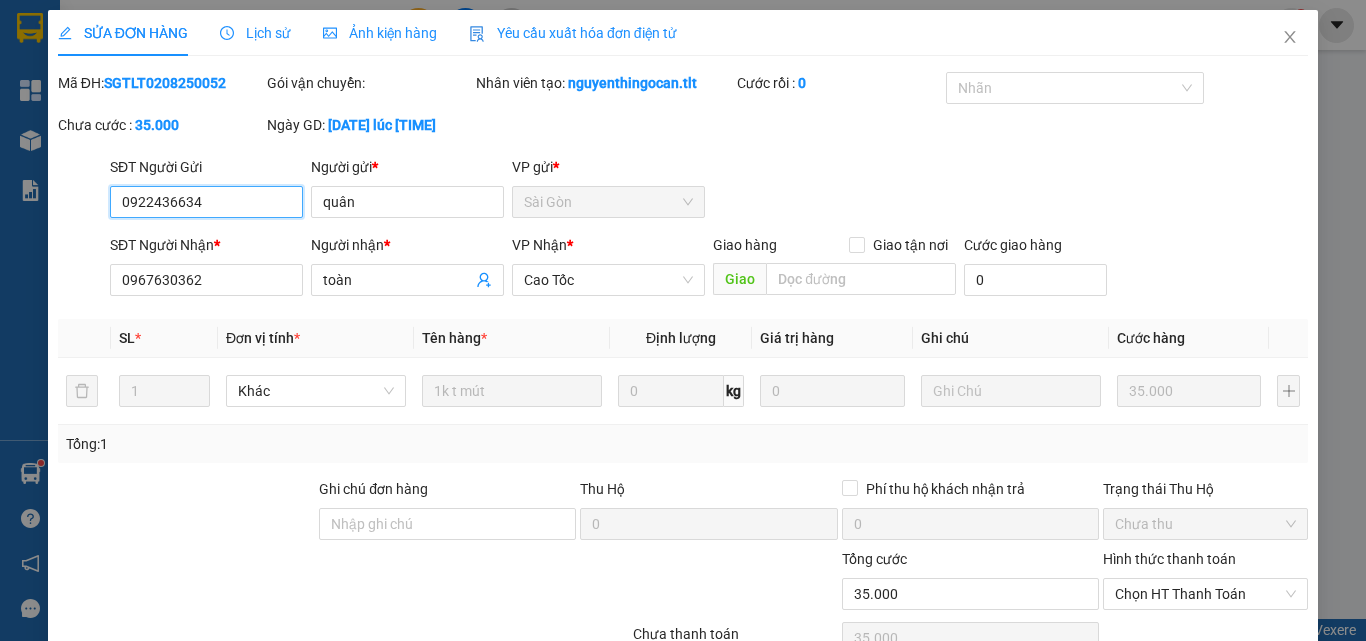 scroll, scrollTop: 100, scrollLeft: 0, axis: vertical 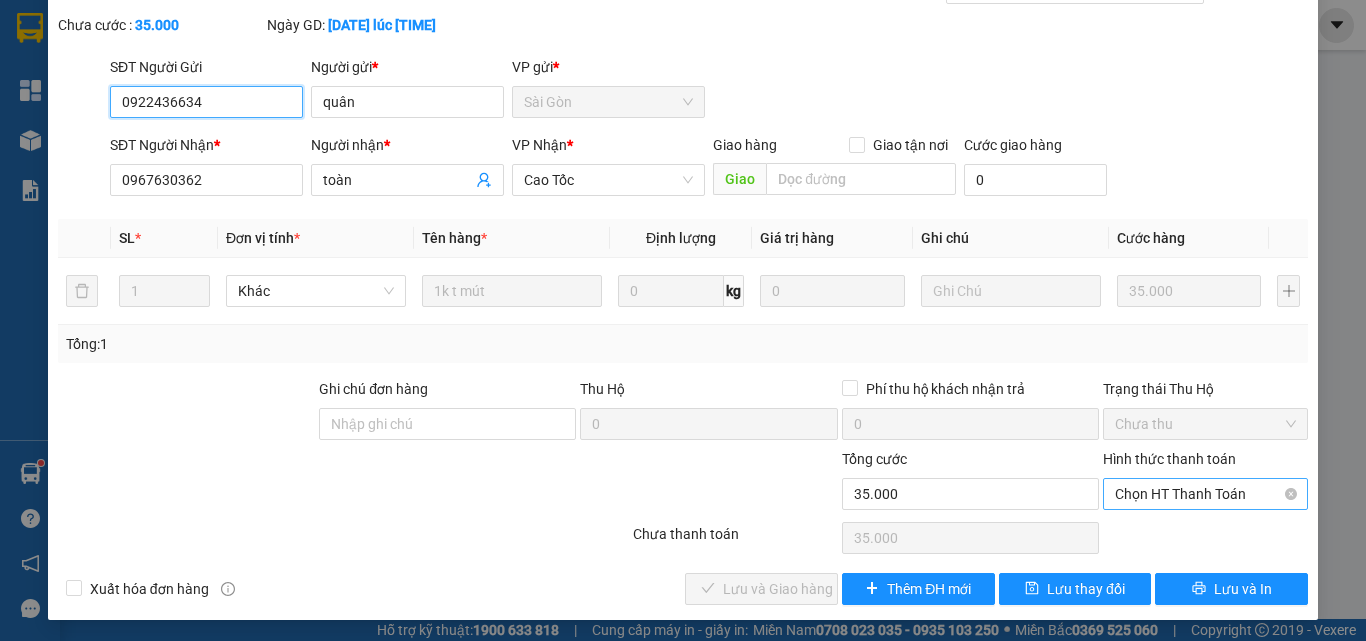click on "Chọn HT Thanh Toán" at bounding box center (1205, 494) 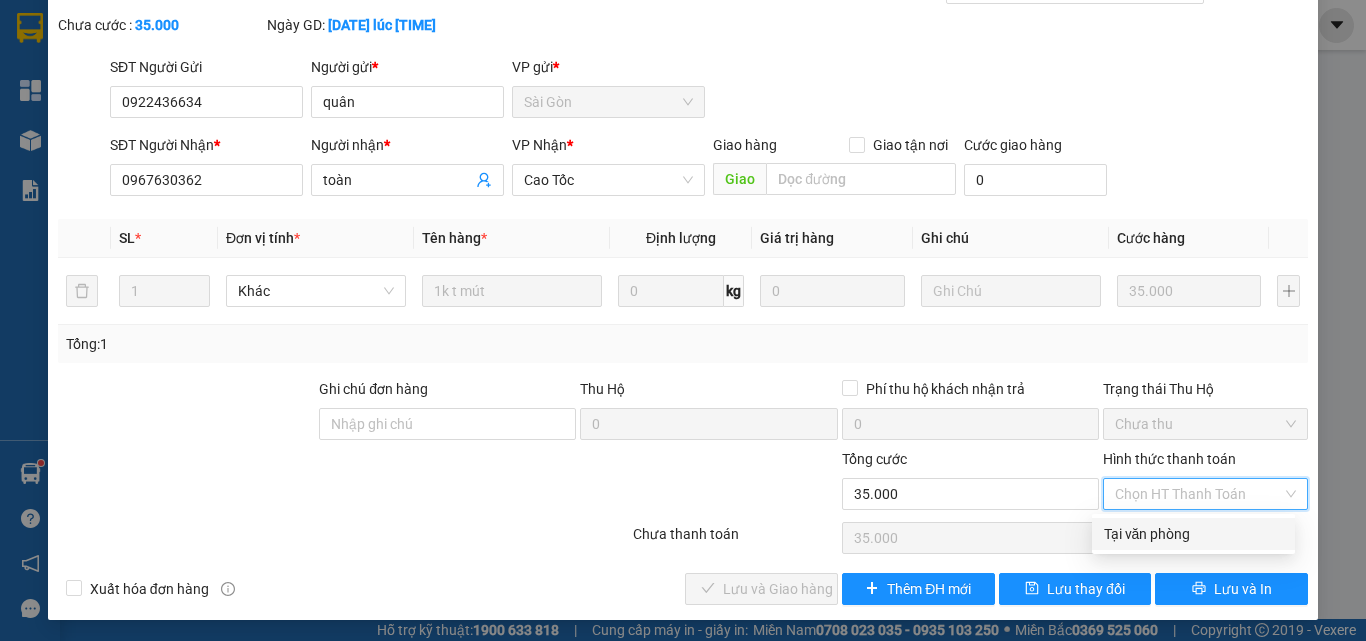 click on "Tại văn phòng" at bounding box center [1193, 534] 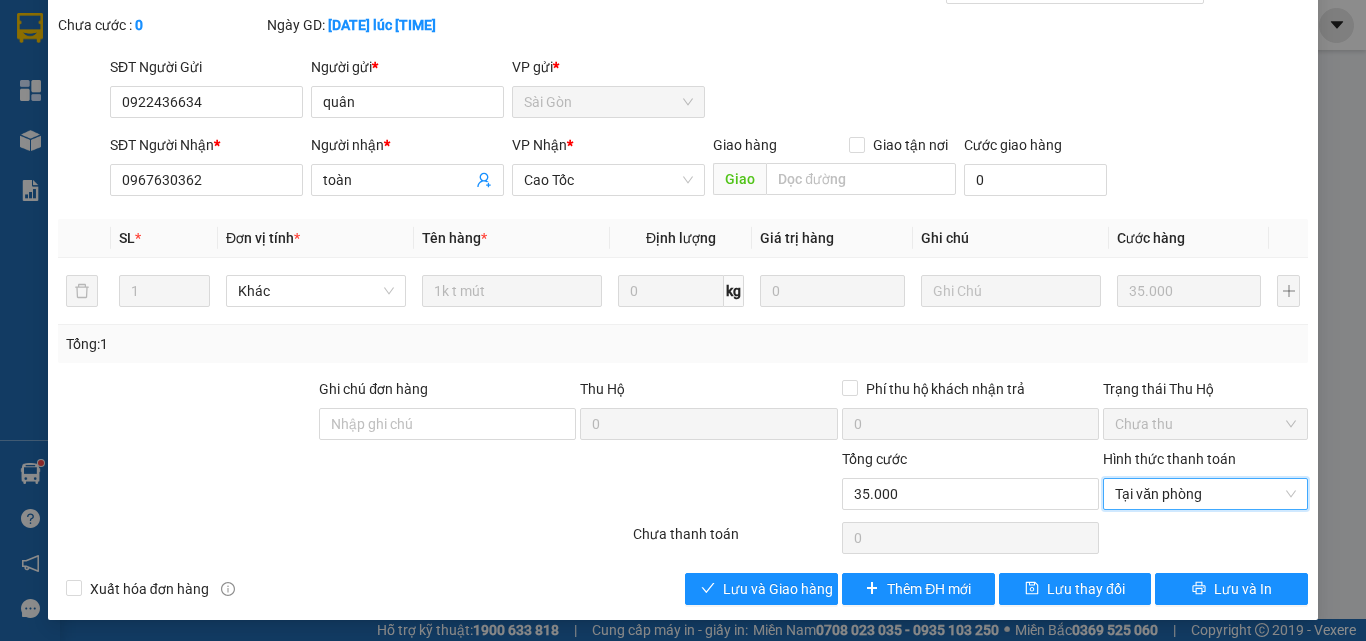 click on "SỬA ĐƠN HÀNG Lịch sử Ảnh kiện hàng Yêu cầu xuất hóa đơn điện tử Total Paid Fee 0 Total UnPaid Fee 35.000 Cash Collection Total Fee Mã ĐH:  SGTLT0208250052 Gói vận chuyển:   Nhân viên tạo:   [USERNAME] Cước rồi :   0   Nhãn Chưa cước :   0 Ngày GD:   02-08-2025 lúc 09:12 SĐT Người Gửi [PHONE] Người gửi  * quân VP gửi  * Sài Gòn SĐT Người Nhận  * [PHONE] Người nhận  * toàn VP Nhận  * Cao Tốc Giao hàng Giao tận nơi Giao Cước giao hàng 0 SL  * Đơn vị tính  * Tên hàng  * Định lượng Giá trị hàng Ghi chú Cước hàng                   1 Khác 1k t mút 0 kg 0 35.000 Tổng:  1 Ghi chú đơn hàng Thu Hộ 0 Phí thu hộ khách nhận trả 0 Trạng thái Thu Hộ   Chưa thu Tổng cước 35.000 Hình thức thanh toán Tại văn phòng Tại văn phòng Số tiền thu trước 0 Tại văn phòng Chưa thanh toán 0 Xuất hóa đơn hàng Lưu và Giao hàng Thêm ĐH mới" at bounding box center (683, 265) 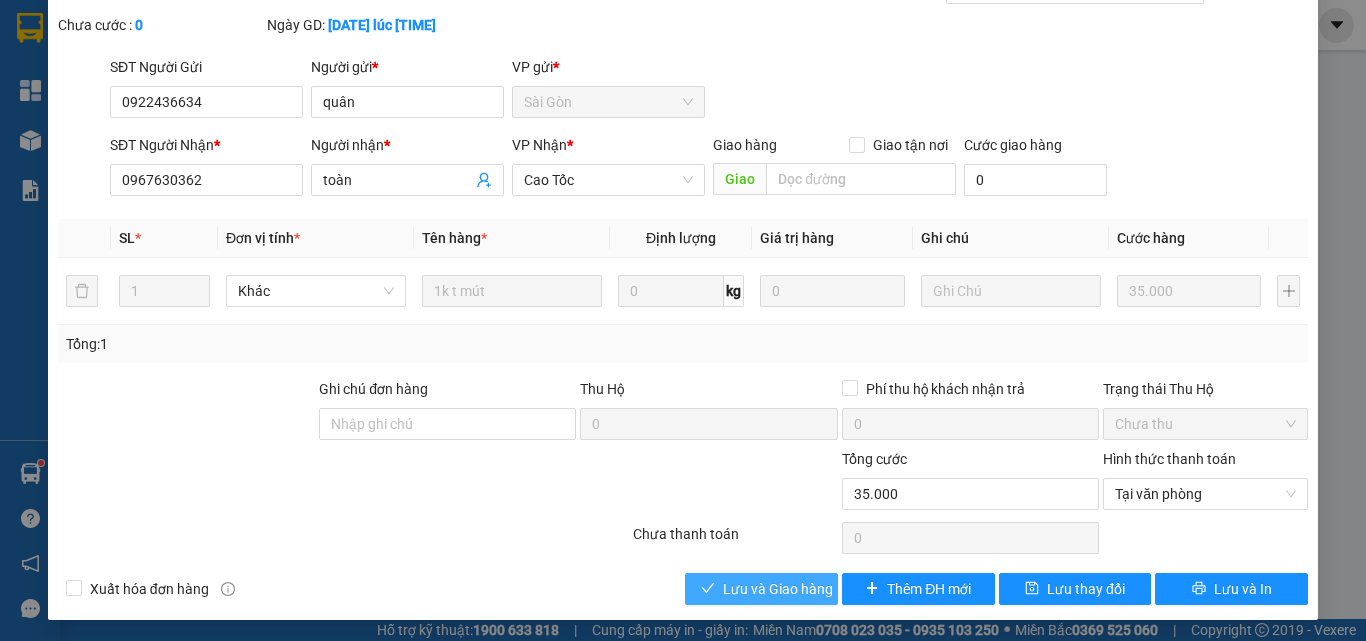 click on "Lưu và Giao hàng" at bounding box center (778, 589) 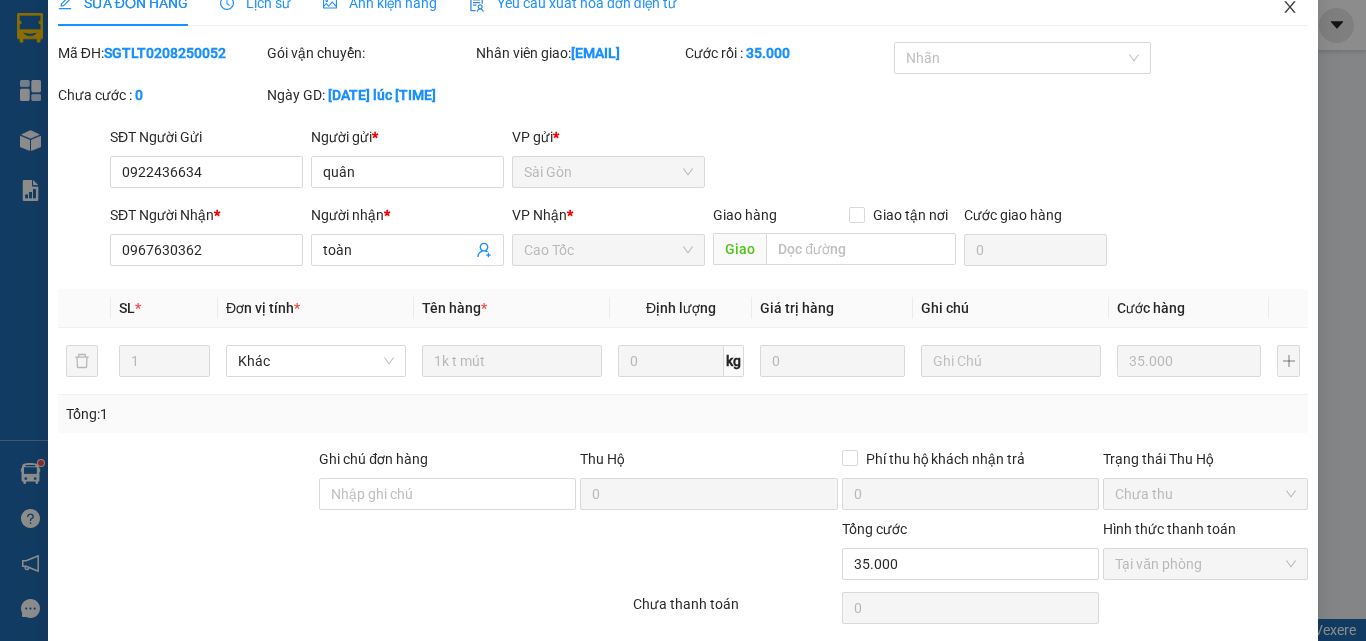 scroll, scrollTop: 0, scrollLeft: 0, axis: both 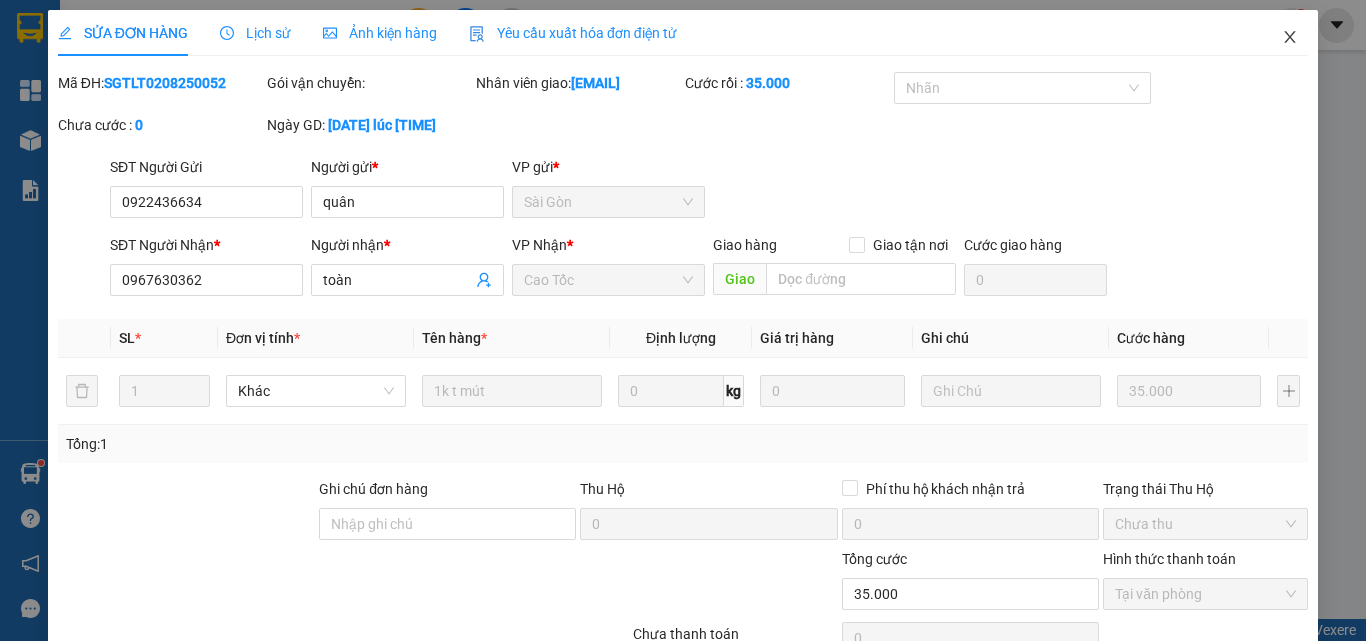 drag, startPoint x: 1279, startPoint y: 37, endPoint x: 239, endPoint y: 57, distance: 1040.1923 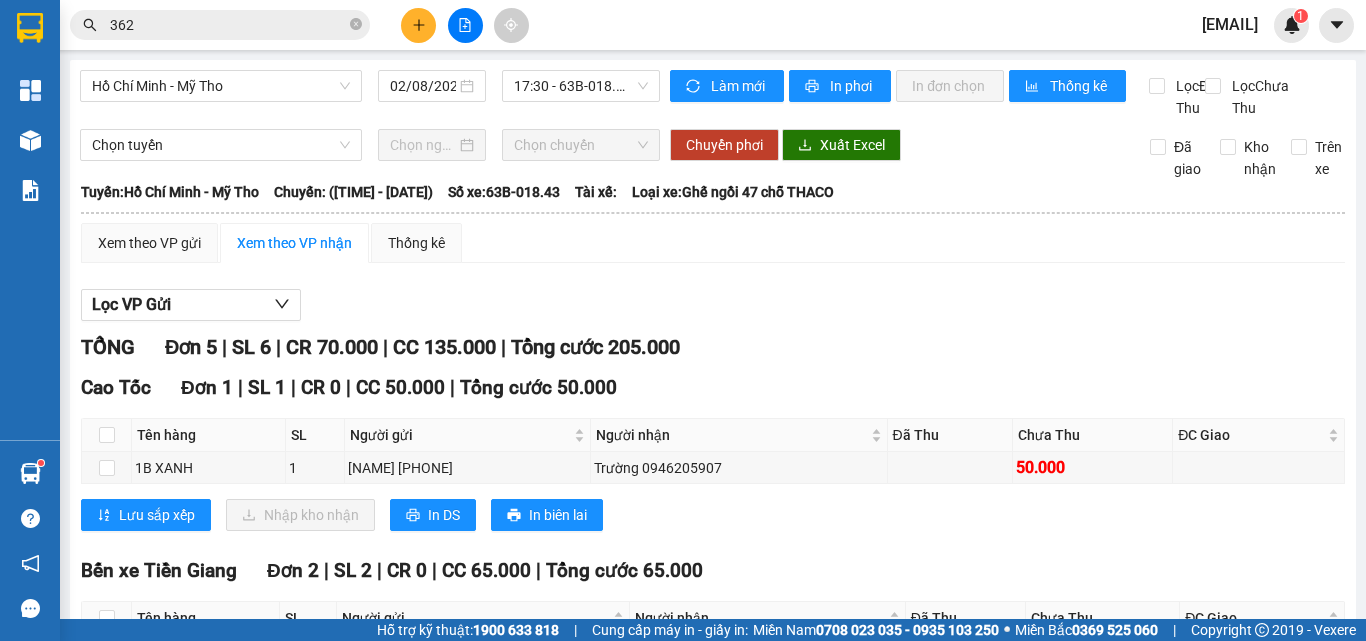 click on "362" at bounding box center (228, 25) 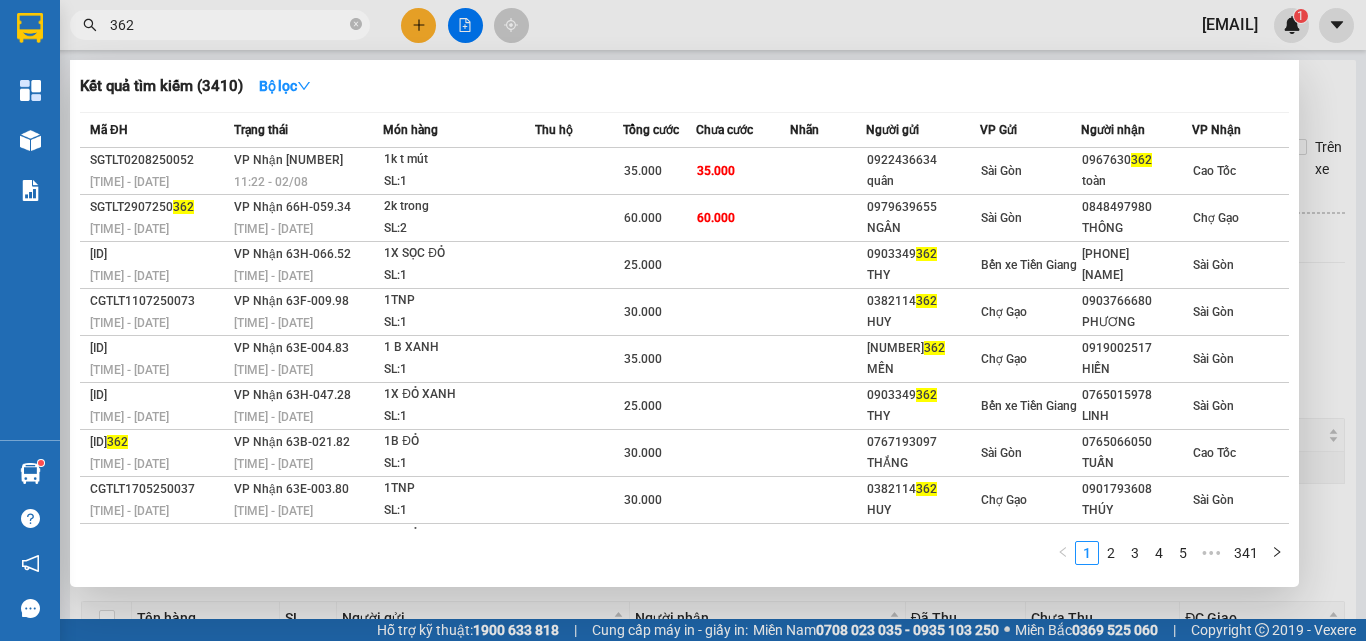 click on "362" at bounding box center [228, 25] 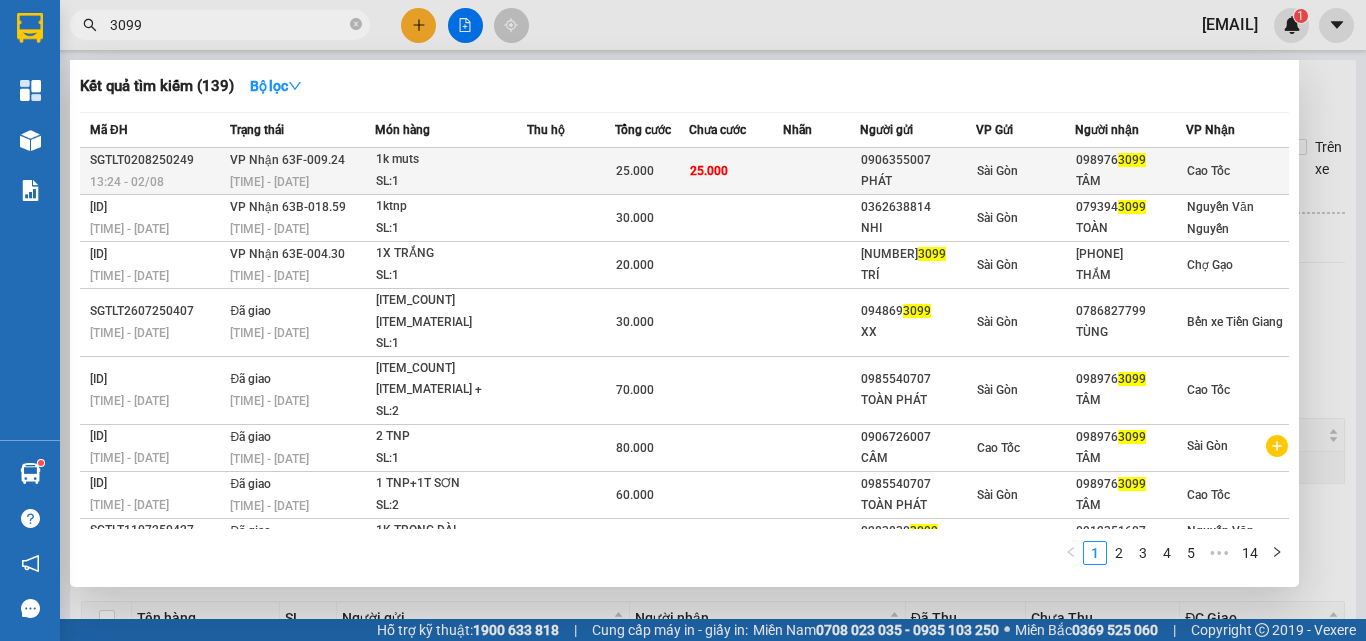 type on "3099" 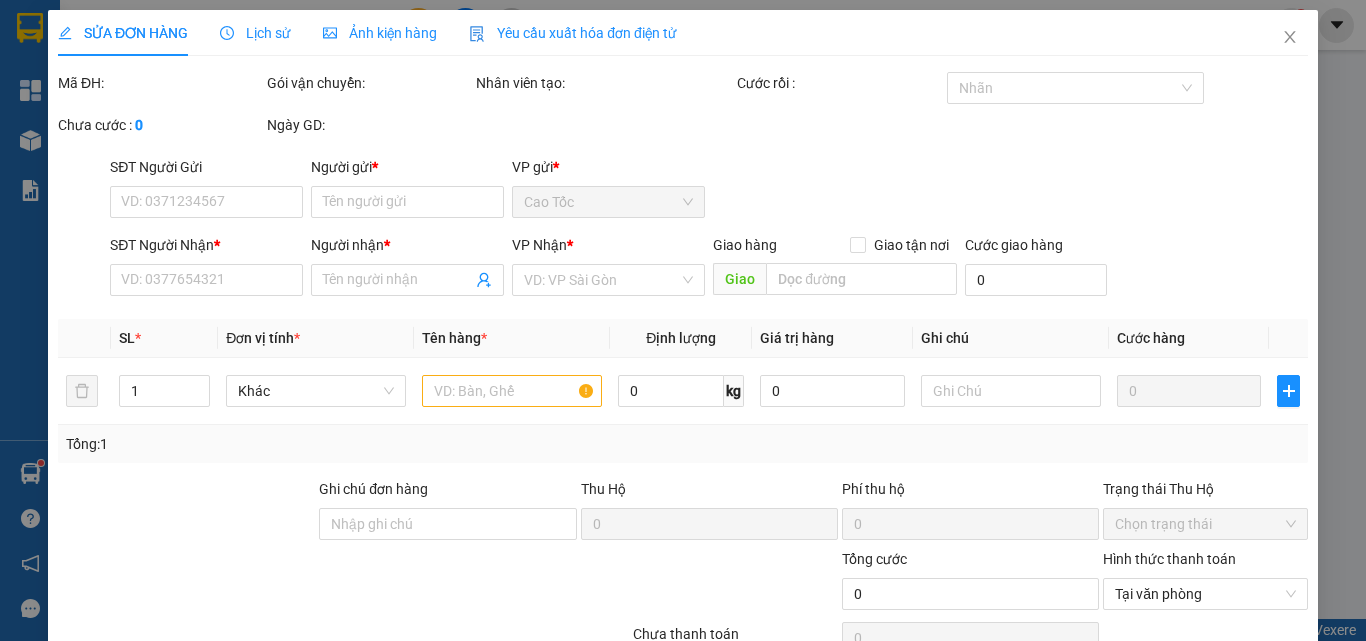 type on "0906355007" 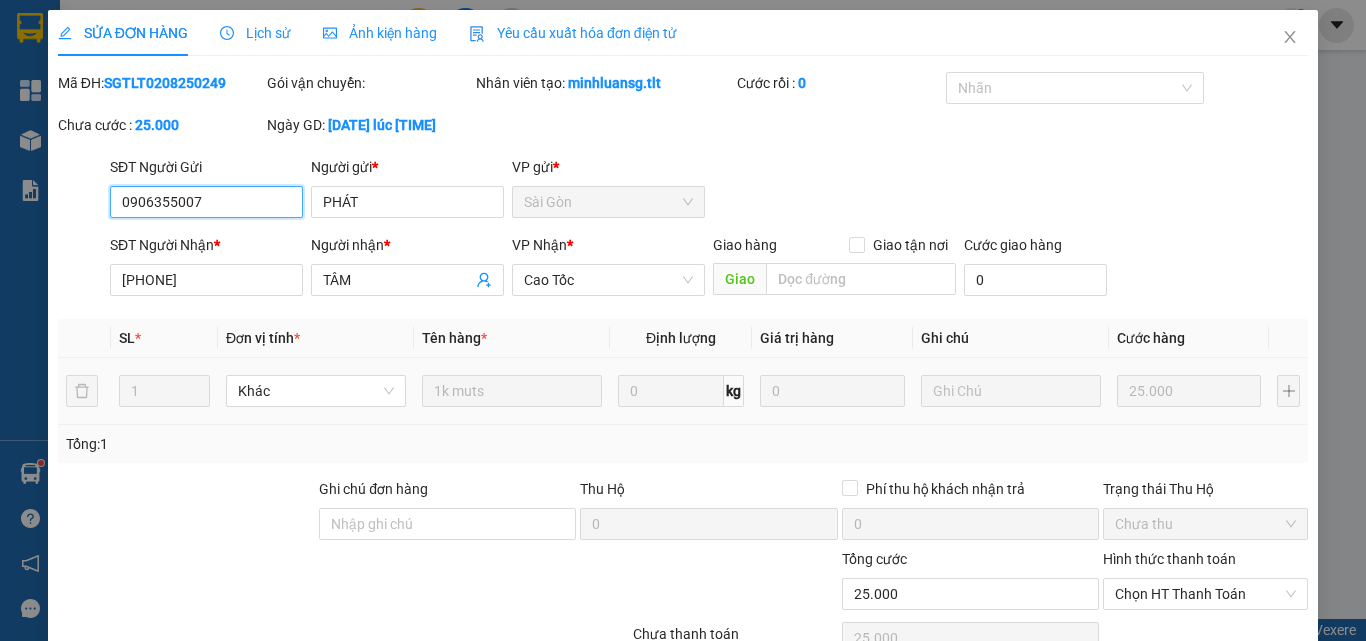 scroll, scrollTop: 103, scrollLeft: 0, axis: vertical 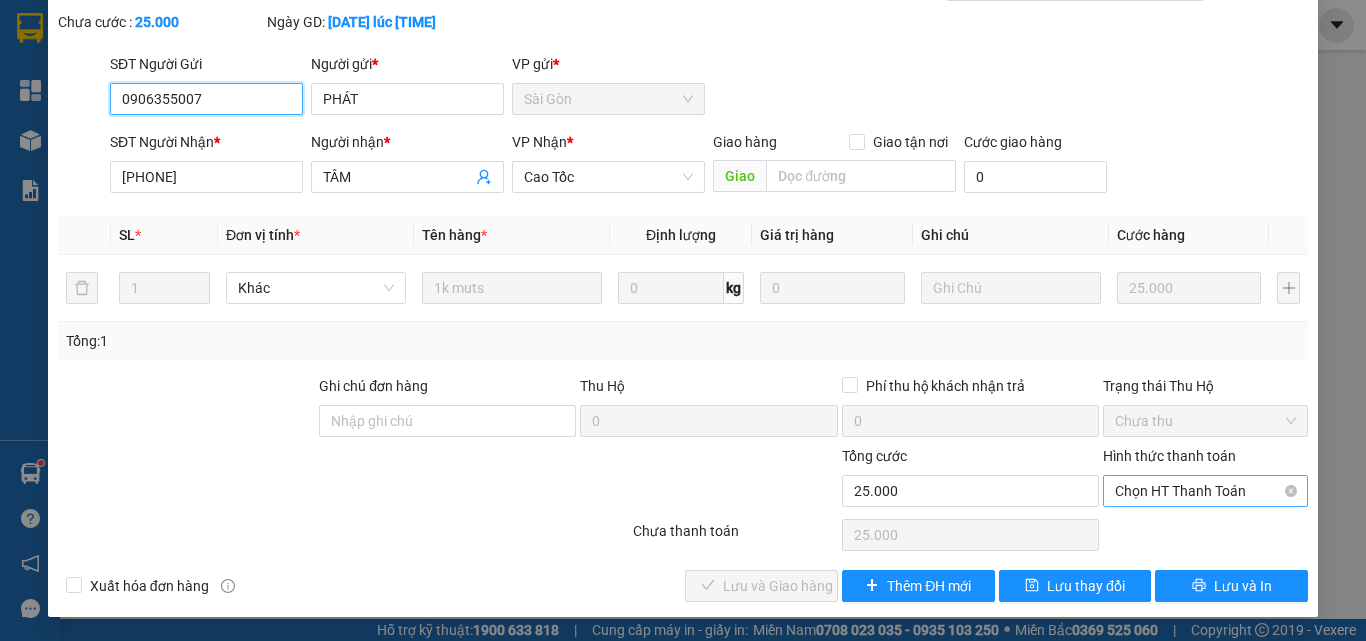 click on "Chọn HT Thanh Toán" at bounding box center [1205, 491] 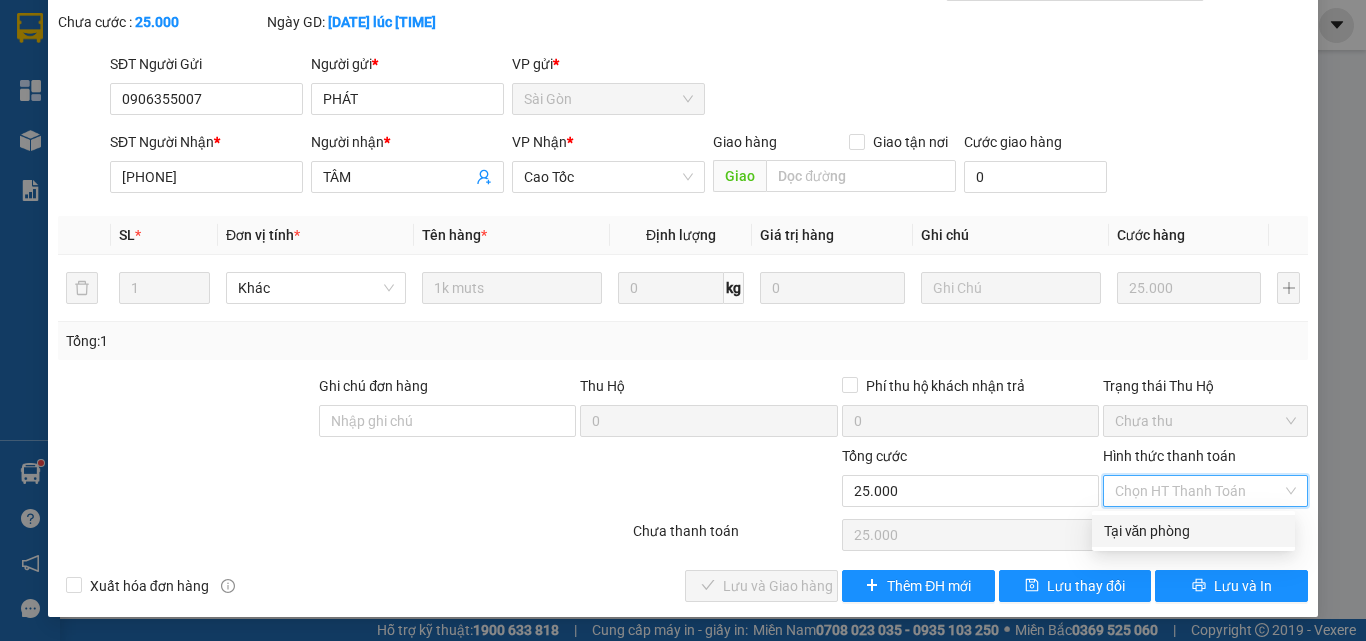 click on "Tại văn phòng" at bounding box center (1193, 531) 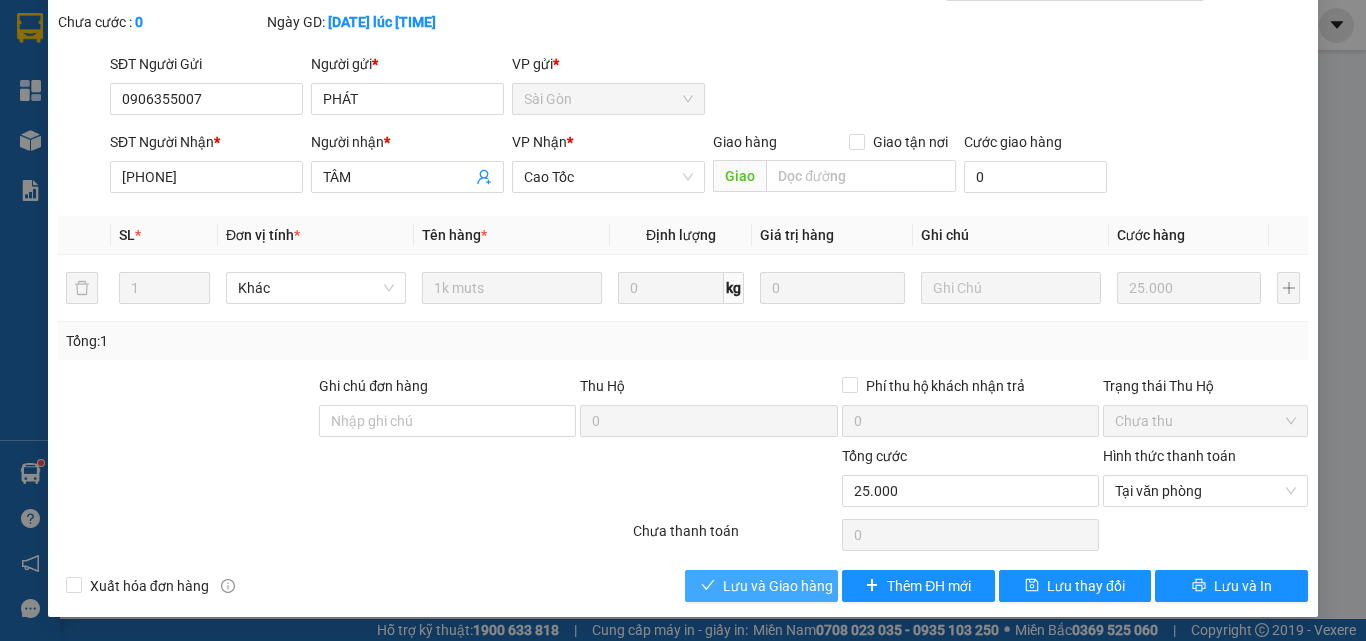 click on "Lưu và Giao hàng" at bounding box center [778, 586] 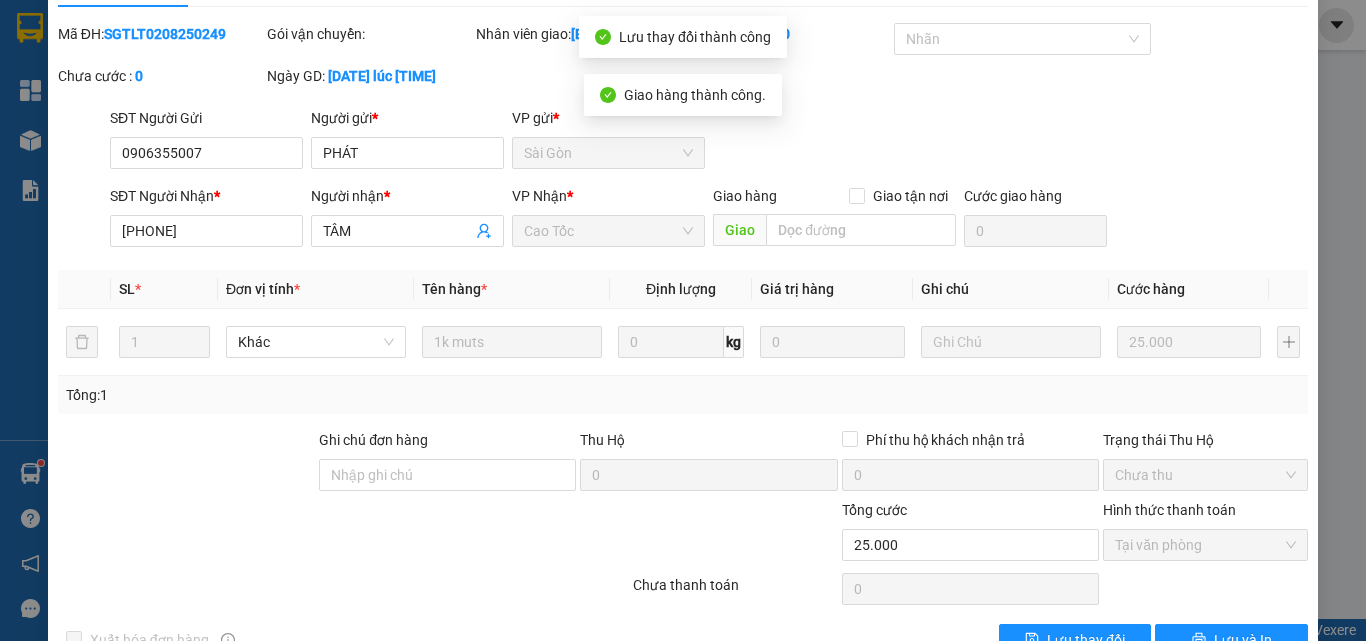 scroll, scrollTop: 0, scrollLeft: 0, axis: both 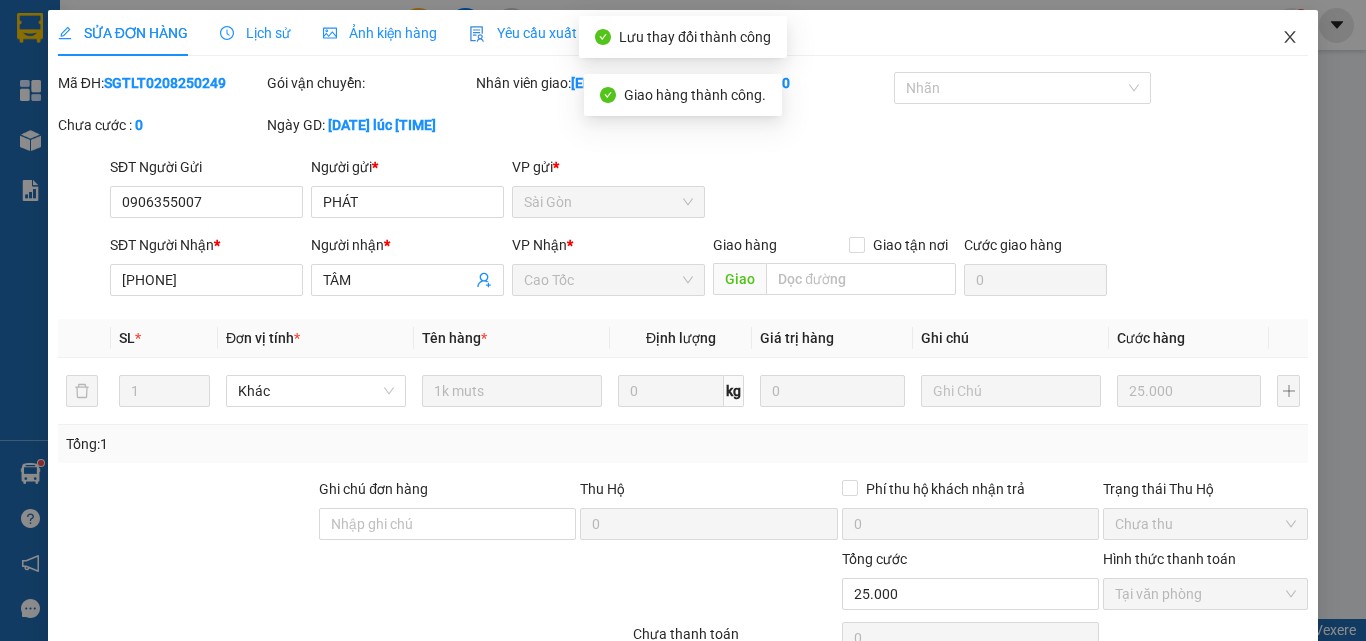 click 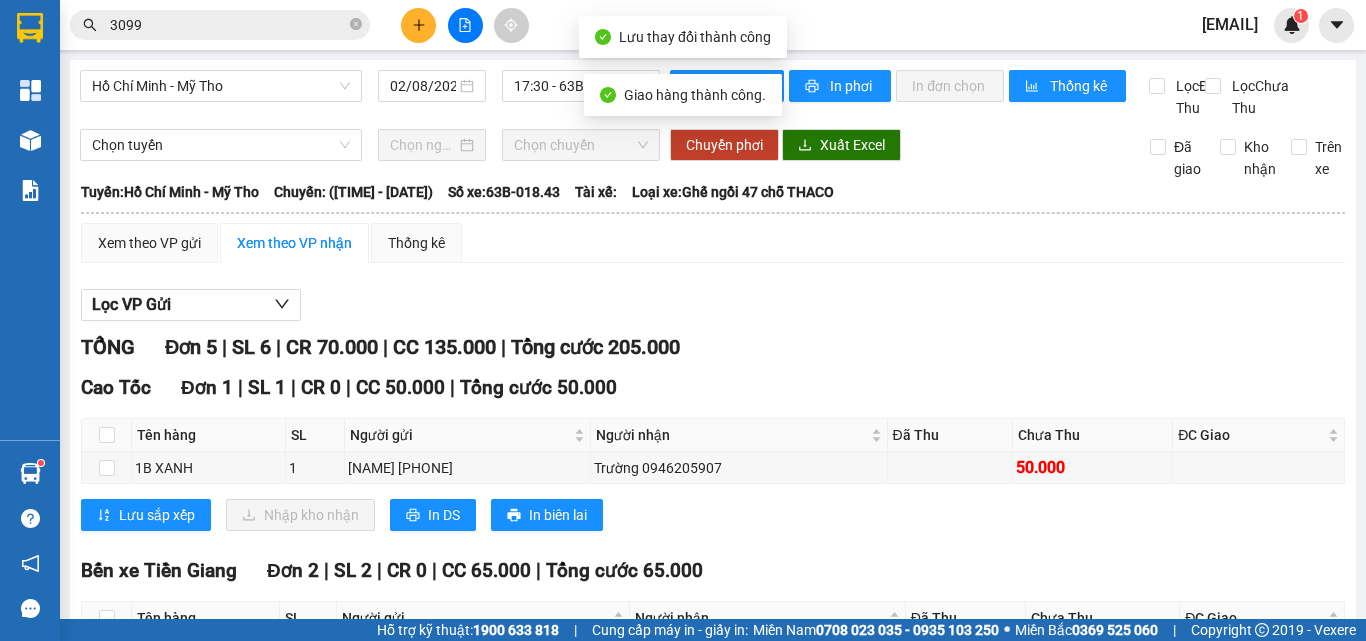 click on "3099" at bounding box center [228, 25] 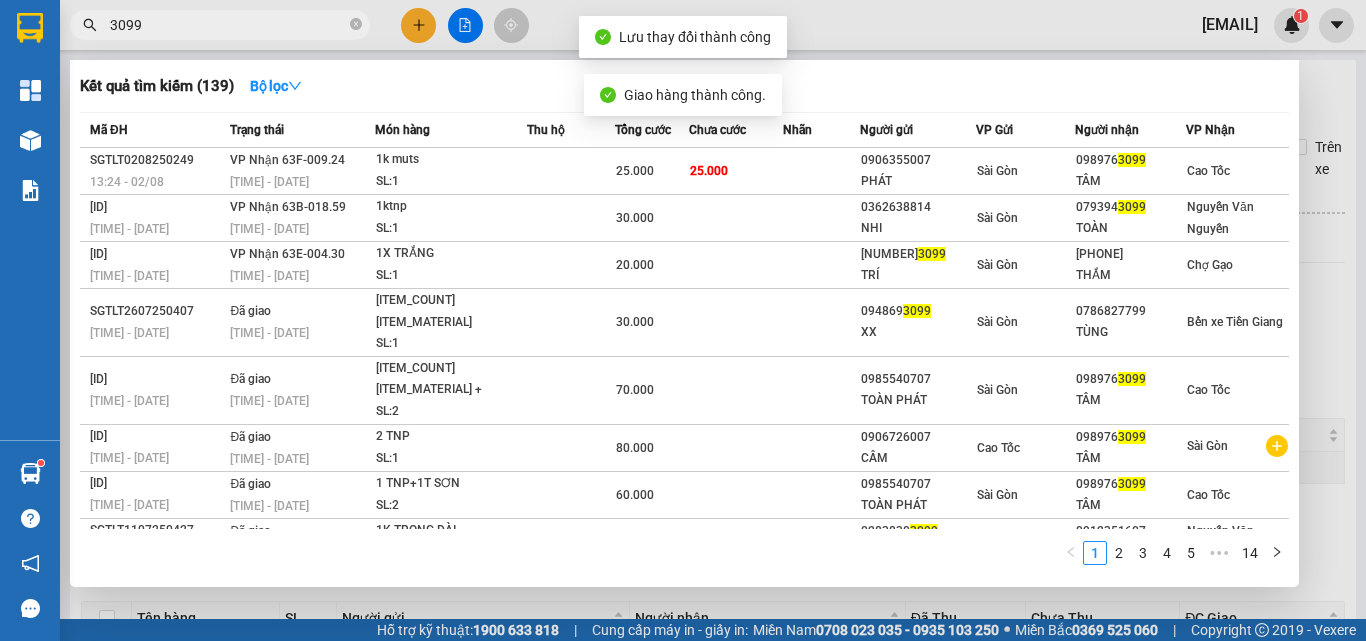 click on "3099" at bounding box center (228, 25) 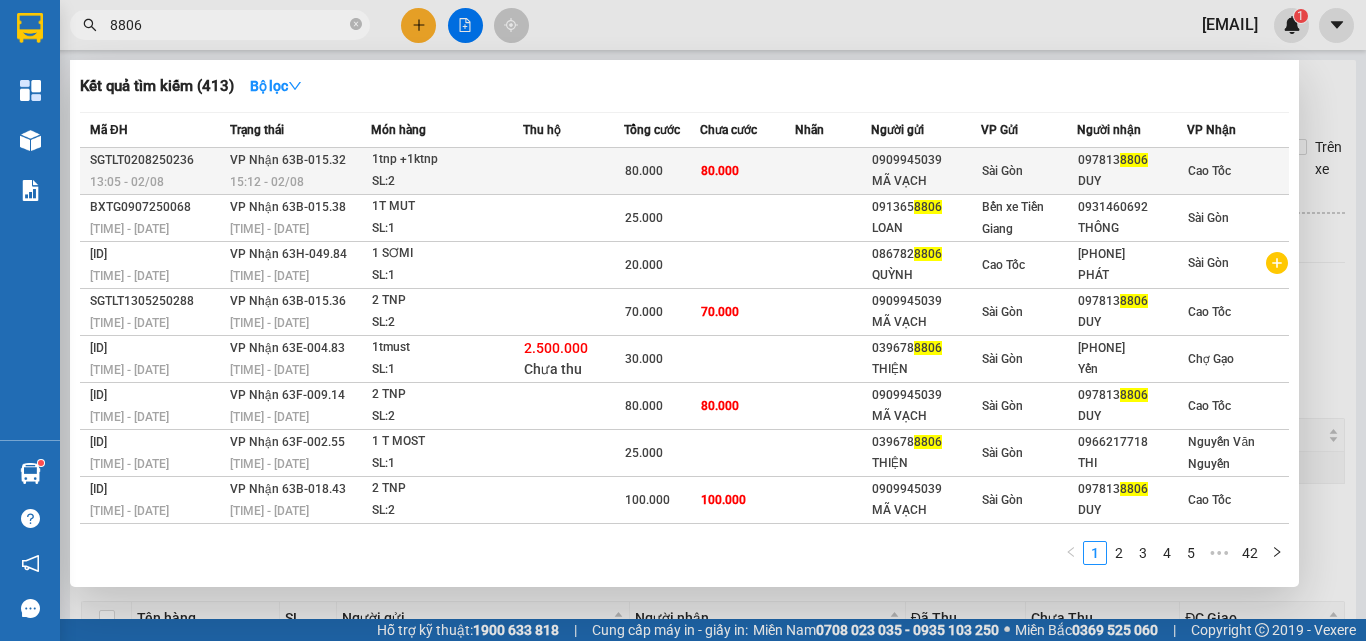 type on "8806" 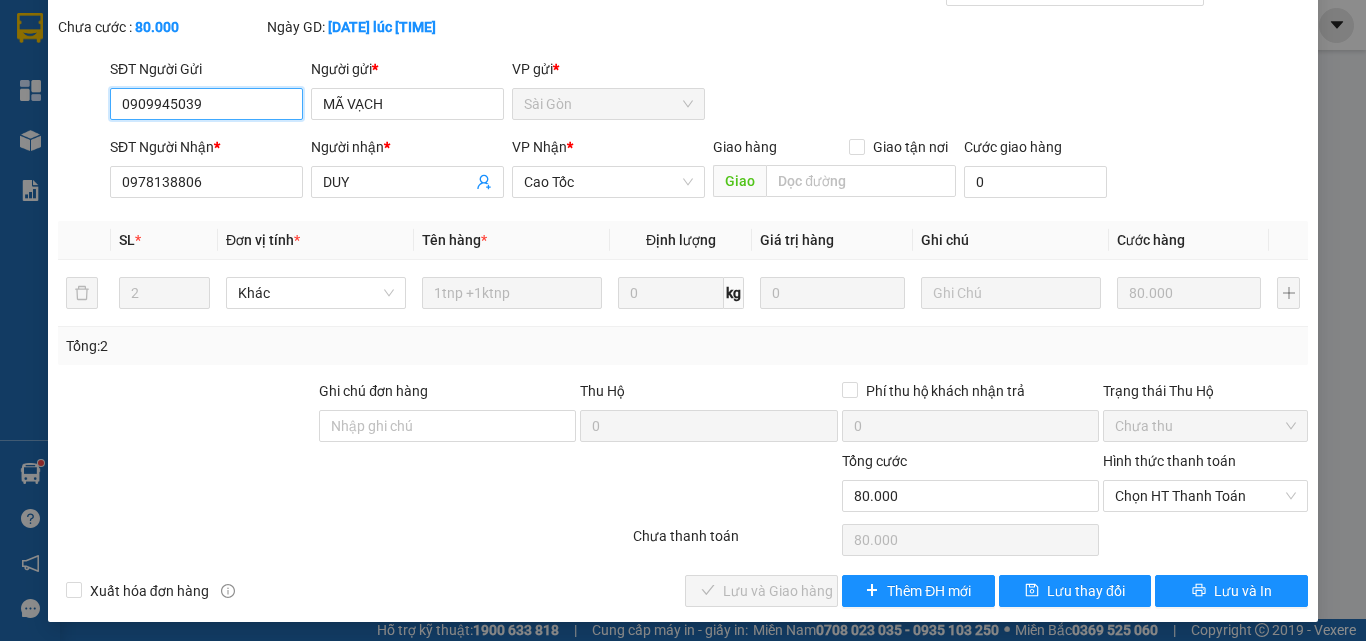 scroll, scrollTop: 103, scrollLeft: 0, axis: vertical 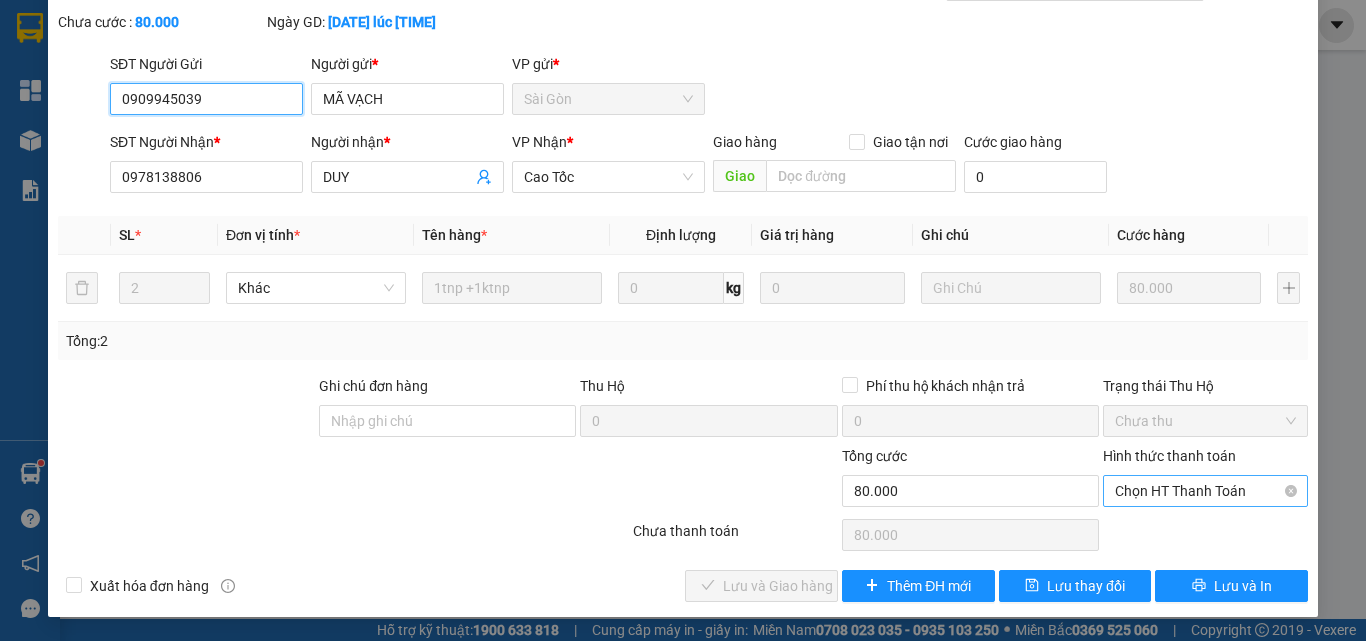 click on "Chọn HT Thanh Toán" at bounding box center [1205, 491] 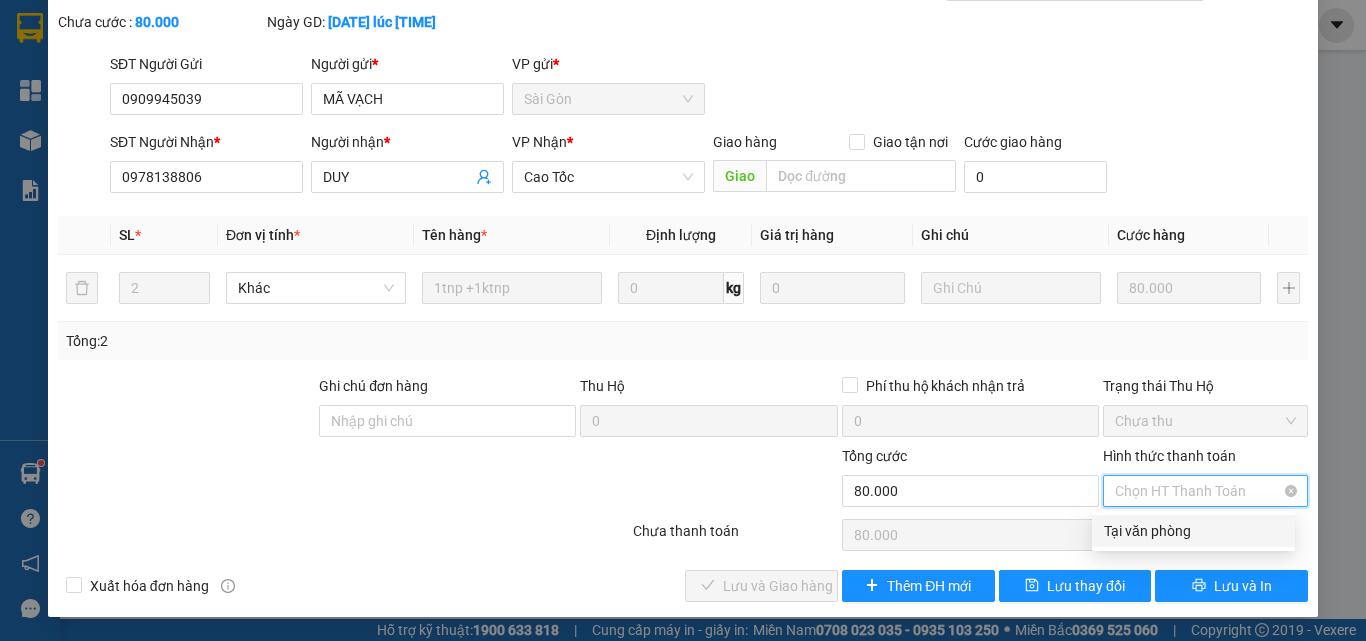 click on "Tại văn phòng" at bounding box center (1193, 531) 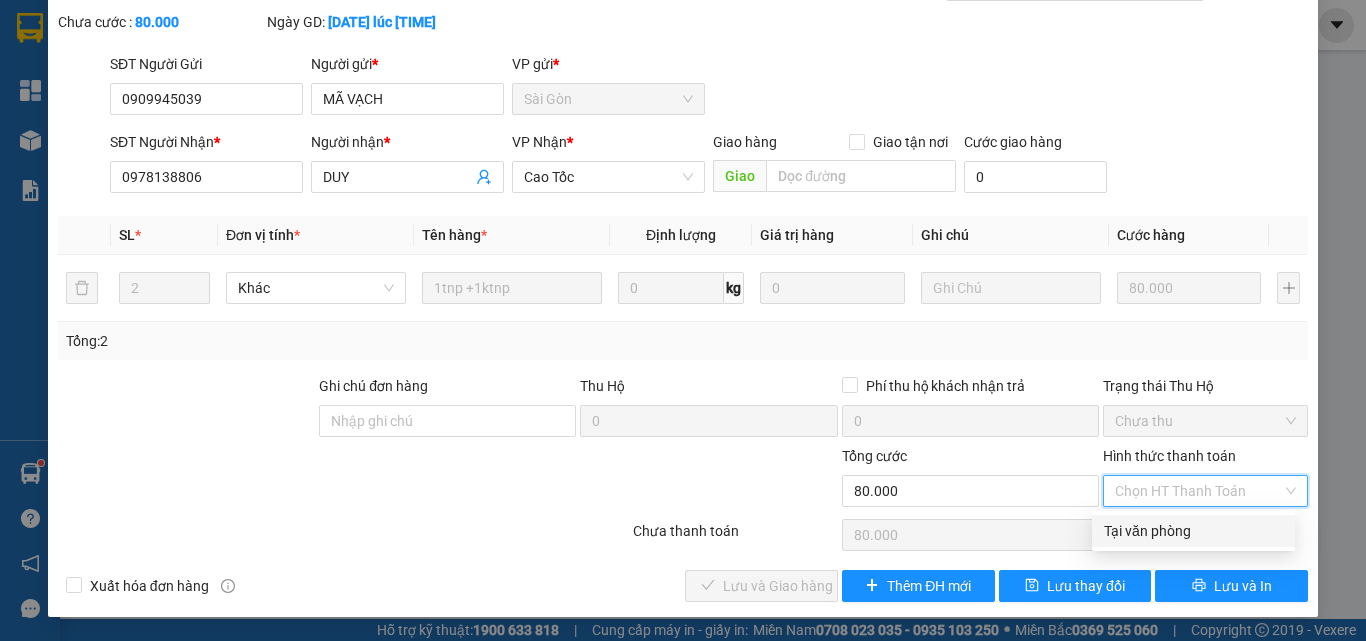 type on "0" 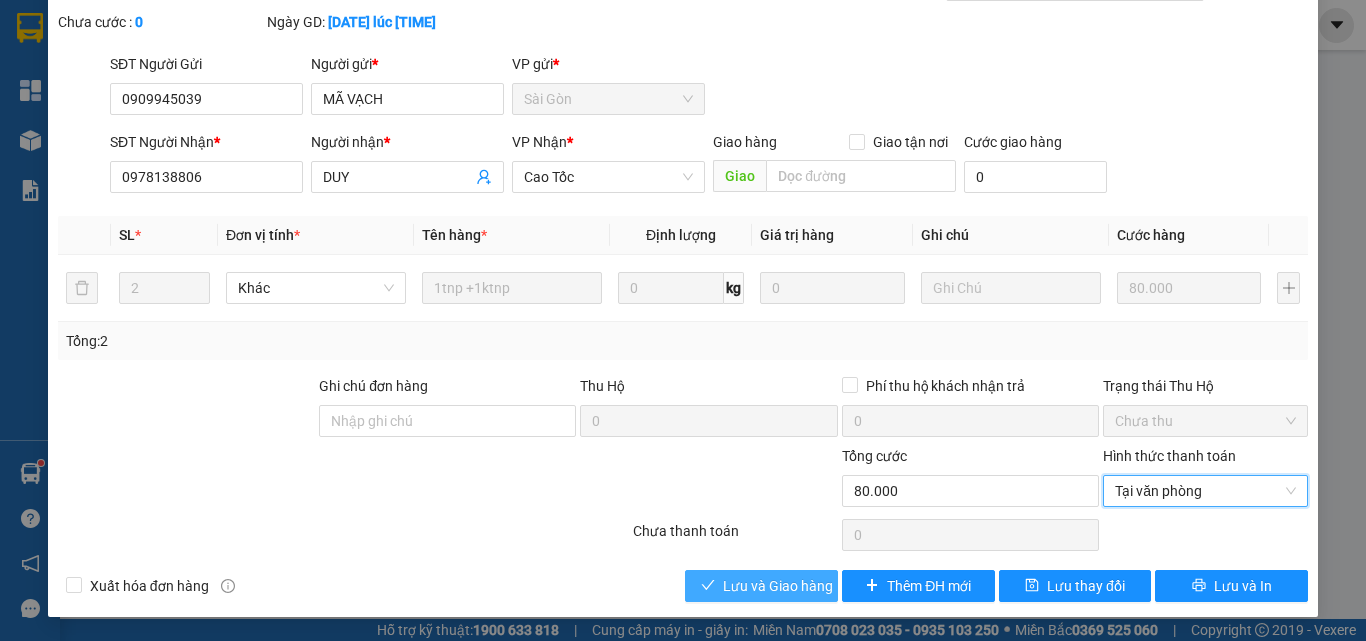 click on "Lưu và Giao hàng" at bounding box center [761, 586] 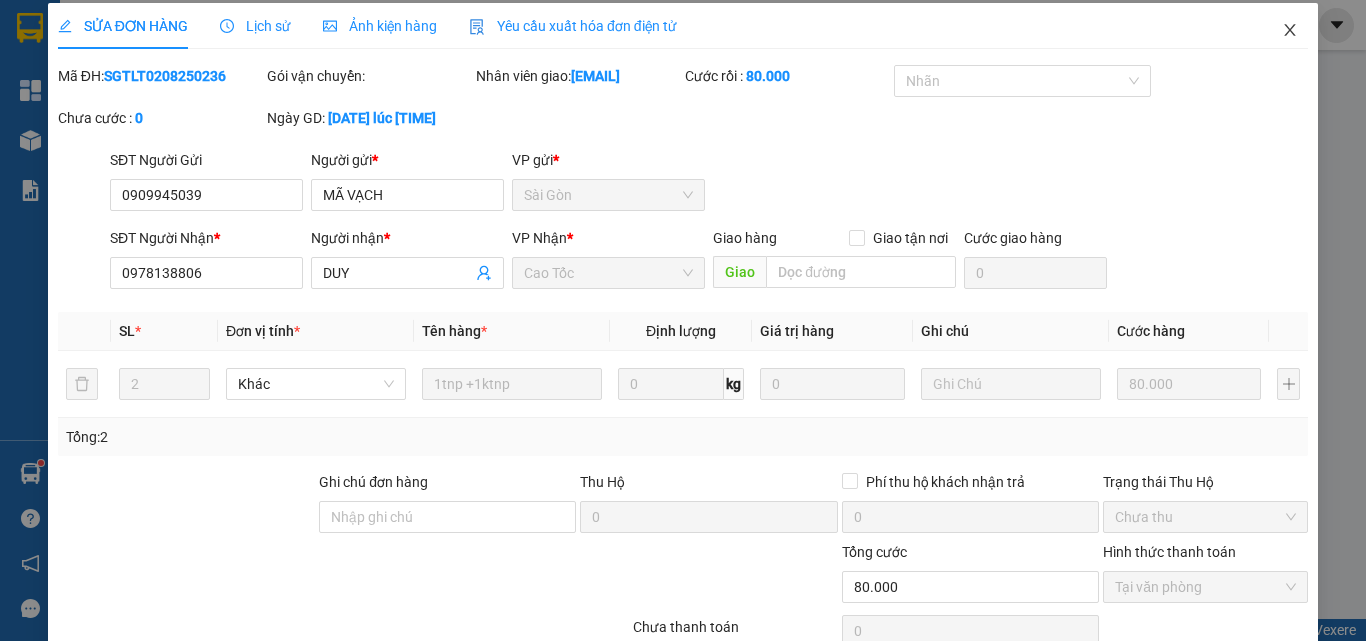 scroll, scrollTop: 0, scrollLeft: 0, axis: both 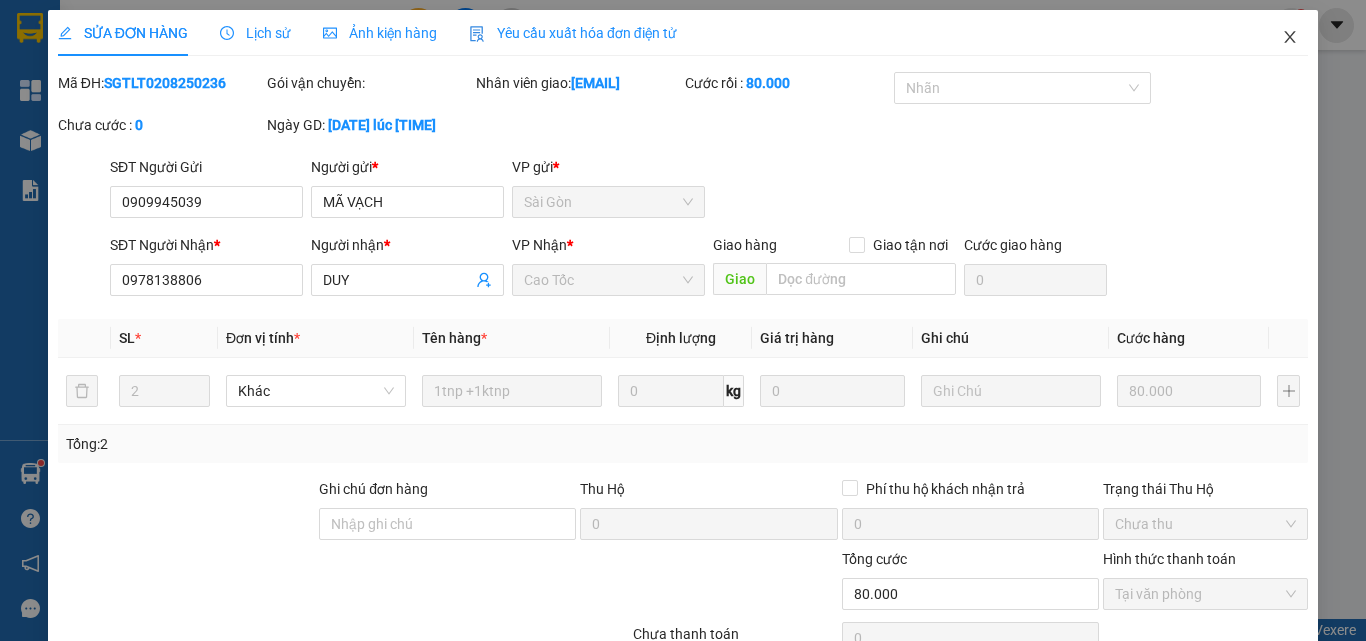 click 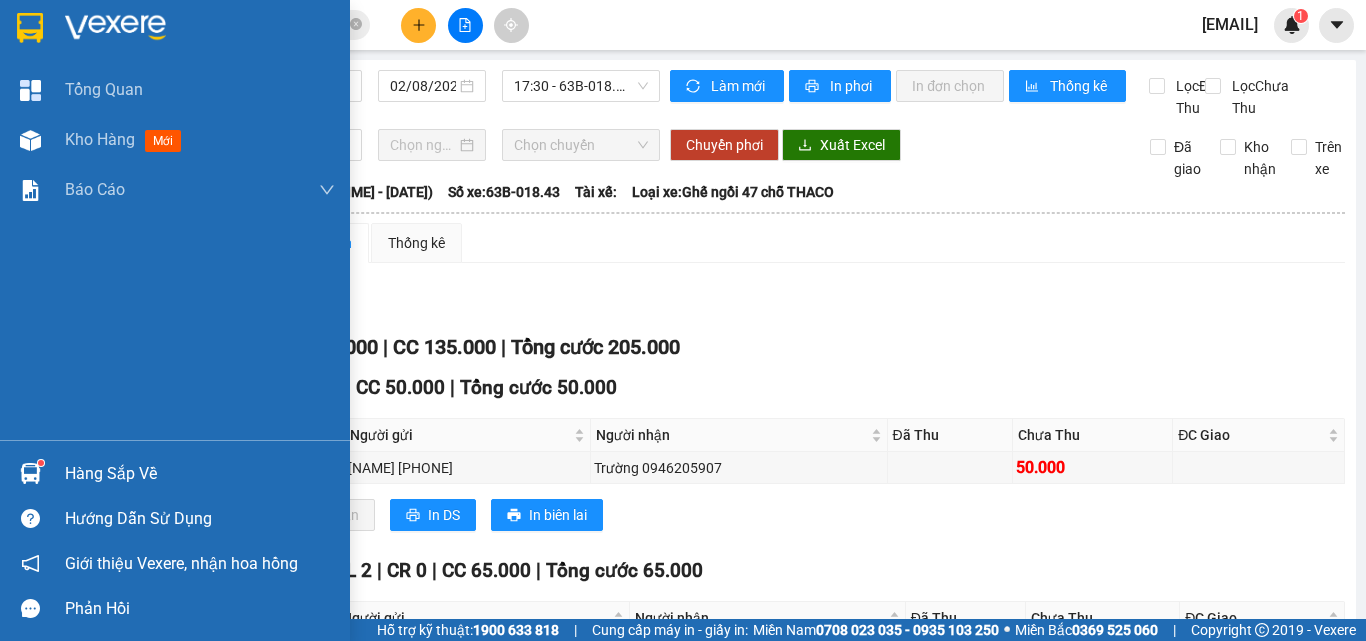 click at bounding box center (30, 473) 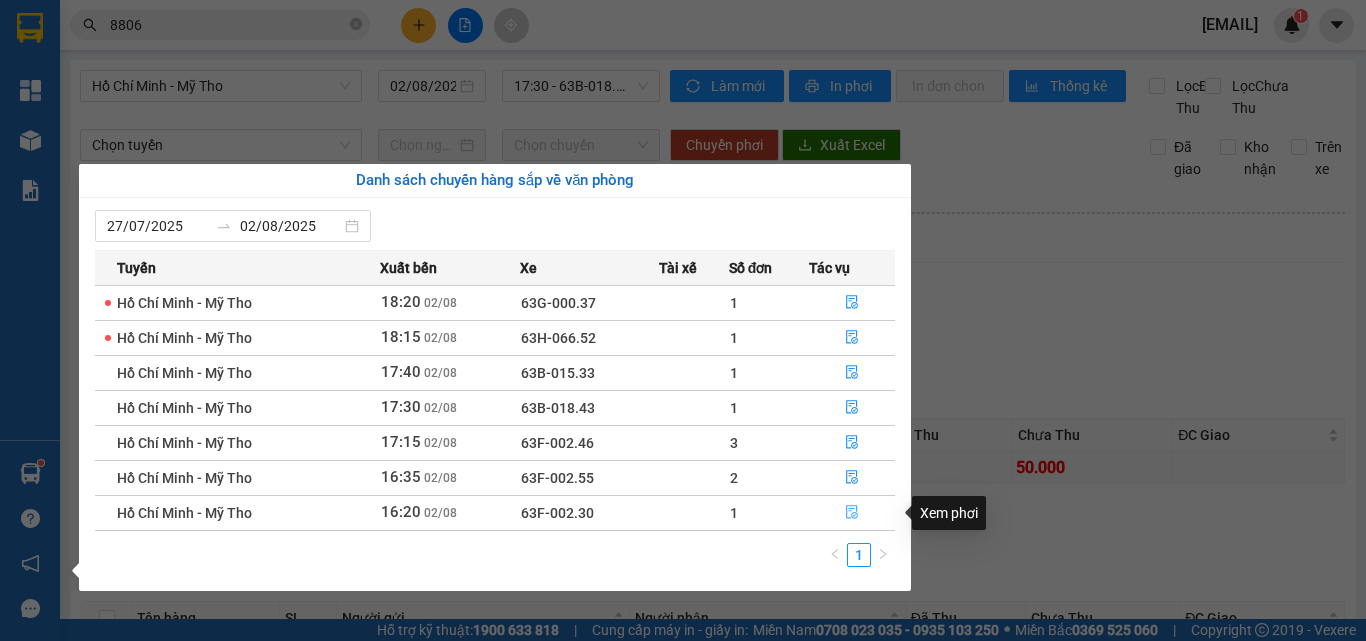 click at bounding box center [852, 513] 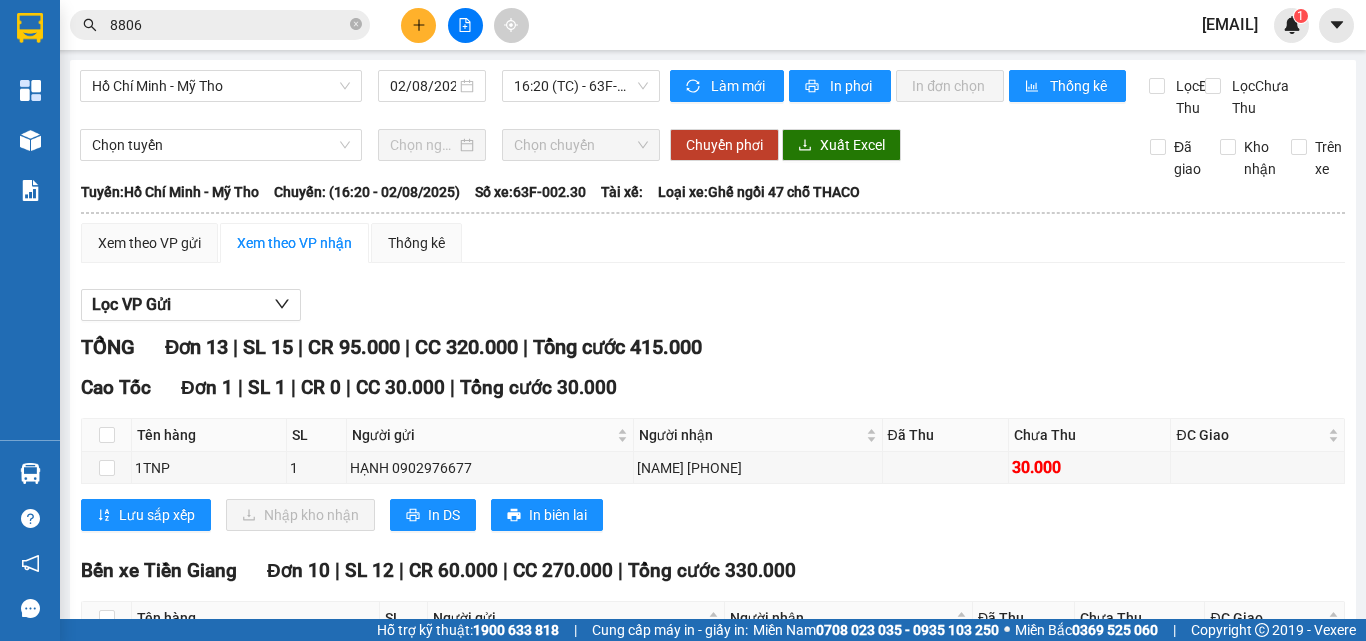click at bounding box center (107, 435) 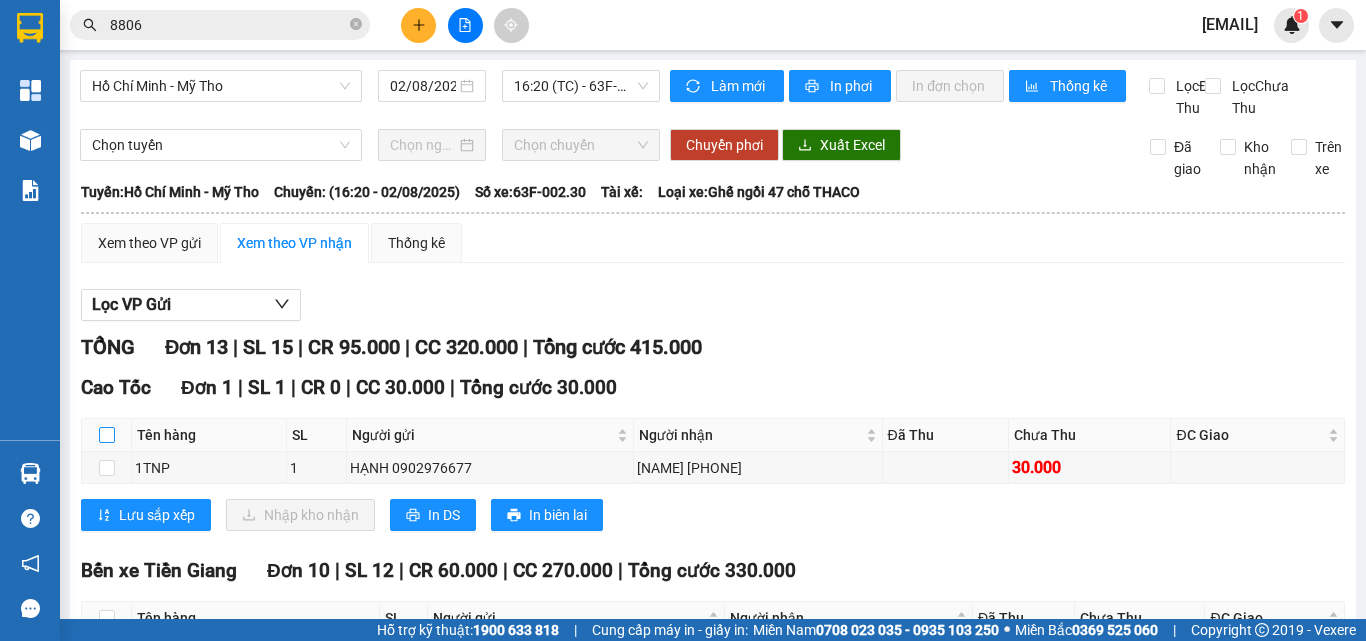 click at bounding box center (107, 435) 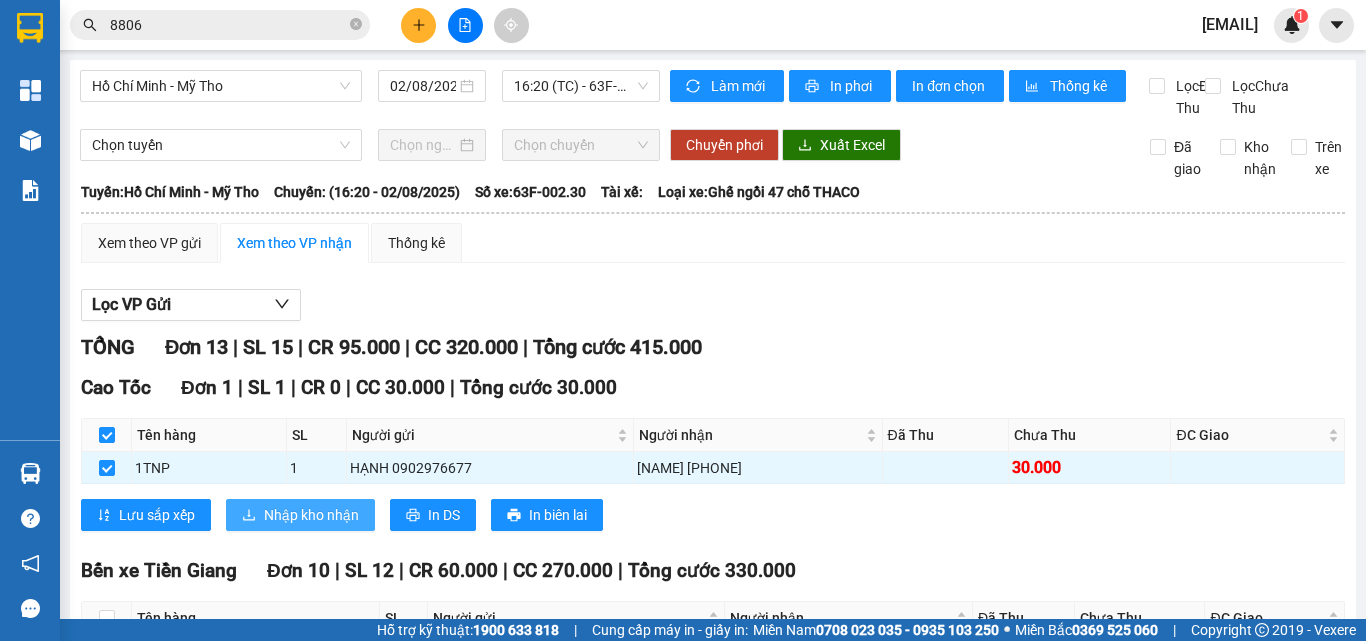 click on "Nhập kho nhận" at bounding box center [300, 515] 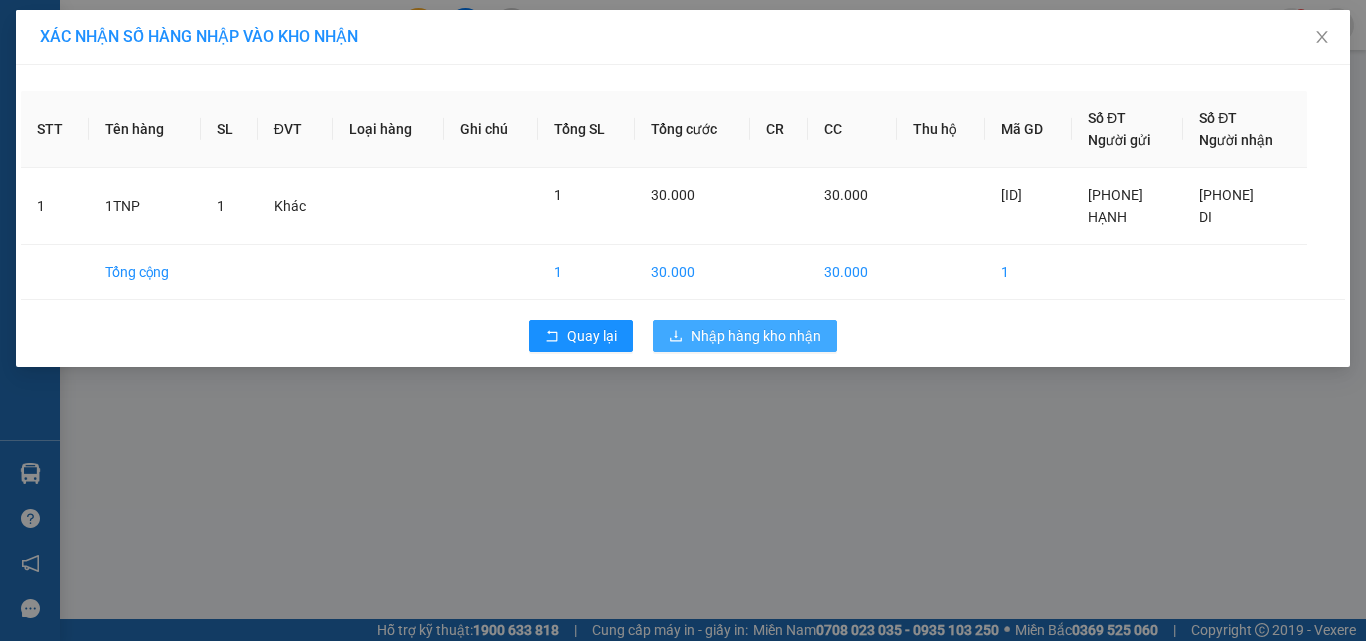 click on "Nhập hàng kho nhận" at bounding box center [756, 336] 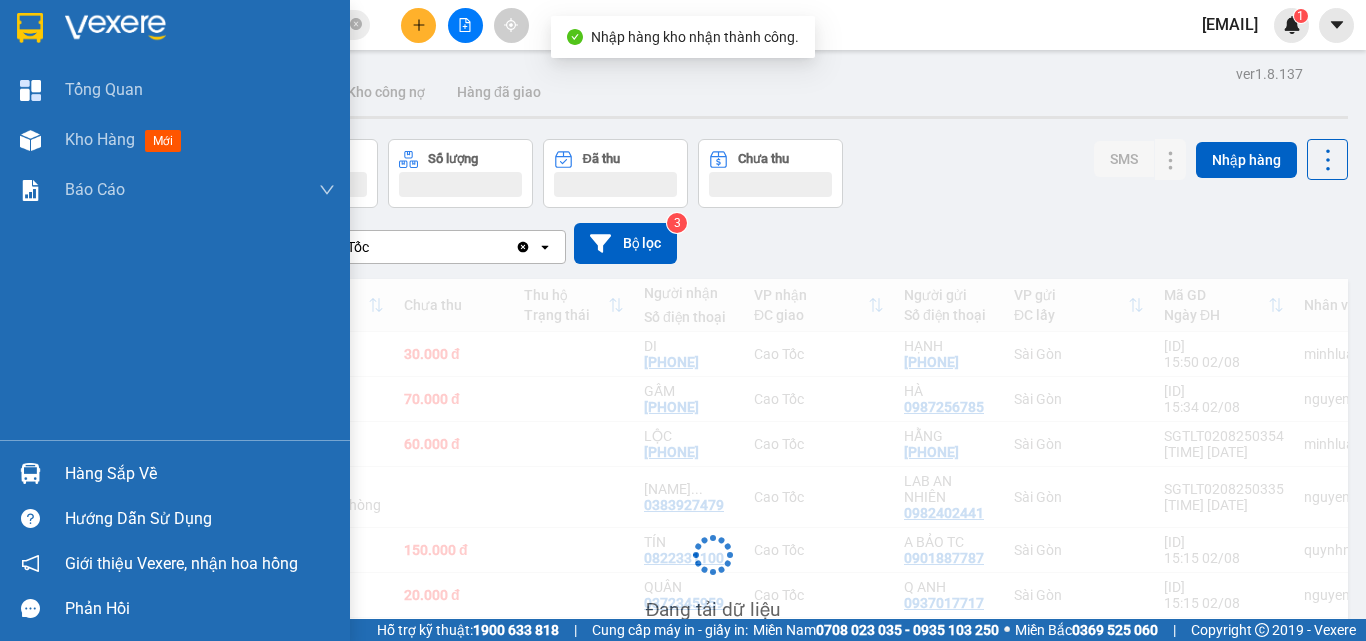click at bounding box center [30, 473] 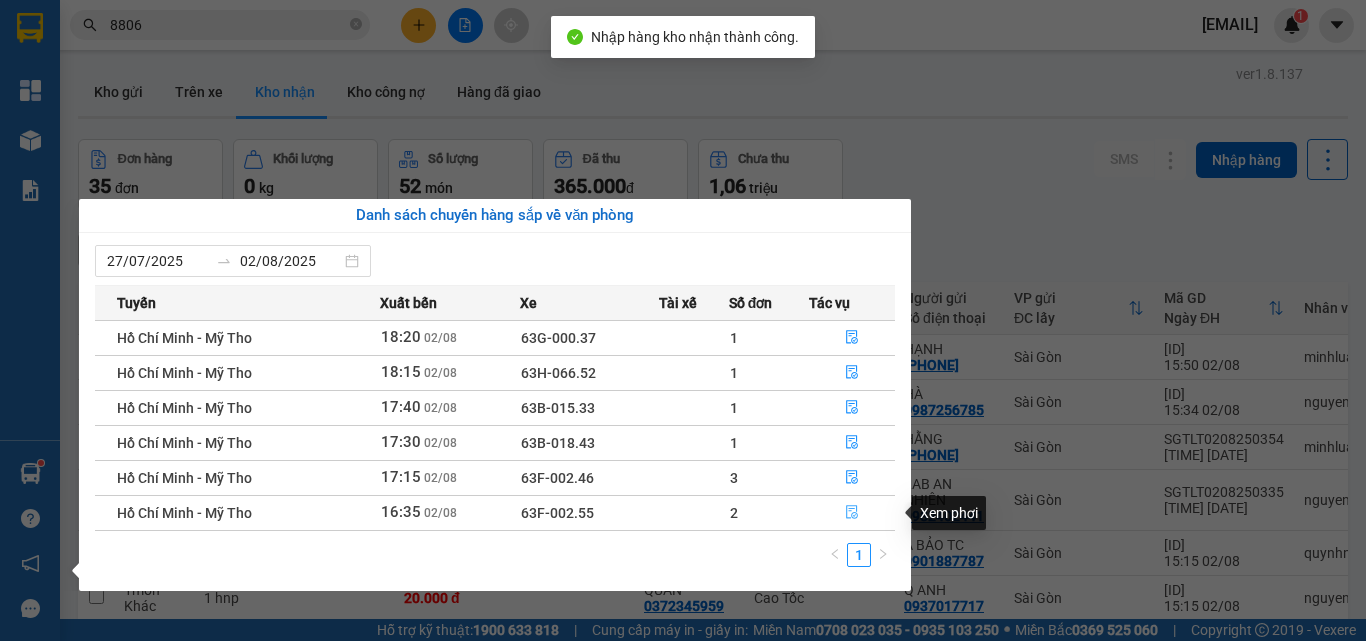 click 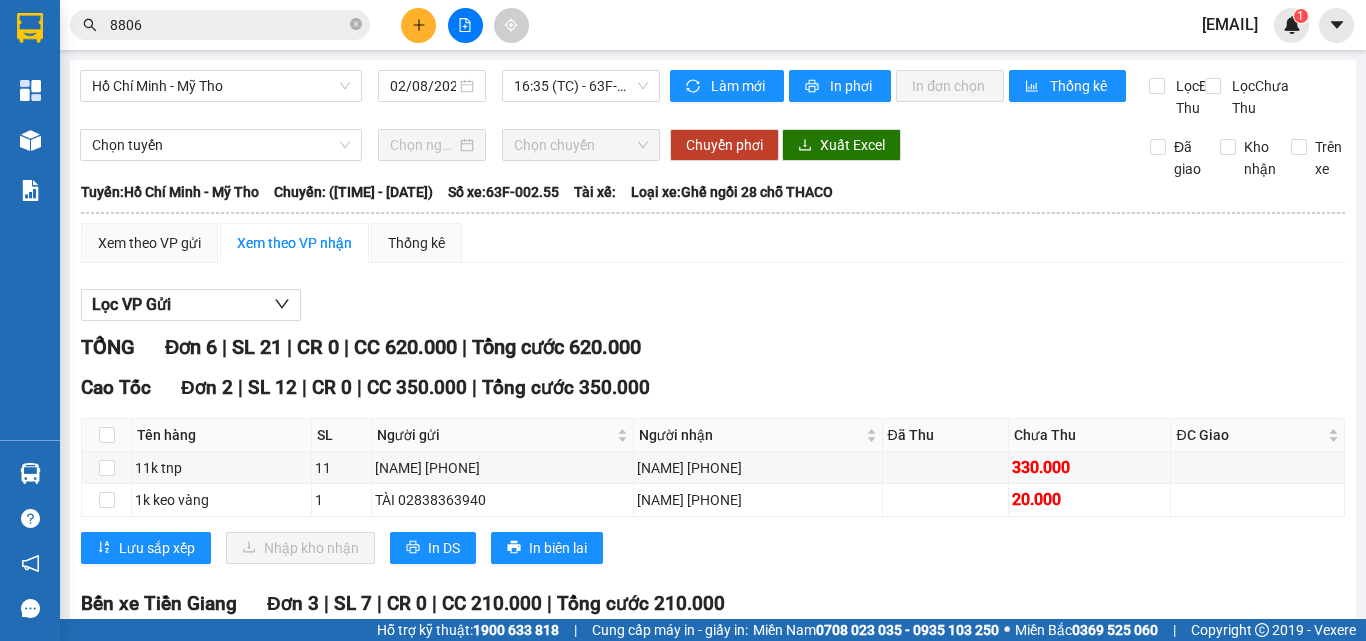 click on "8806" at bounding box center (228, 25) 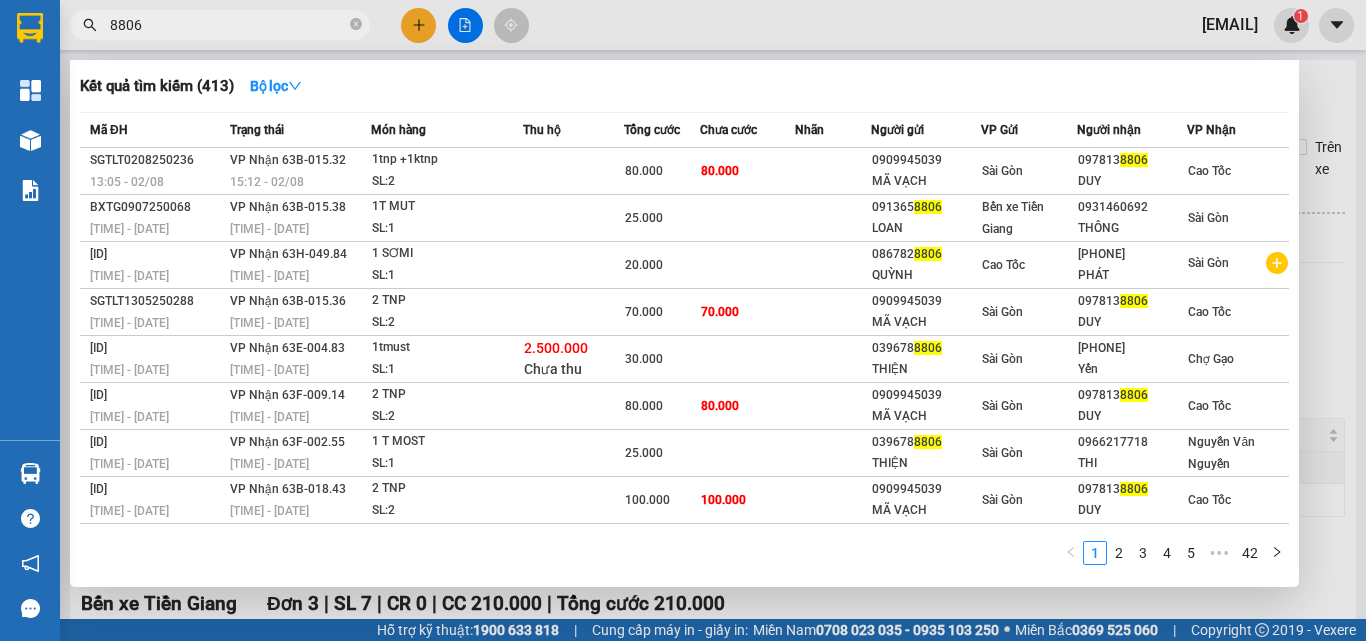 click on "8806" at bounding box center (228, 25) 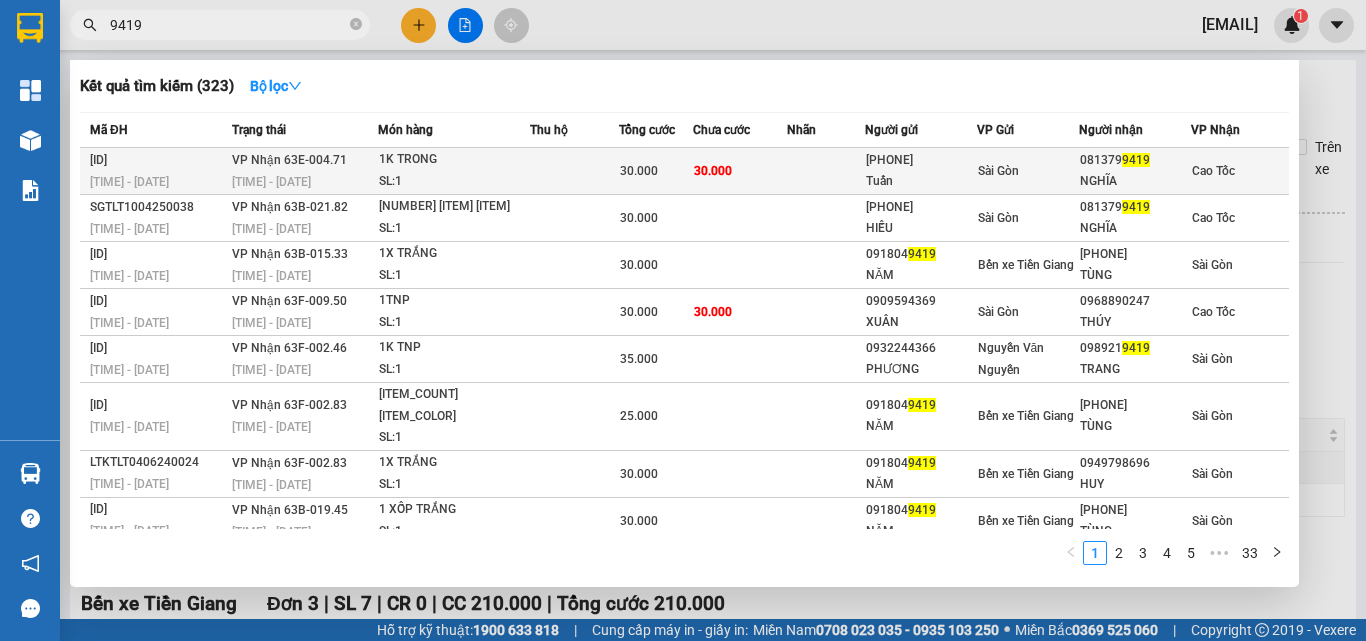 type on "9419" 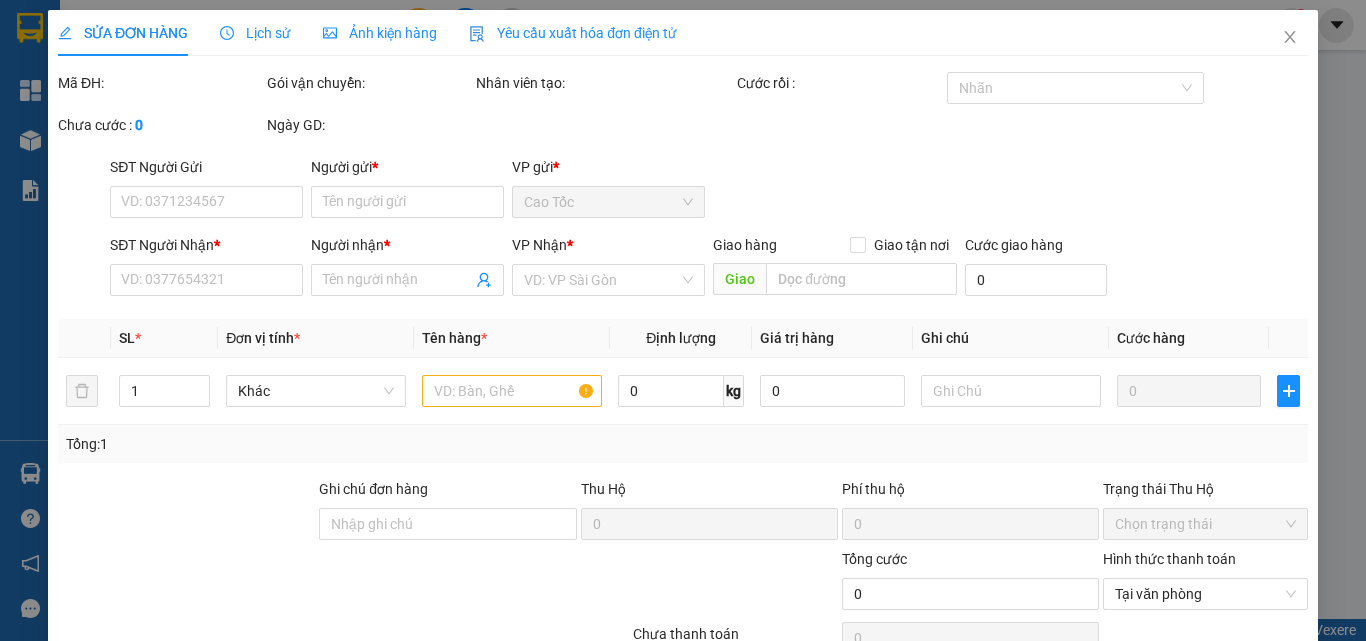 type on "[PHONE]" 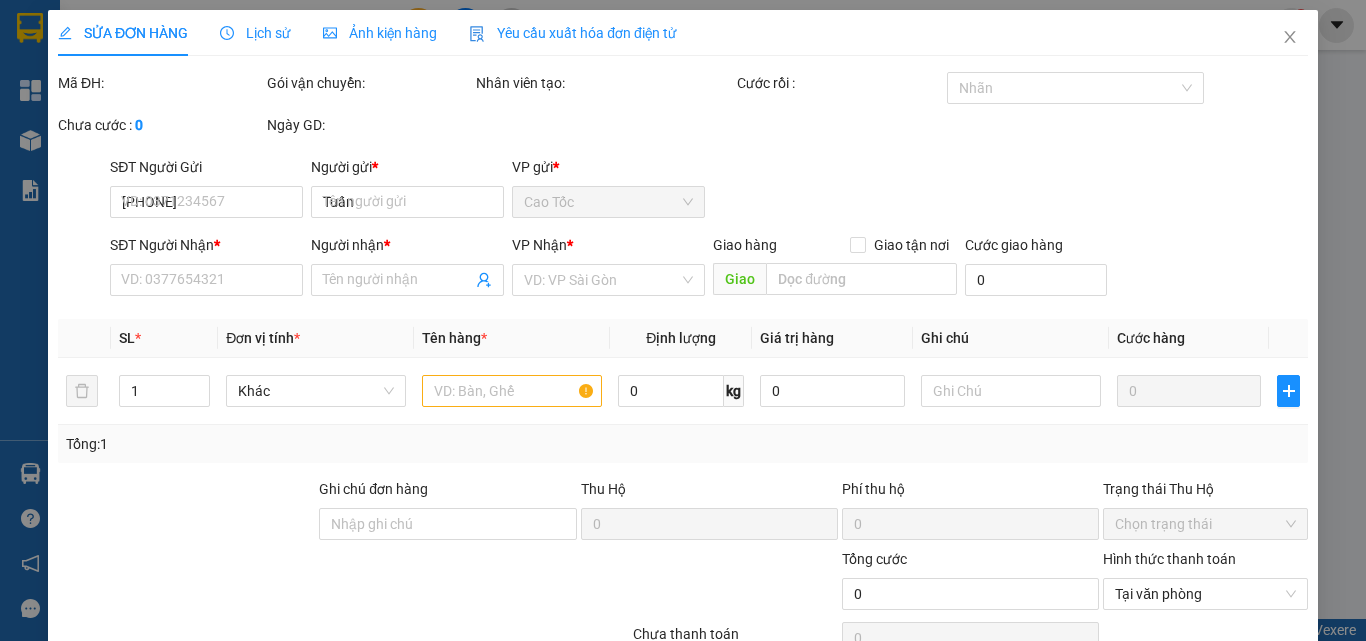 type on "[PHONE]" 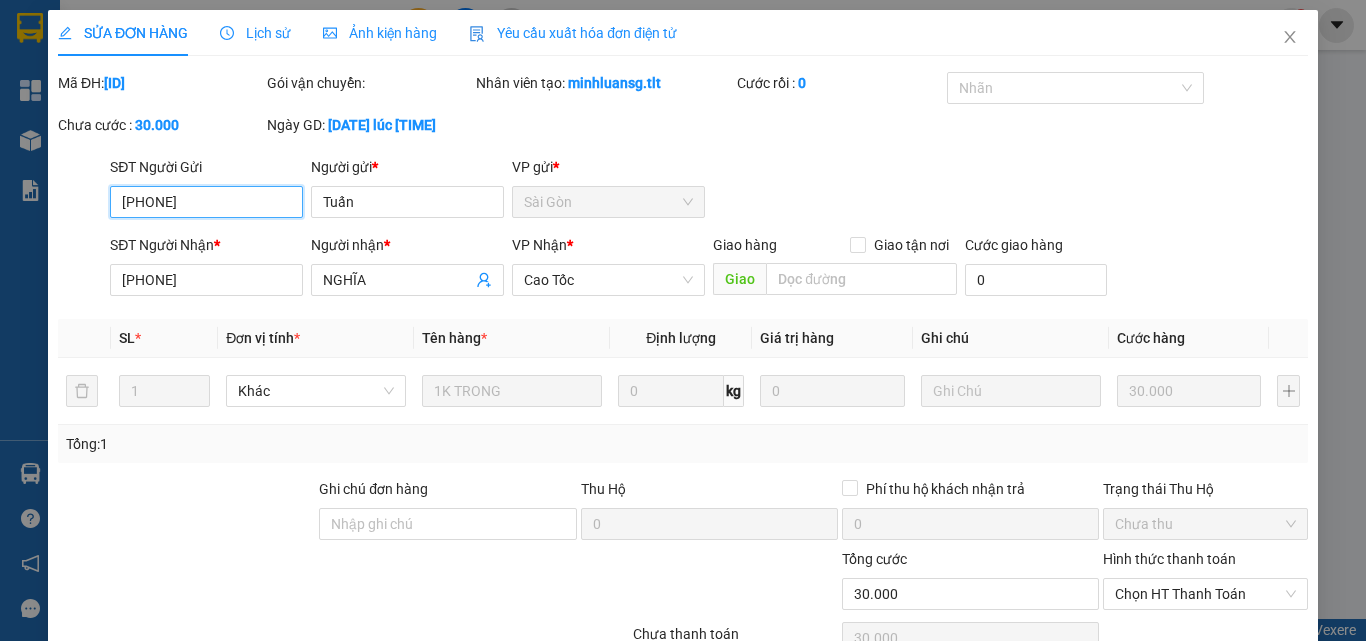 scroll, scrollTop: 96, scrollLeft: 0, axis: vertical 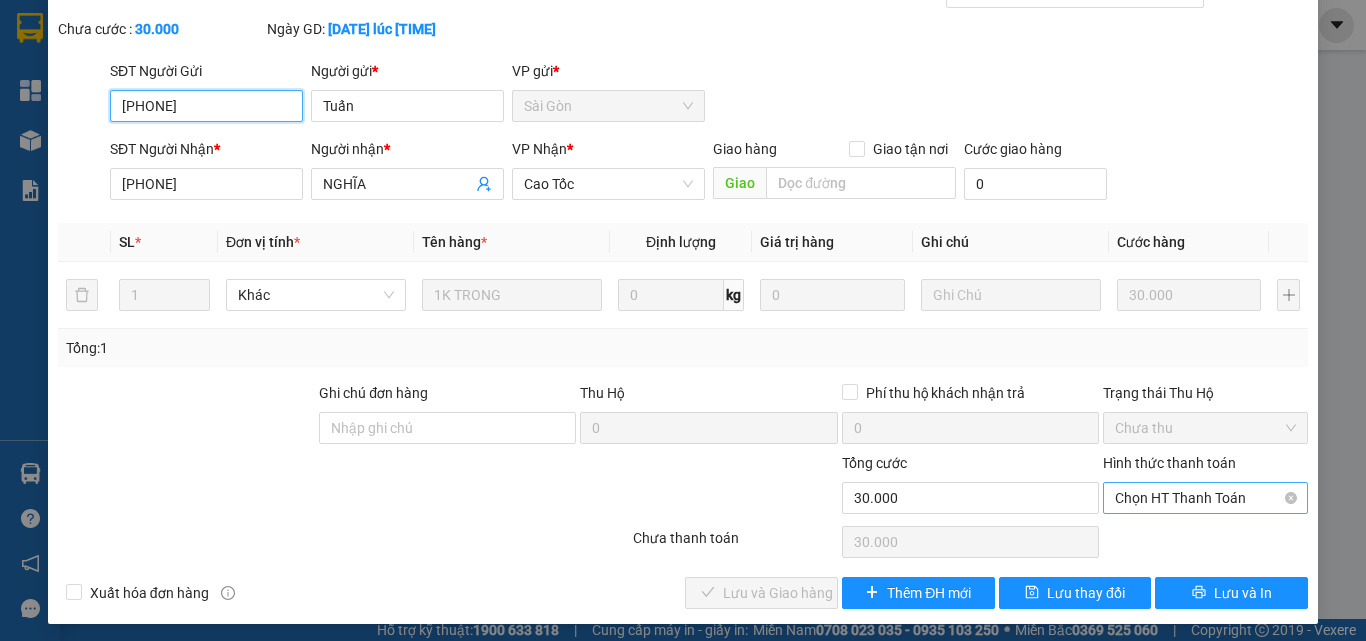 click on "Chọn HT Thanh Toán" at bounding box center [1205, 498] 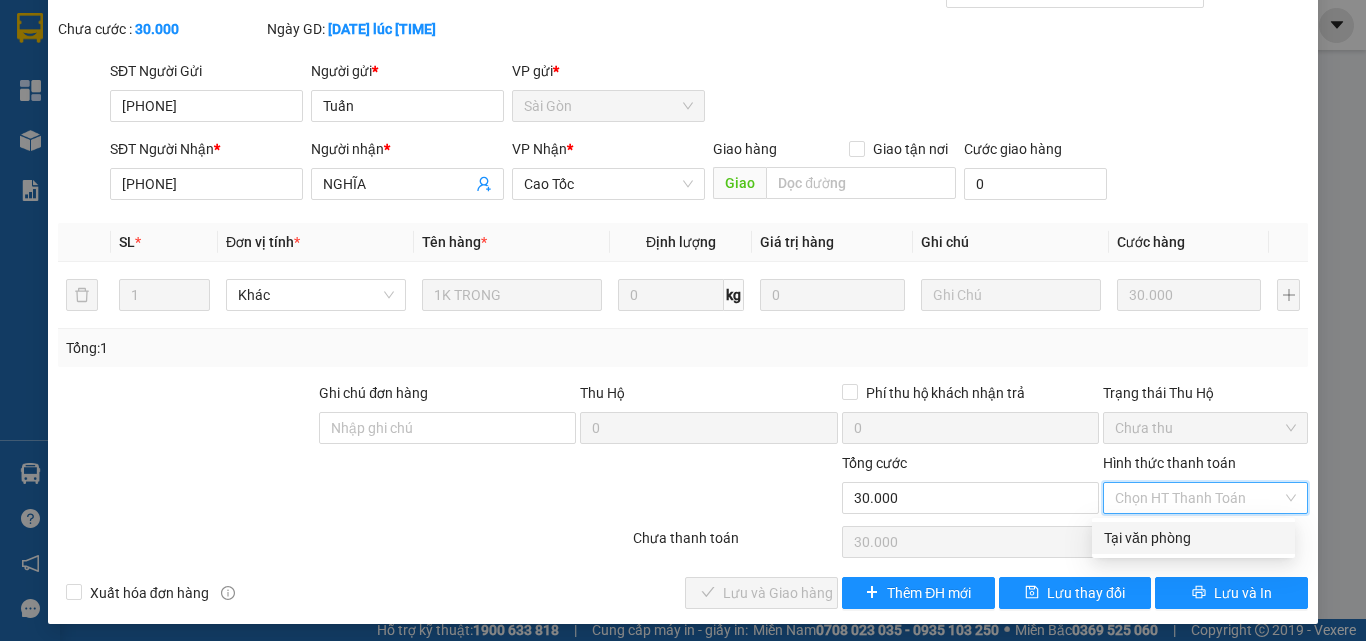 click on "Tại văn phòng" at bounding box center (1193, 538) 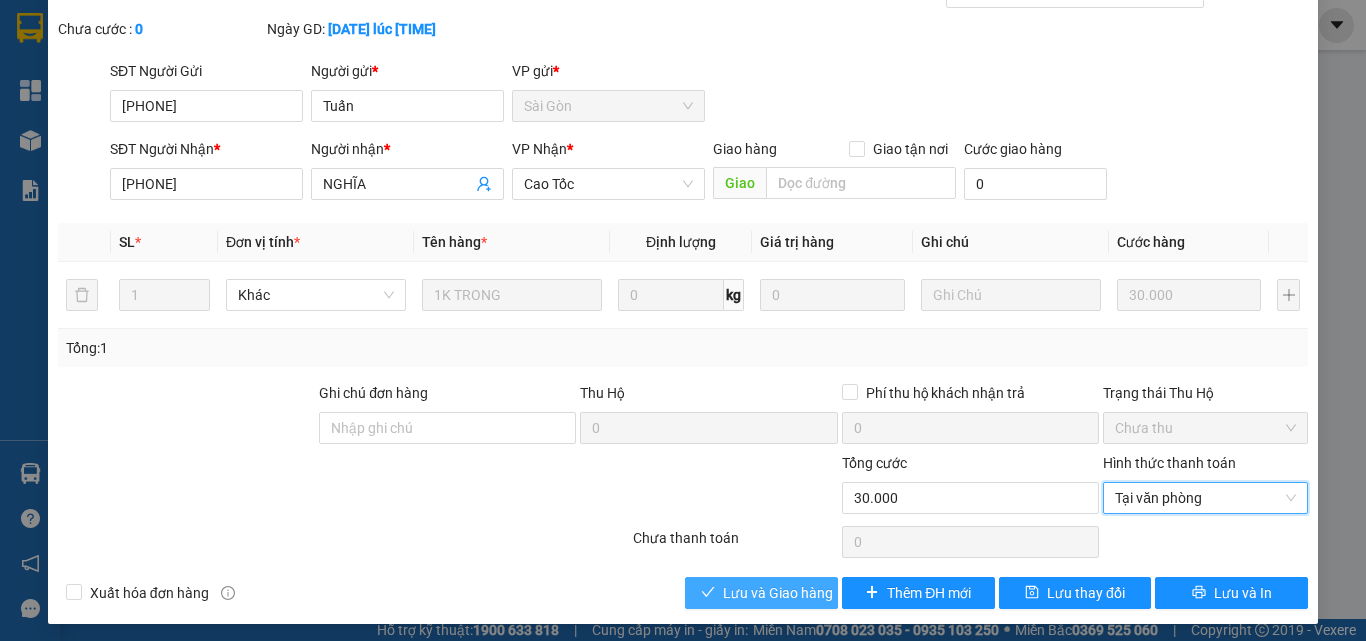 click on "Lưu và Giao hàng" at bounding box center (778, 593) 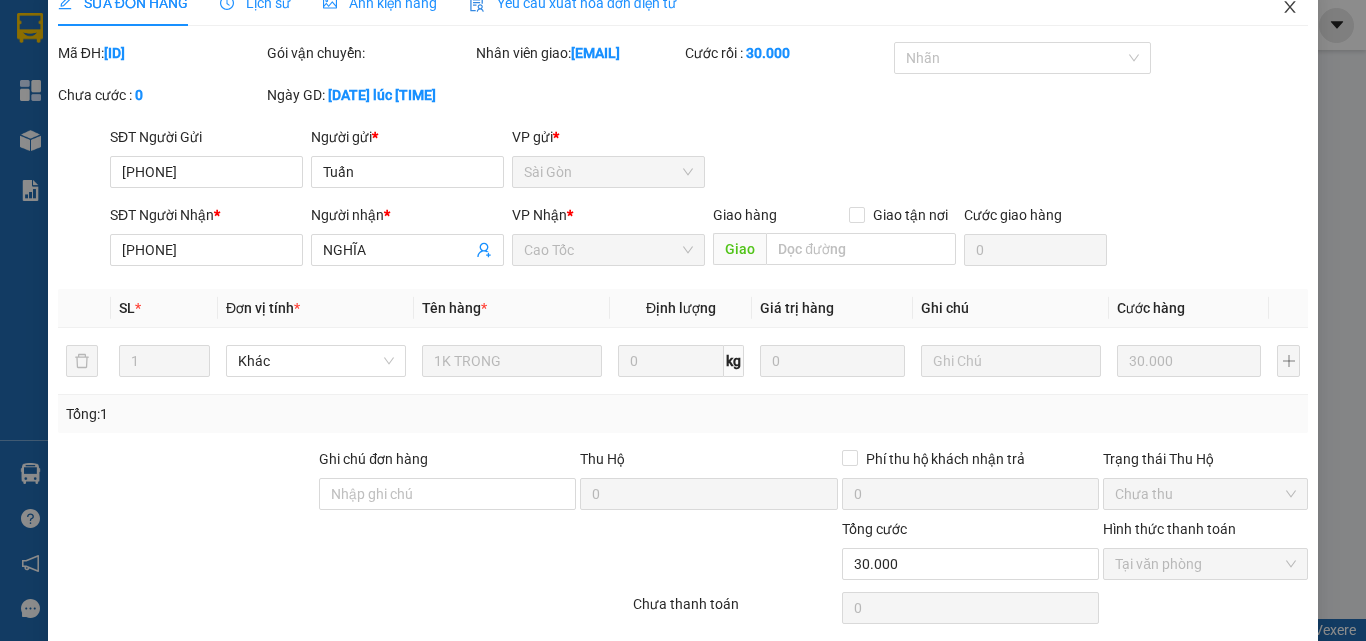 scroll, scrollTop: 0, scrollLeft: 0, axis: both 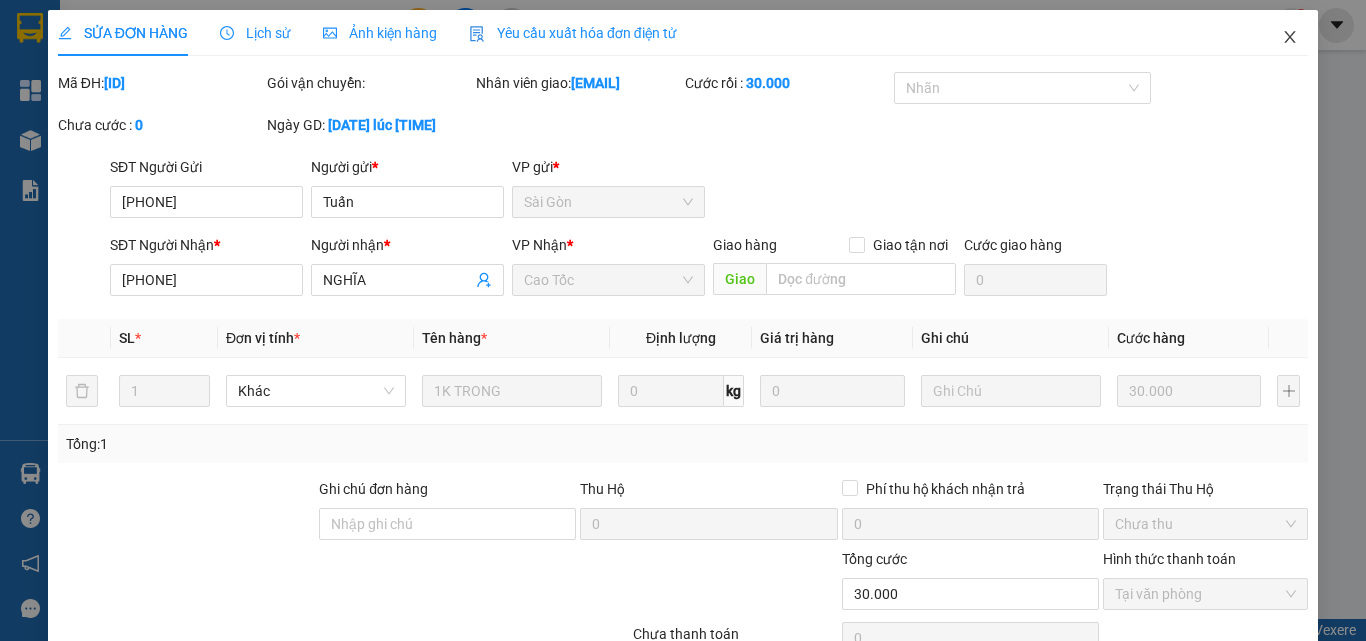 click at bounding box center [1290, 38] 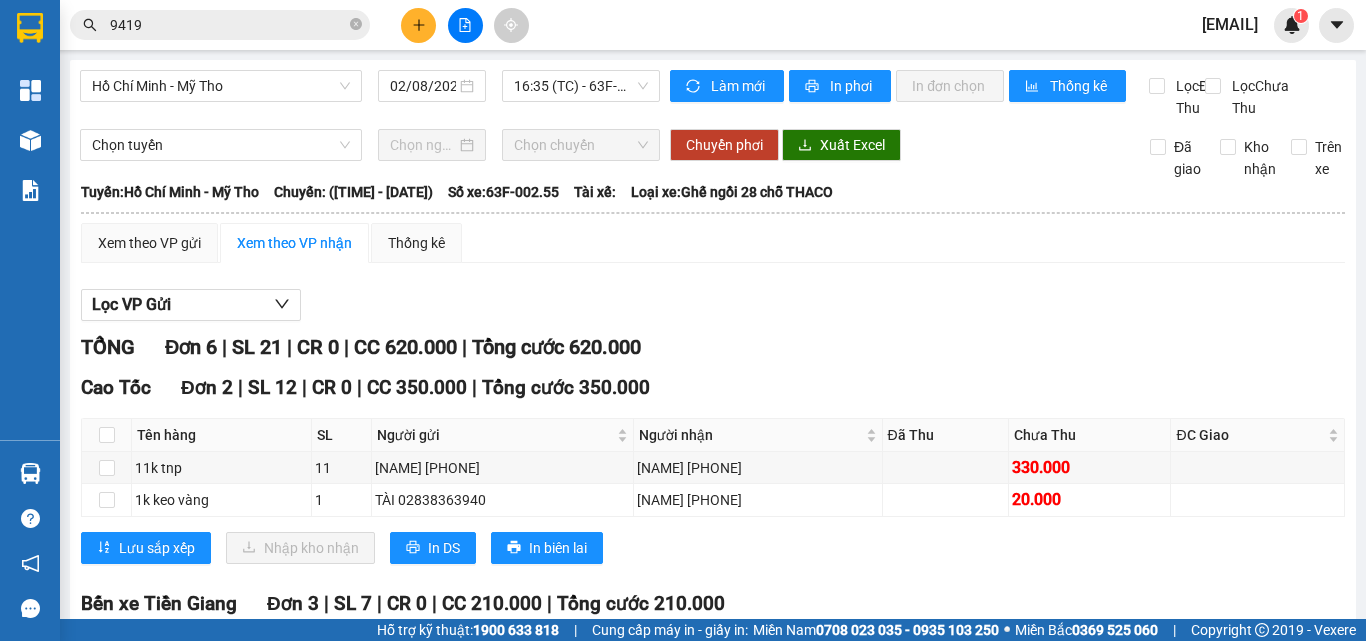 click on "9419" at bounding box center (228, 25) 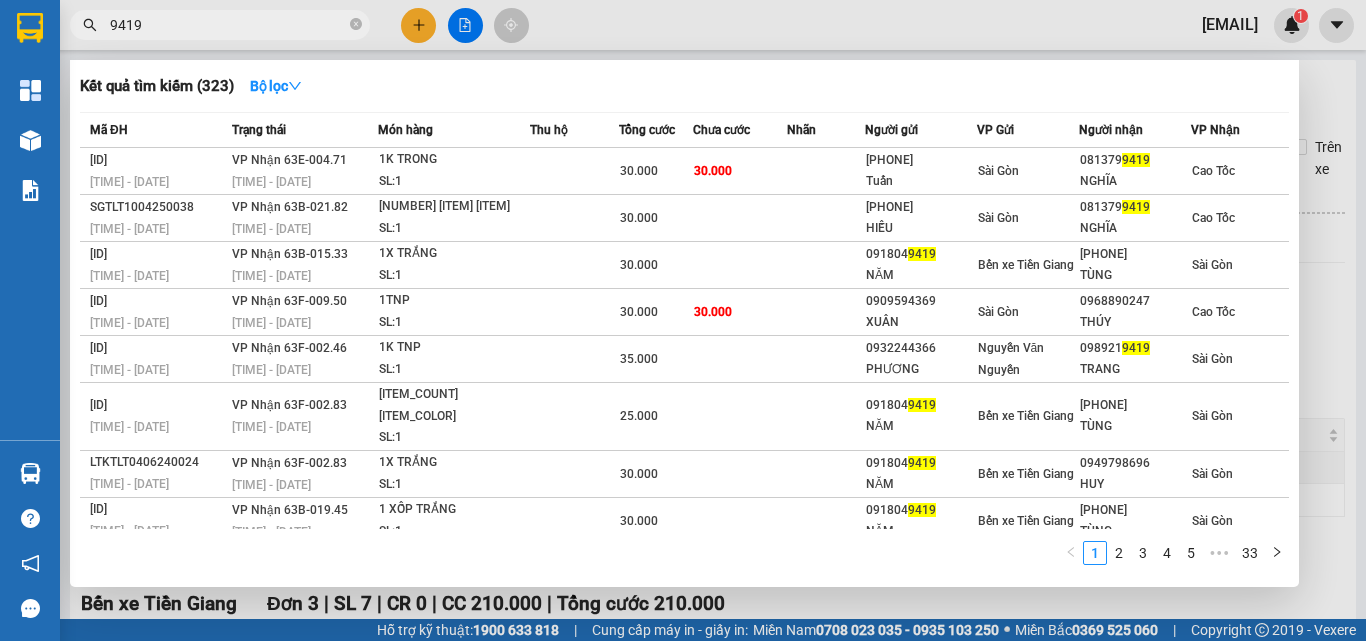 click on "9419" at bounding box center [228, 25] 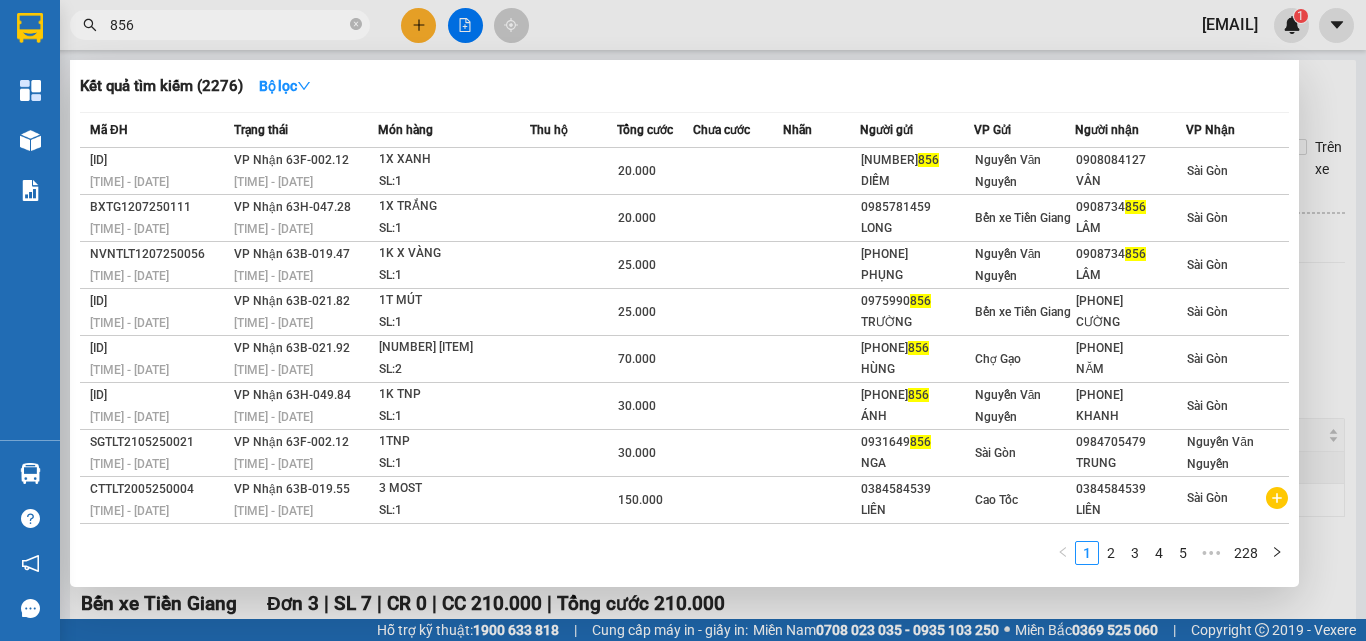 click on "856" at bounding box center (228, 25) 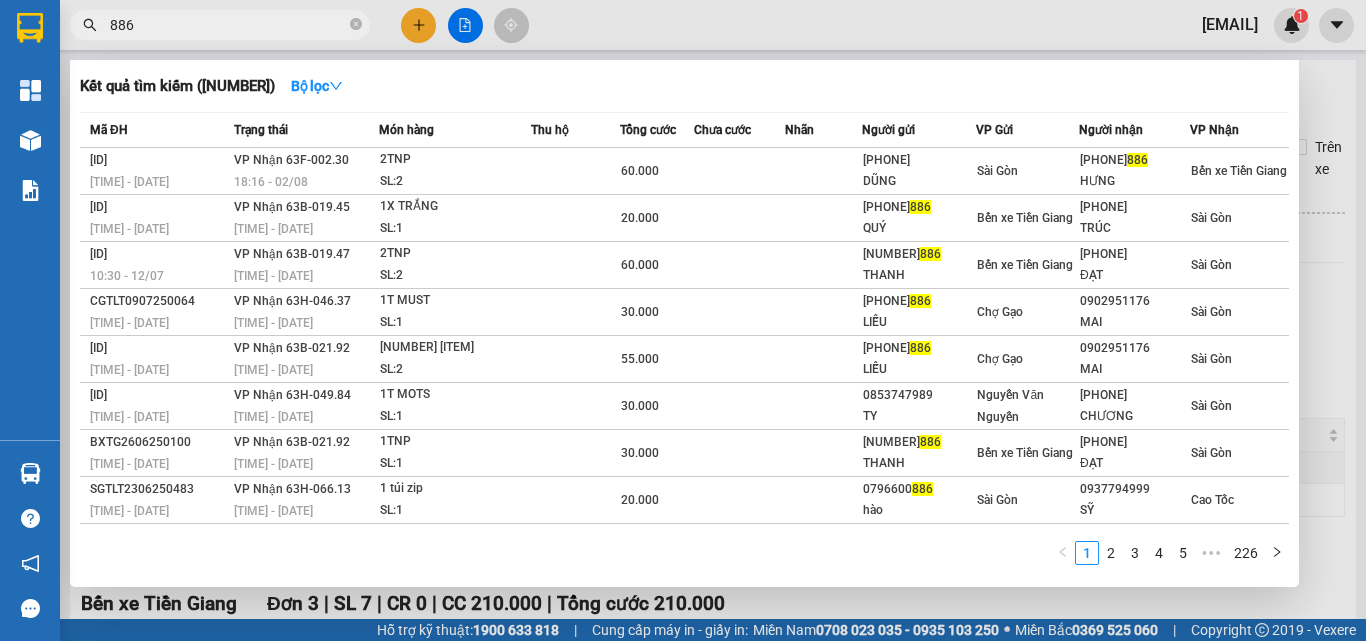 click on "886" at bounding box center [228, 25] 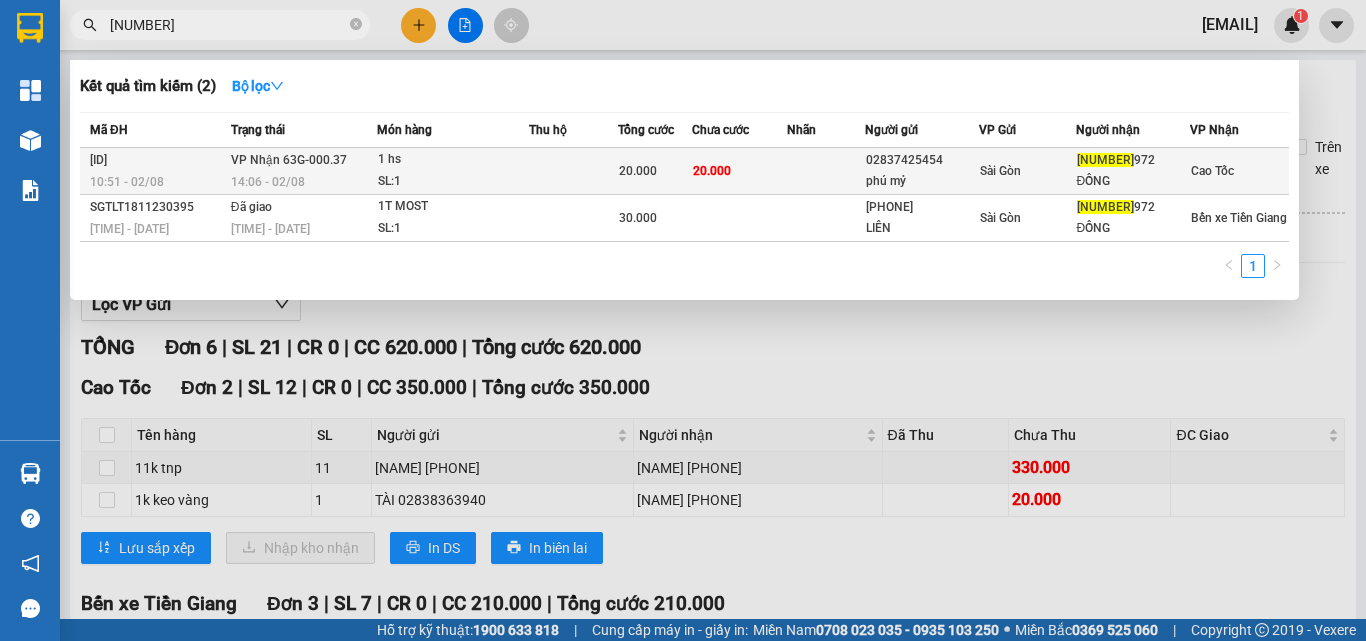 type on "[NUMBER]" 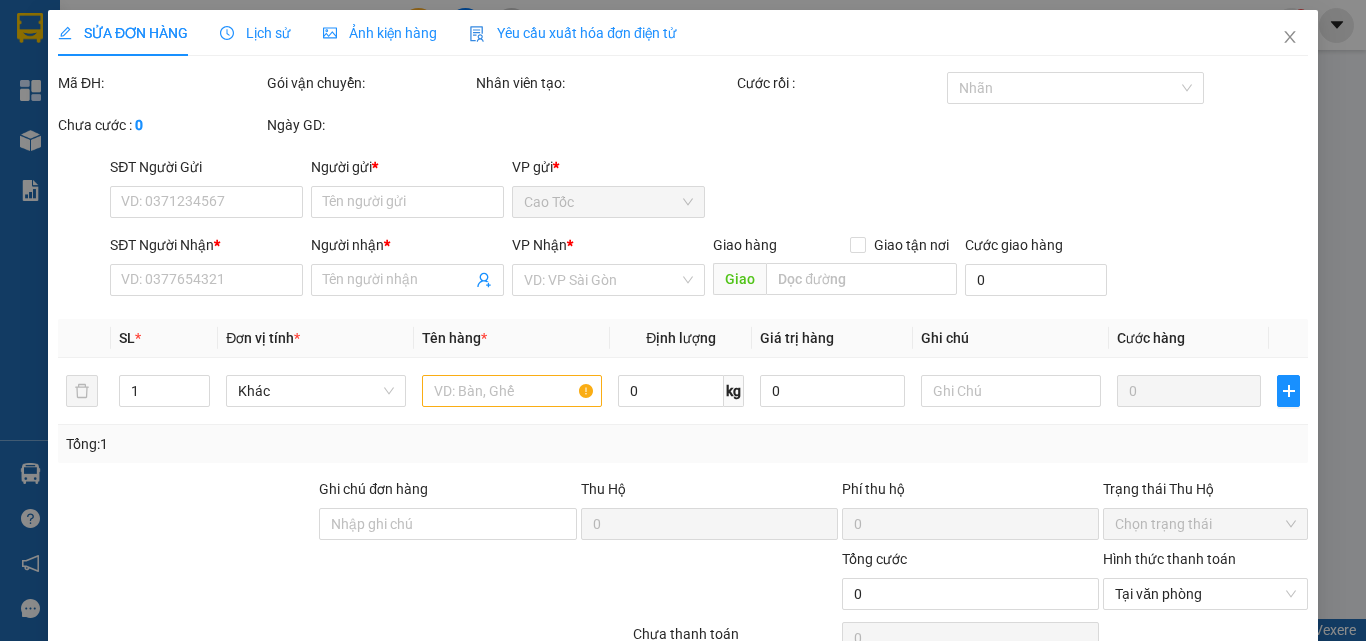 type on "02837425454" 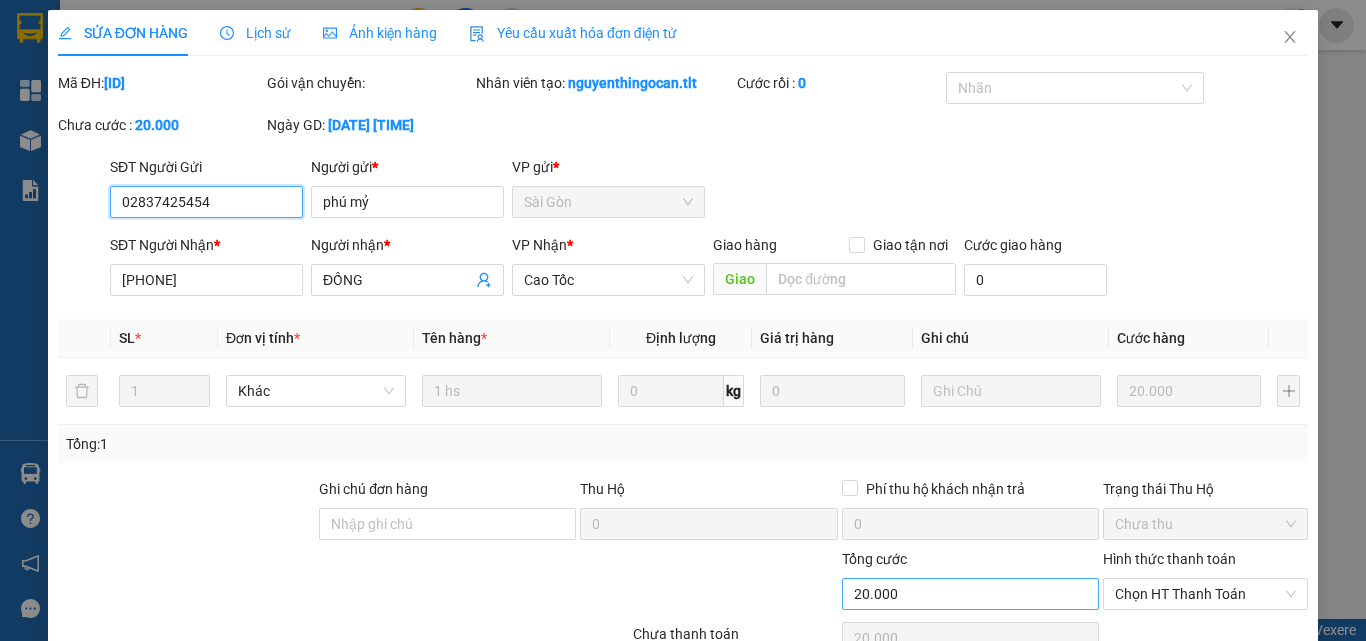 scroll, scrollTop: 93, scrollLeft: 0, axis: vertical 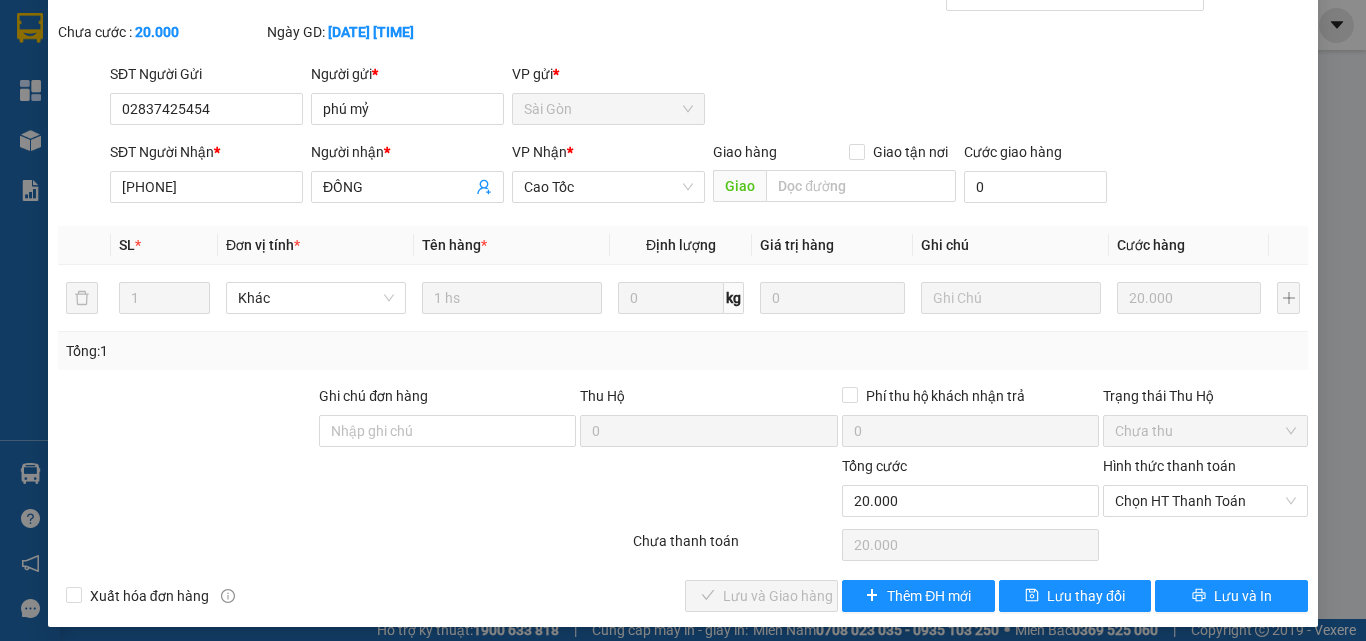 click on "Hình thức thanh toán Chọn HT Thanh Toán" at bounding box center (1205, 490) 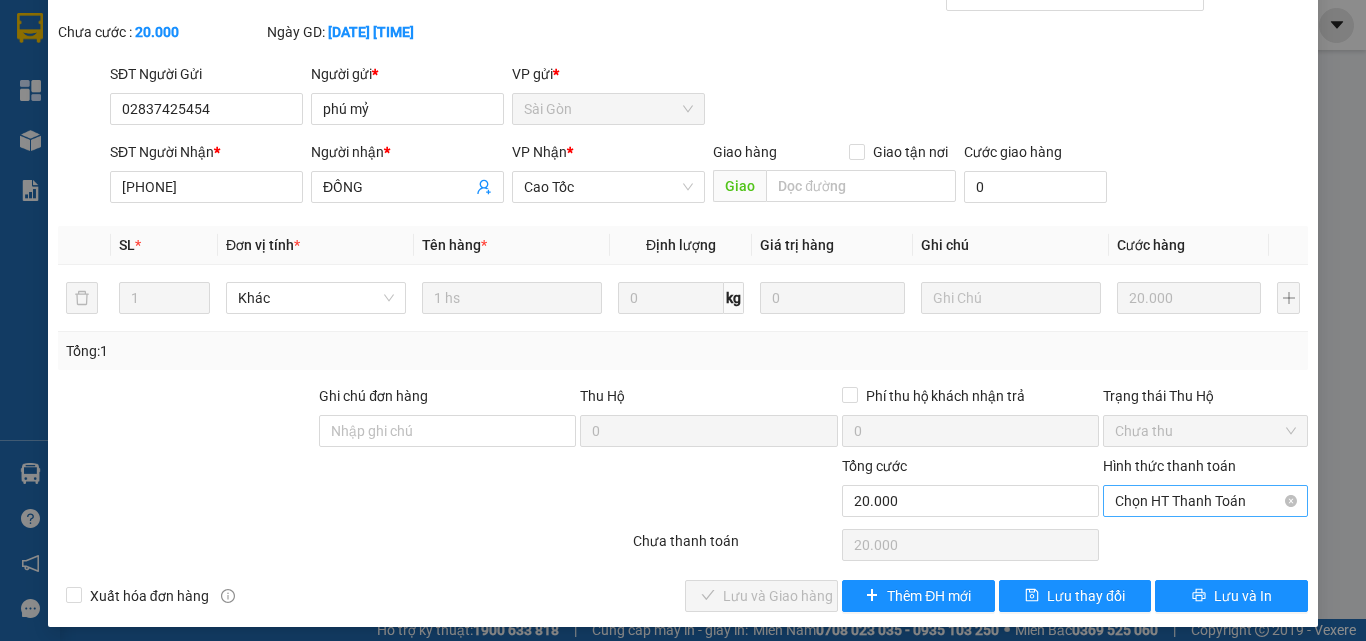 click on "Chọn HT Thanh Toán" at bounding box center (1205, 501) 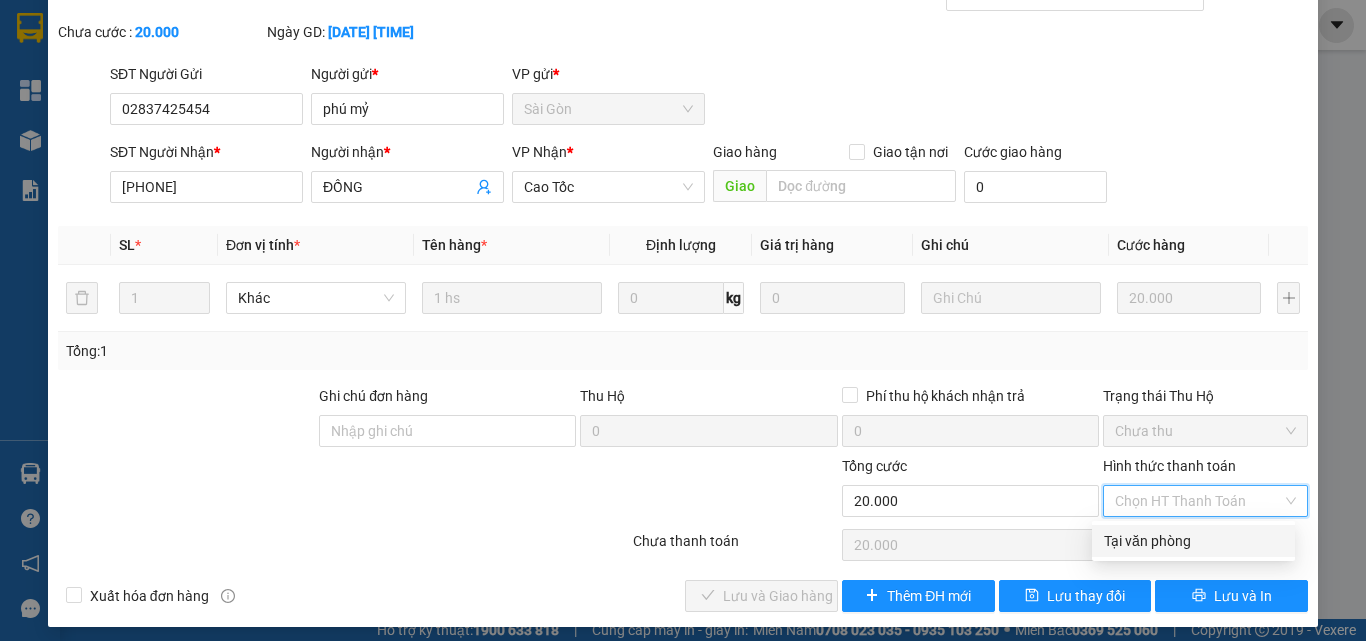 click on "Tại văn phòng" at bounding box center [1193, 541] 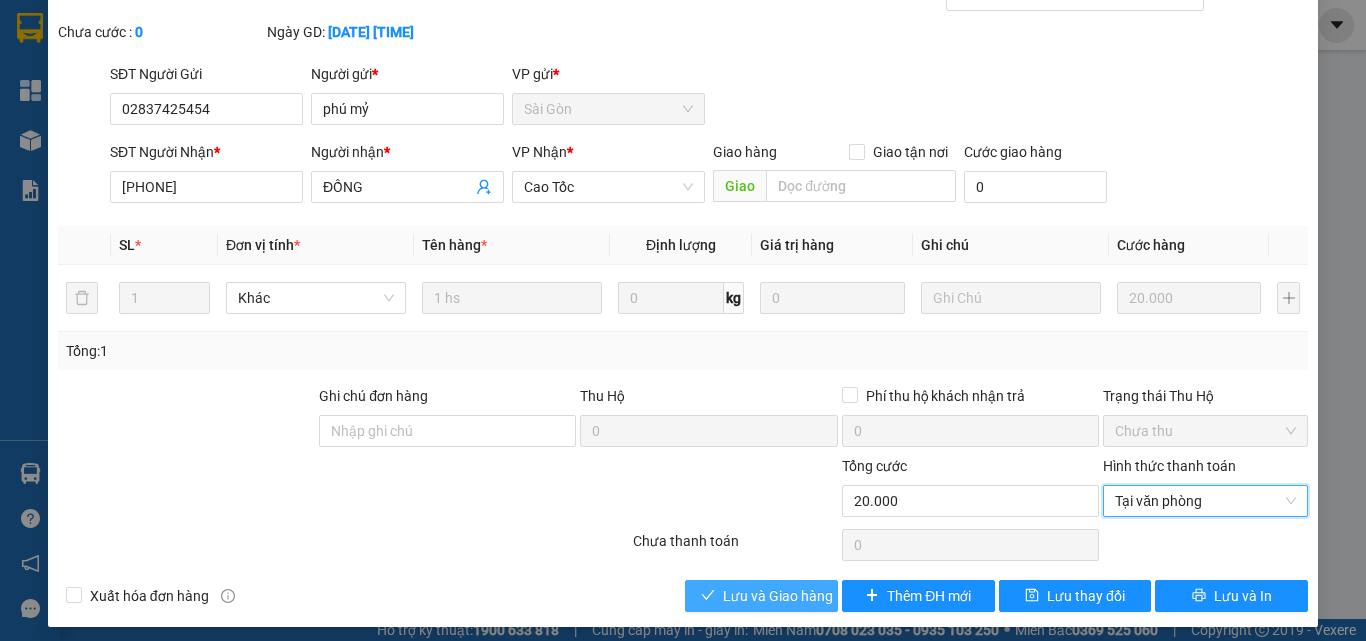 click on "Lưu và Giao hàng" at bounding box center [778, 596] 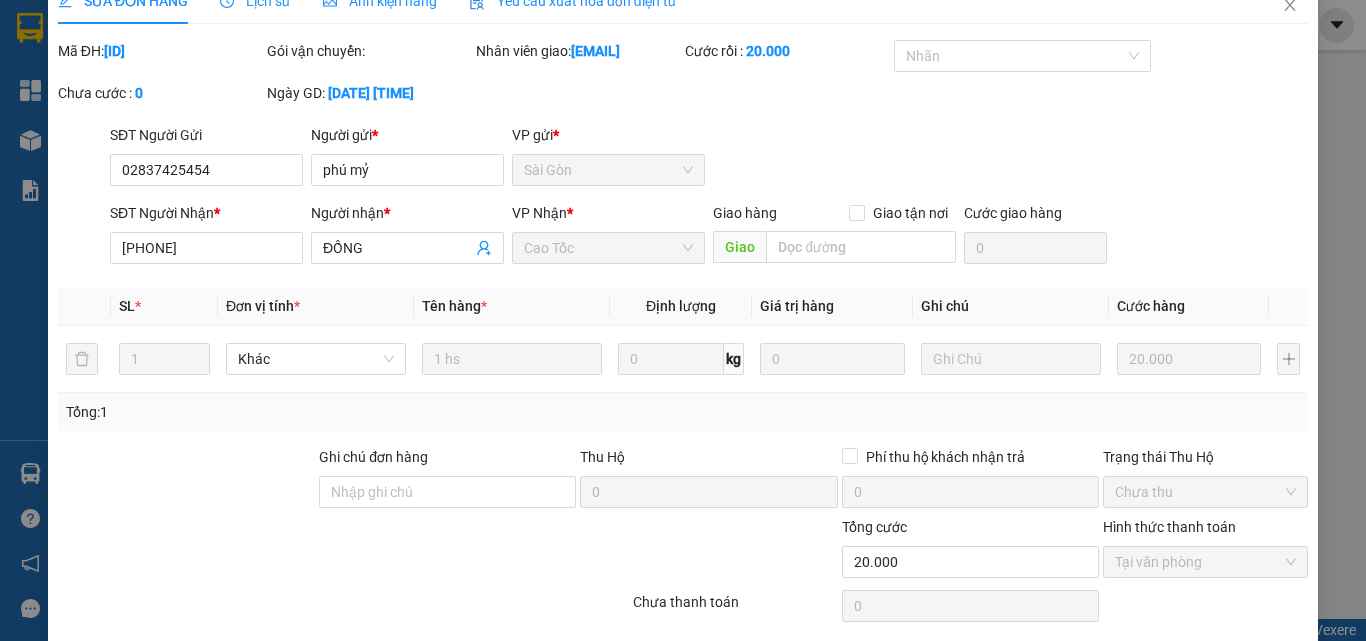 scroll, scrollTop: 0, scrollLeft: 0, axis: both 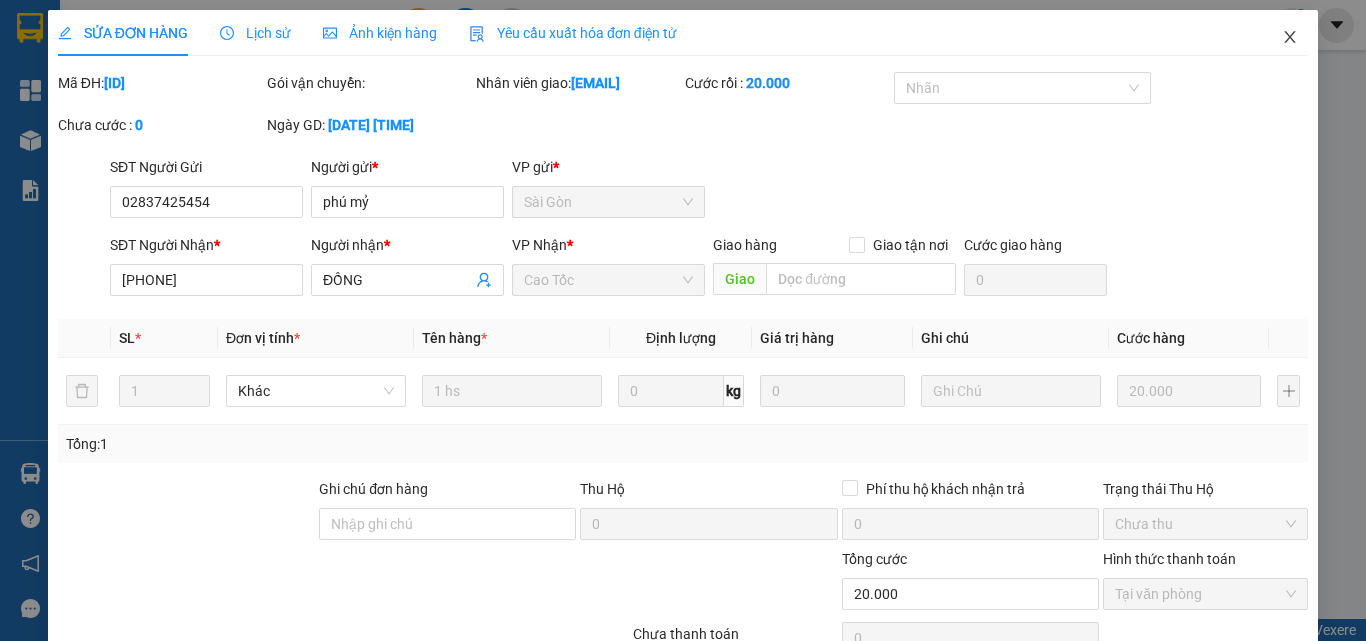 click at bounding box center [1290, 38] 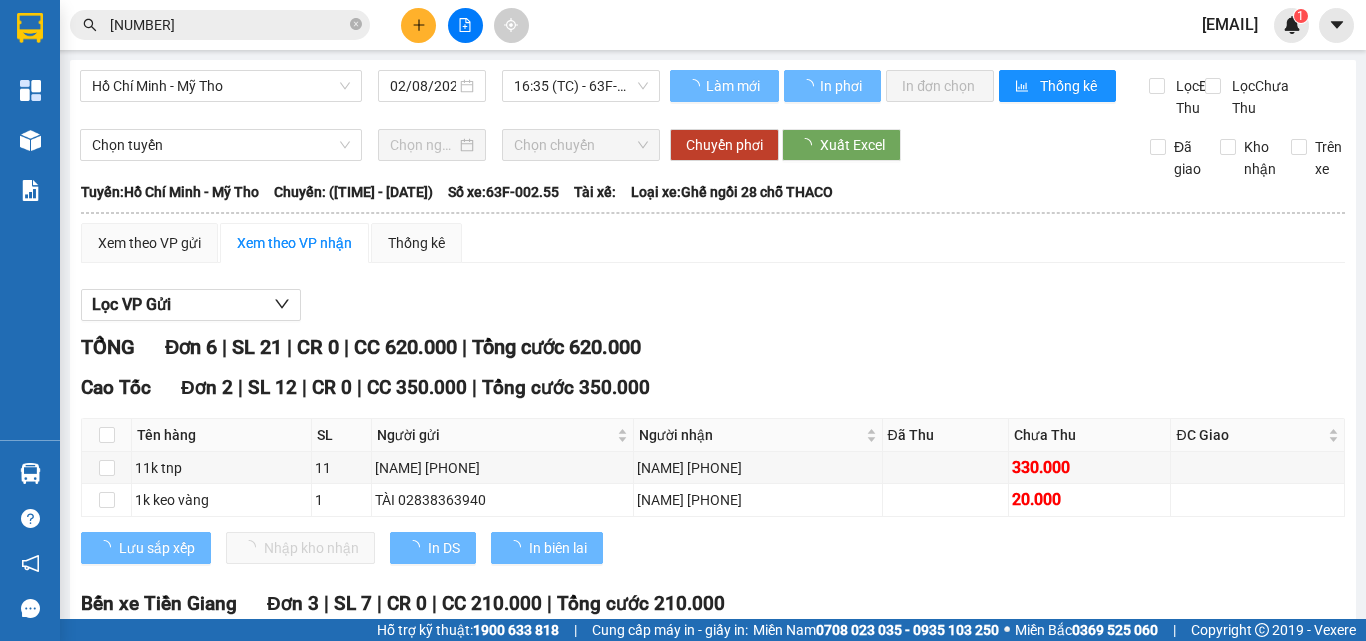 click on "[NUMBER]" at bounding box center (228, 25) 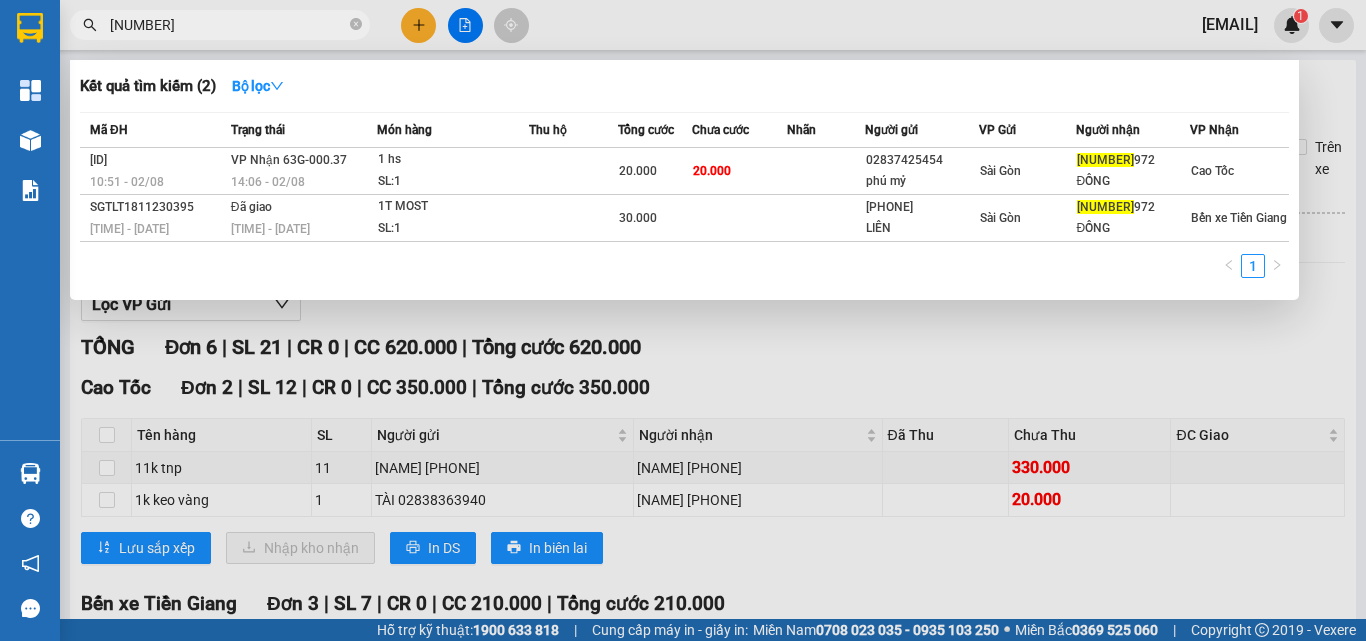 click on "[NUMBER]" at bounding box center [228, 25] 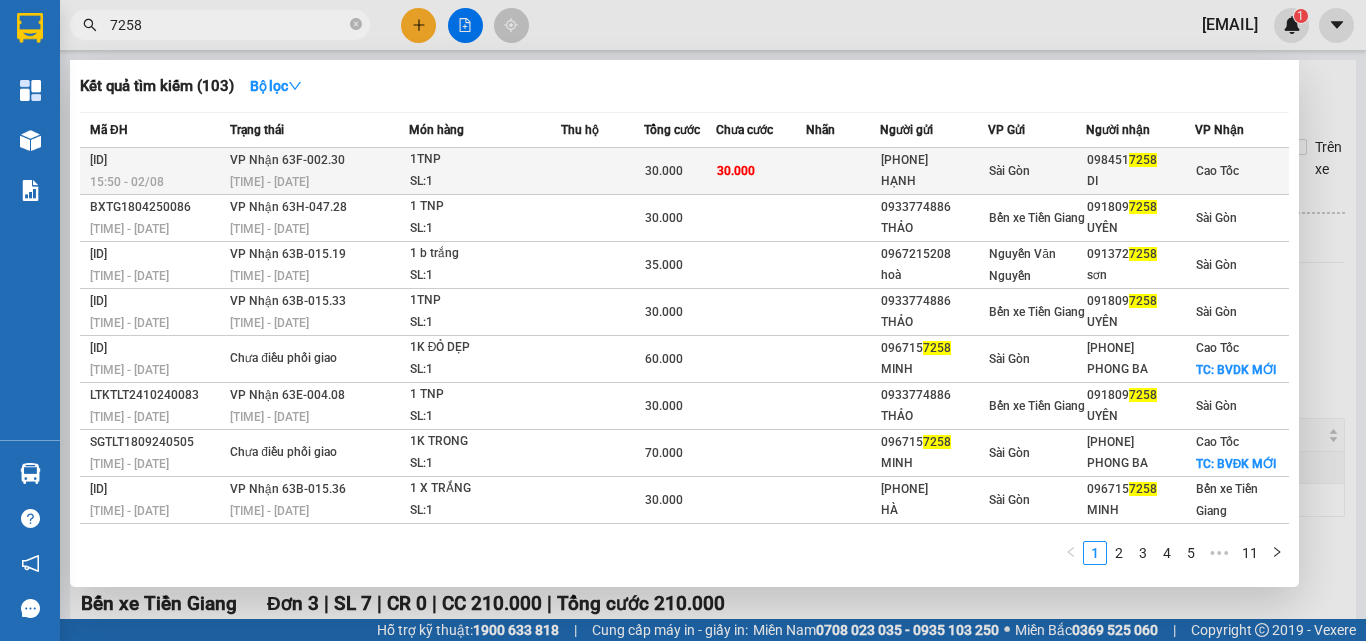 type on "7258" 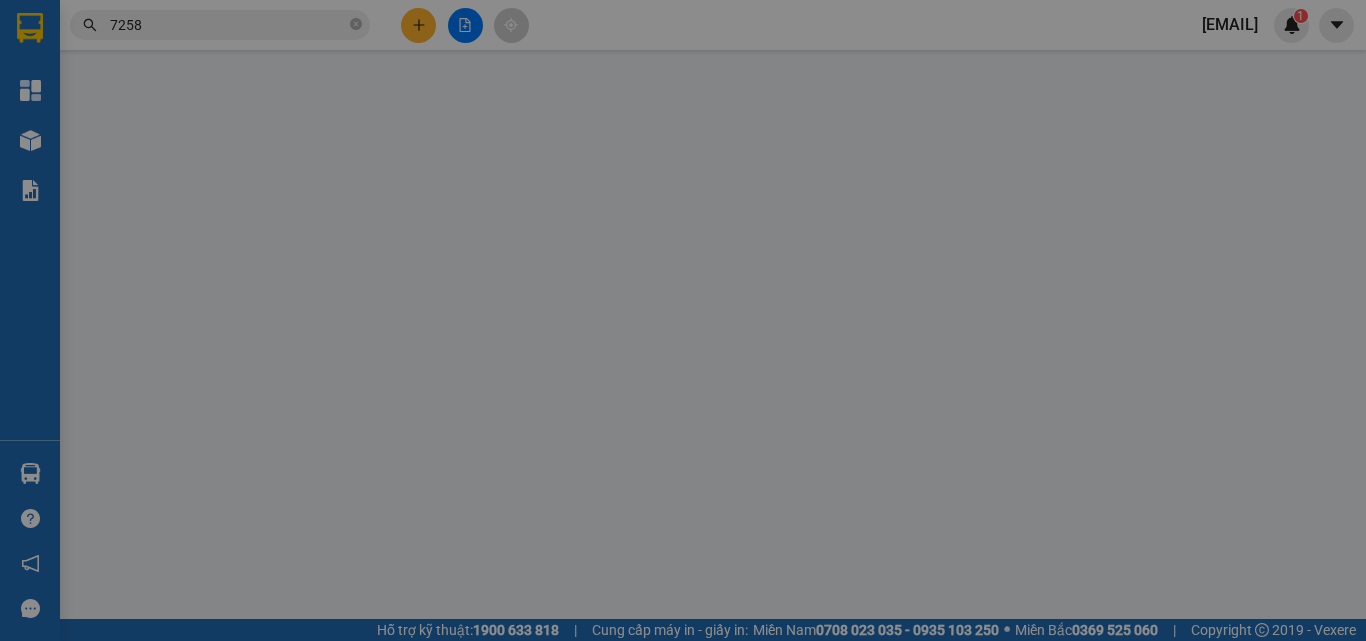 type on "[PHONE]" 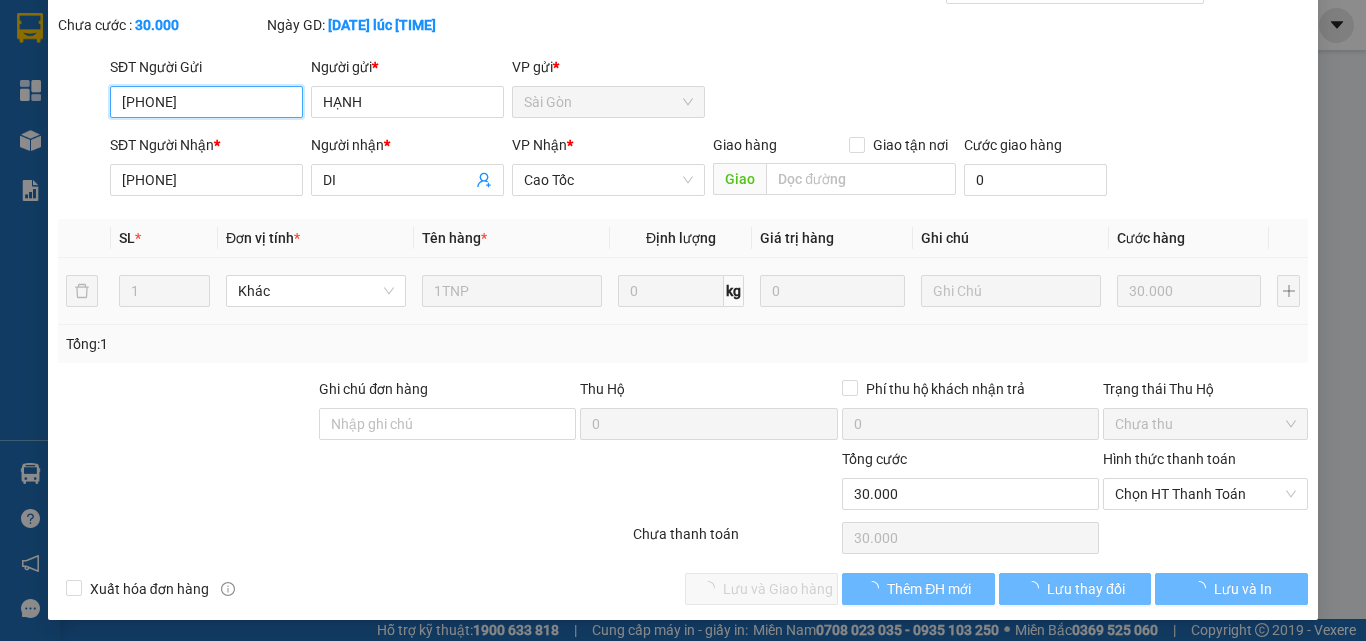 scroll, scrollTop: 103, scrollLeft: 0, axis: vertical 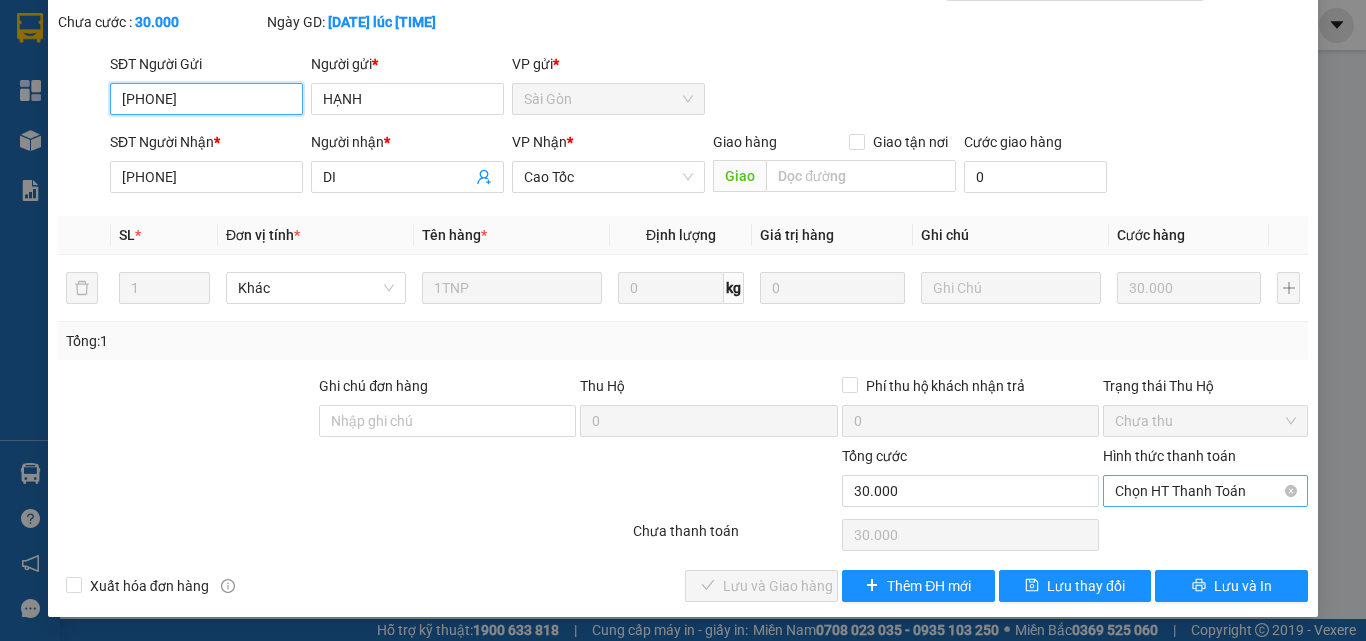 click on "Chọn HT Thanh Toán" at bounding box center [1205, 491] 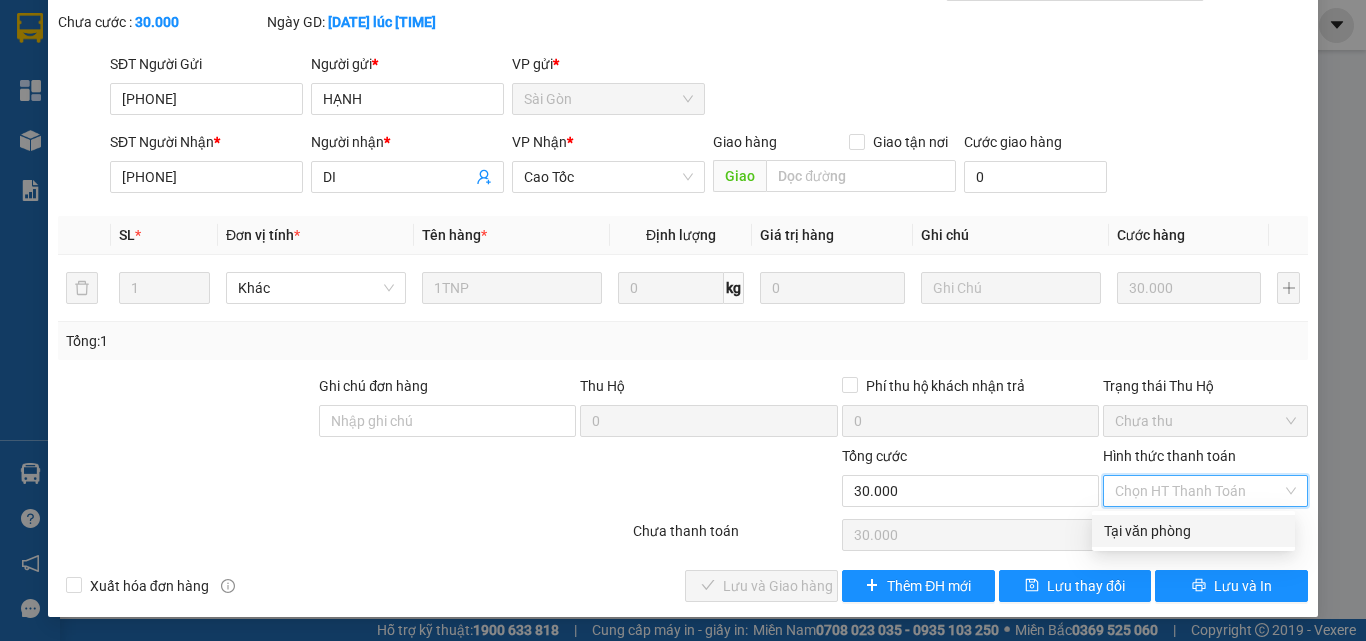 click on "Tại văn phòng" at bounding box center [1193, 531] 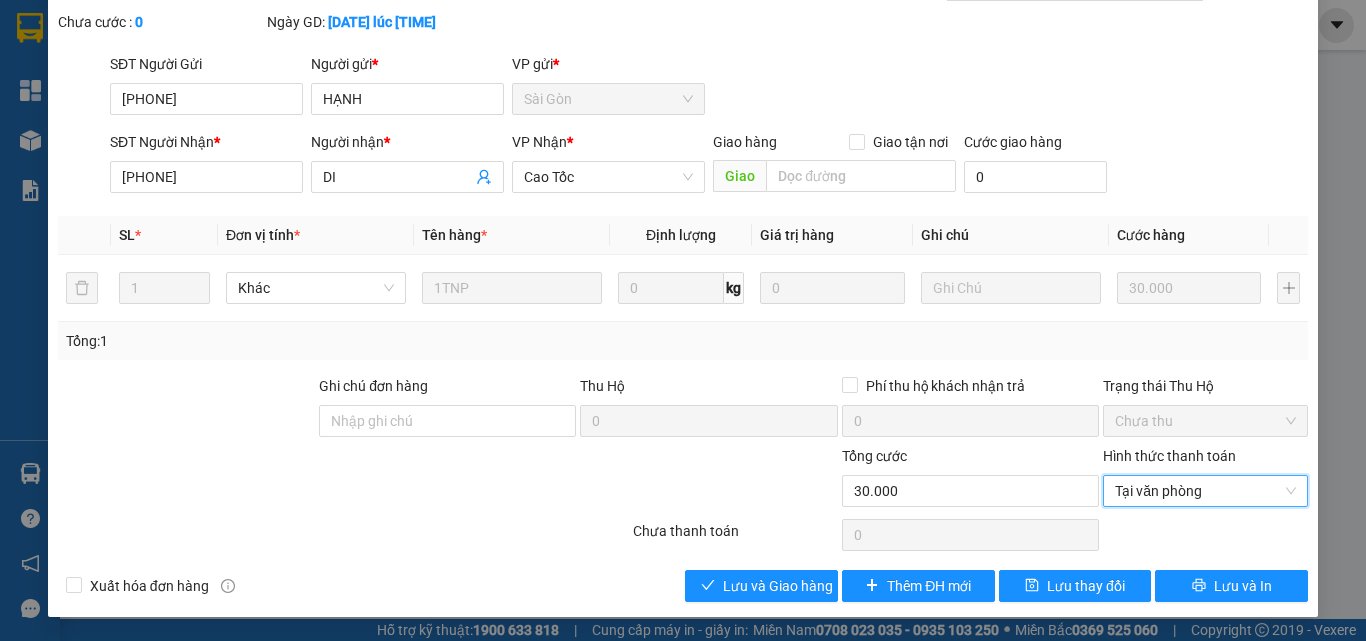 click on "Total Paid Fee 0 Total UnPaid Fee 30.000 Cash Collection Total Fee Mã ĐH: [ID] Gói vận chuyển:   Nhân viên tạo:   [NAME] Cước rồi :   0   Nhãn Chưa cước :   0 Ngày GD:   [DATE] lúc [TIME] SĐT Người Gửi [PHONE] Người gửi  * [NAME] gửi  * [NAME] SĐT Người Nhận  * [PHONE] Người nhận  * [NAME] Nhận  * [NAME] Giao hàng Giao tận nơi Giao Cước giao hàng 0 SL  * Đơn vị tính  * Tên hàng  * Định lượng Giá trị hàng Ghi chú Cước hàng                   1 Khác 1TNP 0 kg 0 30.000 Tổng:  1 Ghi chú đơn hàng Thu Hộ 0 Phí thu hộ khách nhận trả 0 Trạng thái Thu Hộ   Chưa thu Tổng cước 30.000 Hình thức thanh toán Tại văn phòng Tại văn phòng Số tiền thu trước 0 Tại văn phòng Chưa thanh toán 0 Xuất hóa đơn hàng Lưu và Giao hàng Thêm ĐH mới Lưu thay đổi Lưu và In Tại văn phòng Tại văn phòng" at bounding box center (683, 285) 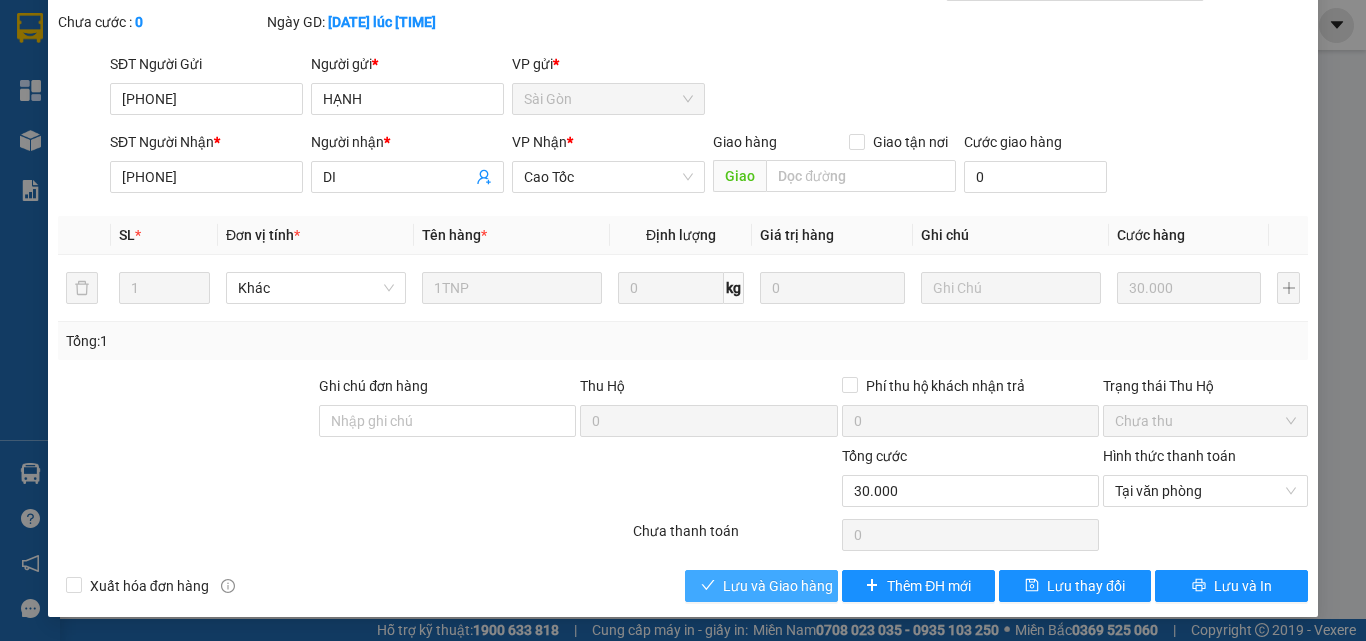 click on "Lưu và Giao hàng" at bounding box center (778, 586) 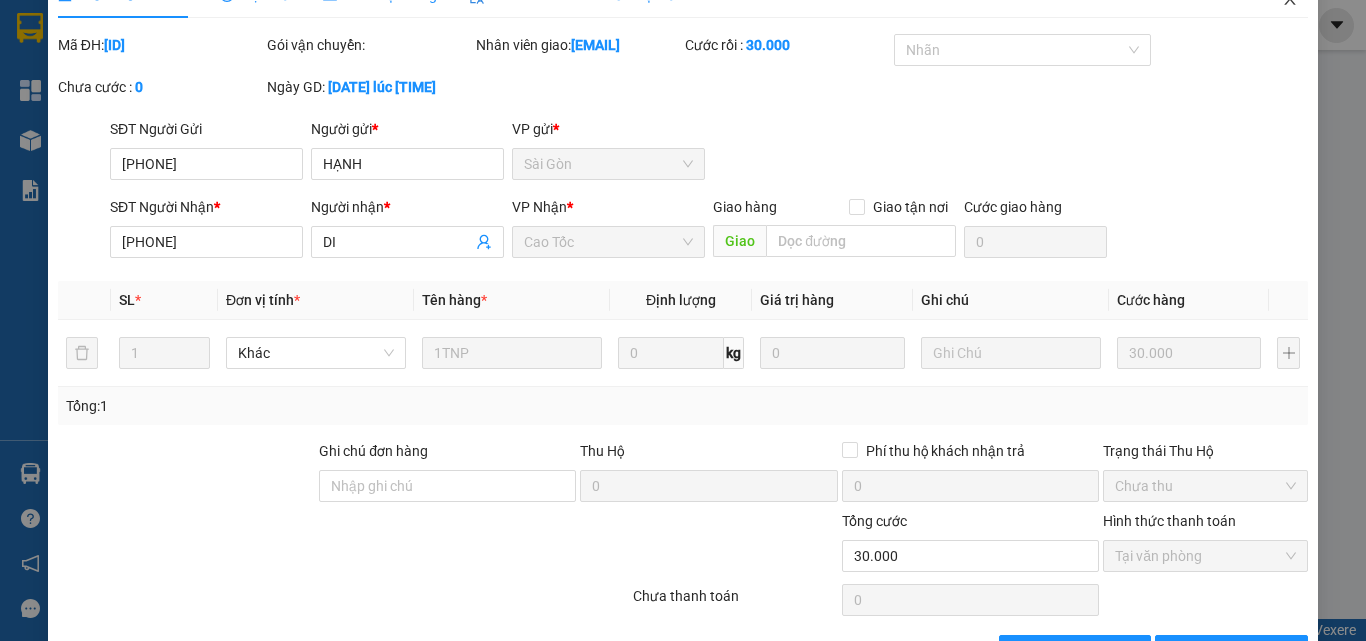scroll, scrollTop: 3, scrollLeft: 0, axis: vertical 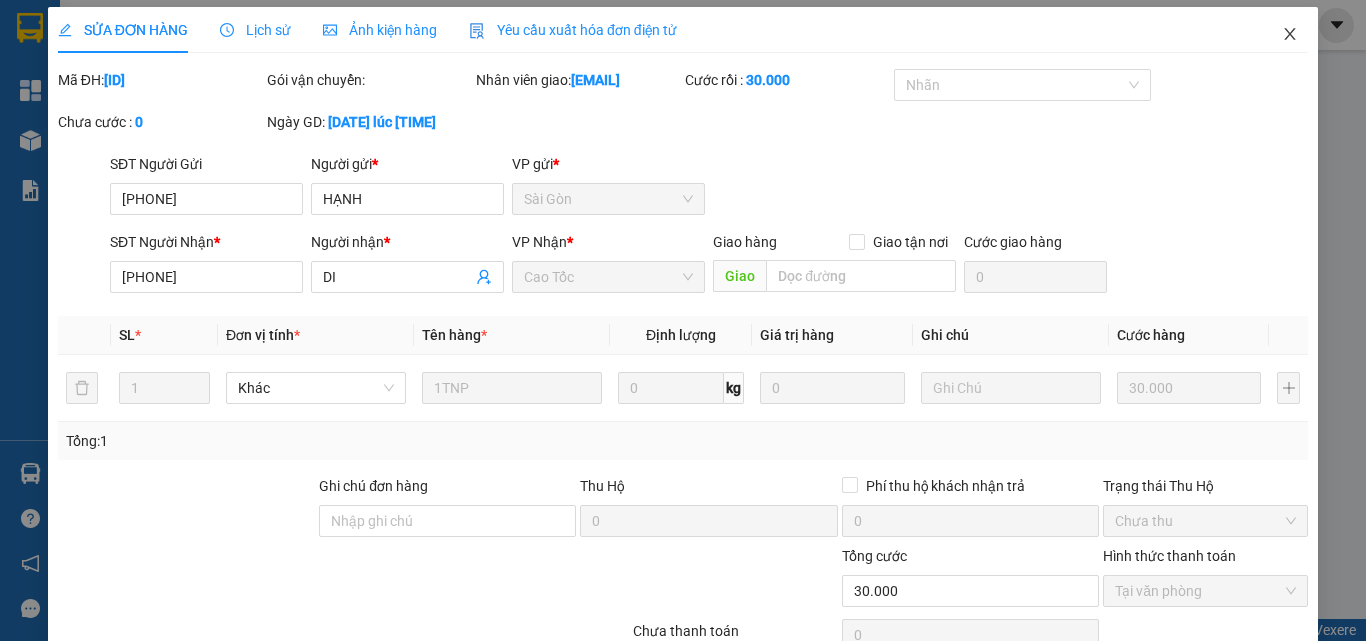 click at bounding box center [1290, 35] 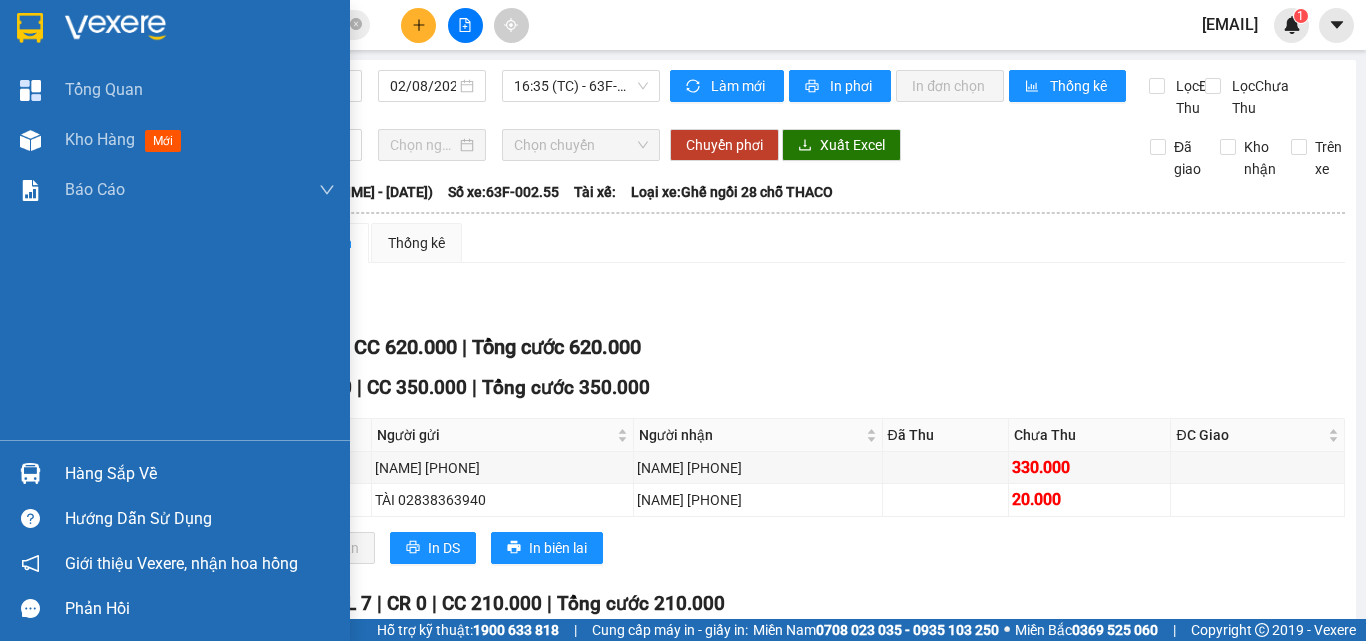 click on "Hàng sắp về" at bounding box center [200, 474] 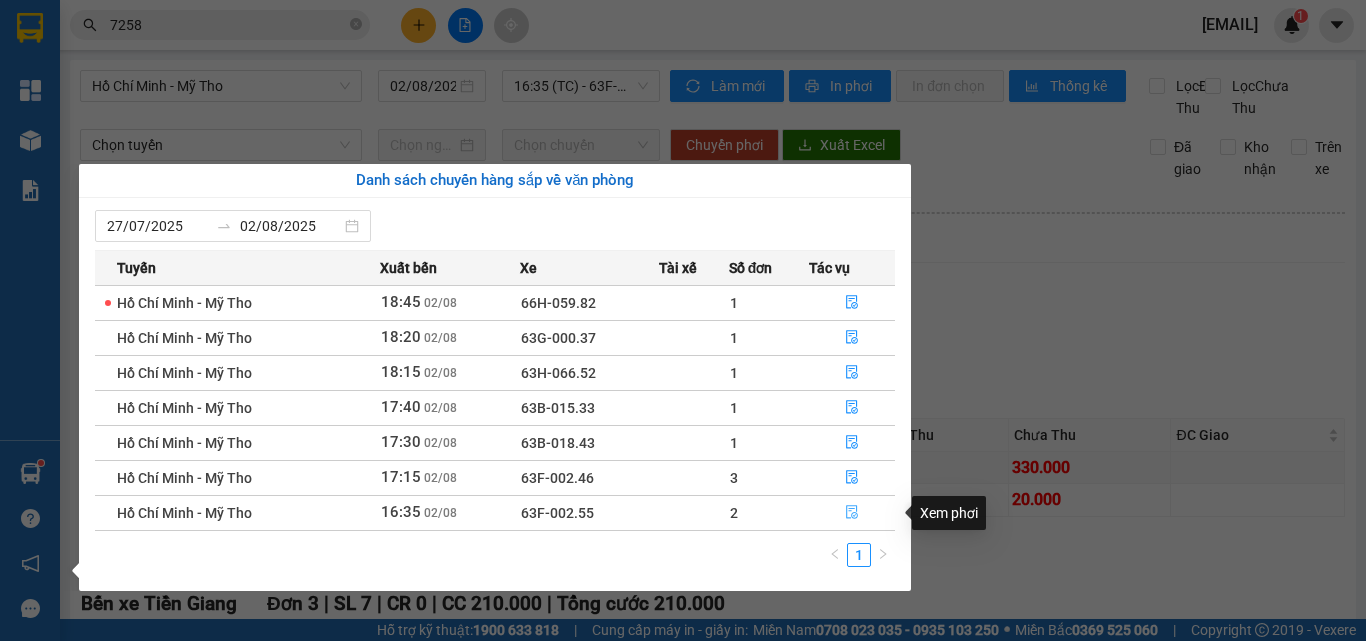click at bounding box center [852, 513] 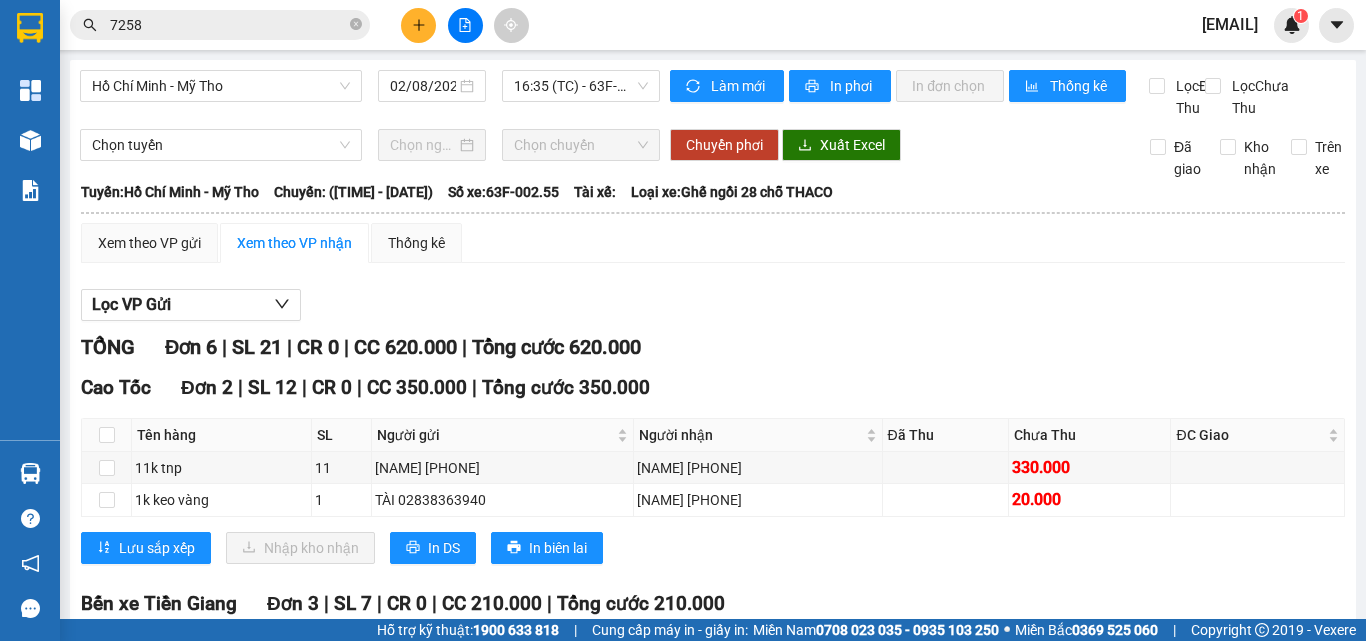 click on "Kết quả tìm kiếm ( 103 )  Bộ lọc  Mã ĐH Trạng thái Món hàng Thu hộ Tổng cước Chưa cước Nhãn Người gửi VP Gửi Người nhận VP Nhận SGTLT0208250372 [TIME] - [DATE] VP Nhận   63F-002.30 [TIME] - [DATE] 1TNP SL:  1 30.000 [PHONE] HẠNH  Sài Gòn [PHONE] DI Cao Tốc BXTG1804250086 [TIME] - [DATE] VP Nhận   63H-047.28 [TIME] - [DATE] 1 TNP SL:  1 30.000 [PHONE] THẢO Bến xe Tiền Giang [PHONE] UYÊN Sài Gòn NVNTLT1503250022 [TIME] - [DATE] VP Nhận   63B-015.19 [TIME] - [DATE] 1 b trắng SL:  1 35.000 [PHONE] hoà  Nguyễn Văn Nguyễn [PHONE] sơn  Sài Gòn BXTG0602250082 [TIME] - [DATE] VP Nhận   63B-015.33 [TIME] - [DATE] 1TNP SL:  1 30.000 [PHONE] THẢO Bến xe Tiền Giang [PHONE] UYÊN Sài Gòn SGTLT2111240406 [TIME] - [DATE] chưa điều phối giao 1K ĐỎ DẸP SL:  1 60.000 [PHONE] MINH Sài Gòn [PHONE] PHONG BA Cao Tốc TC: BVDK MỚI  LTKTLT2410240083 [TIME] - [DATE] VP Nhận   63E-004.08 [TIME] - [DATE] 1 TNP SL:" at bounding box center (683, 25) 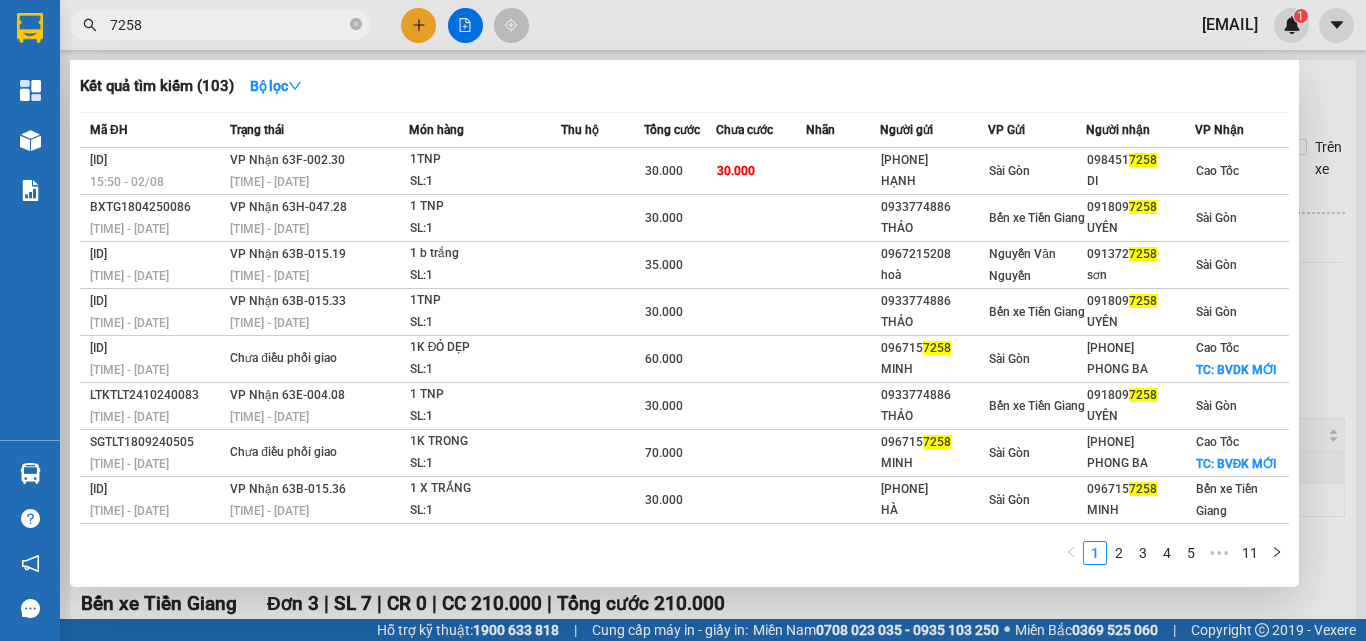 click on "7258" at bounding box center (228, 25) 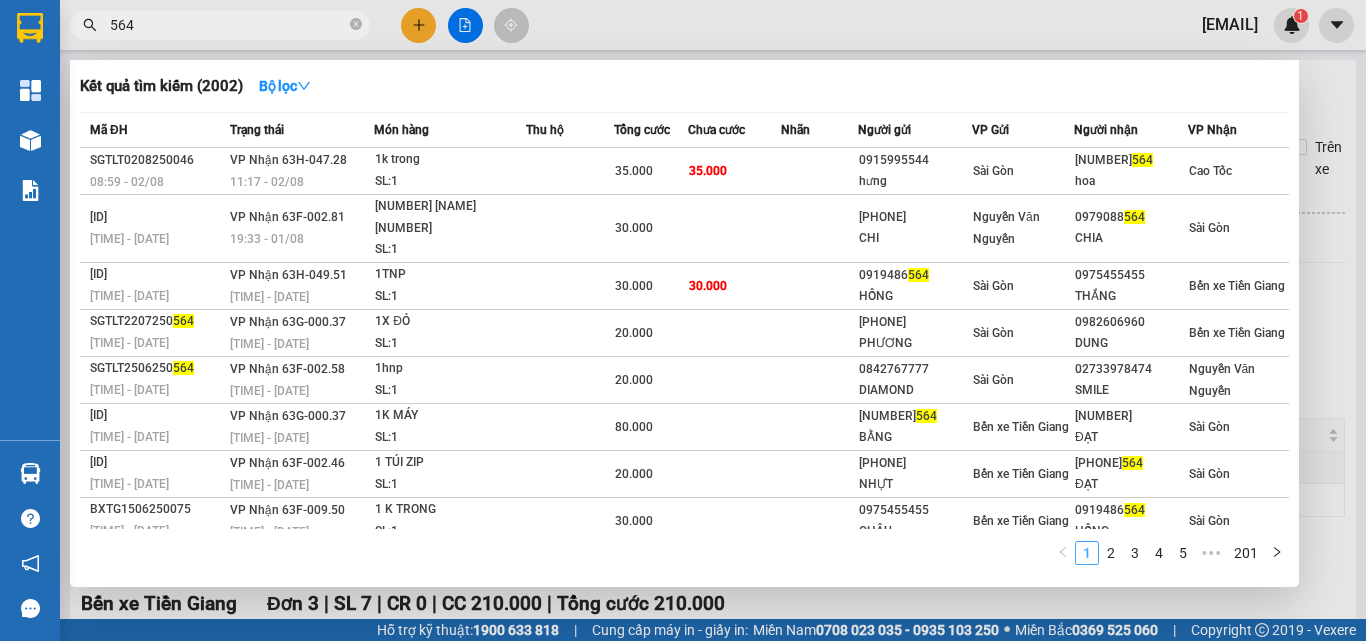type on "564" 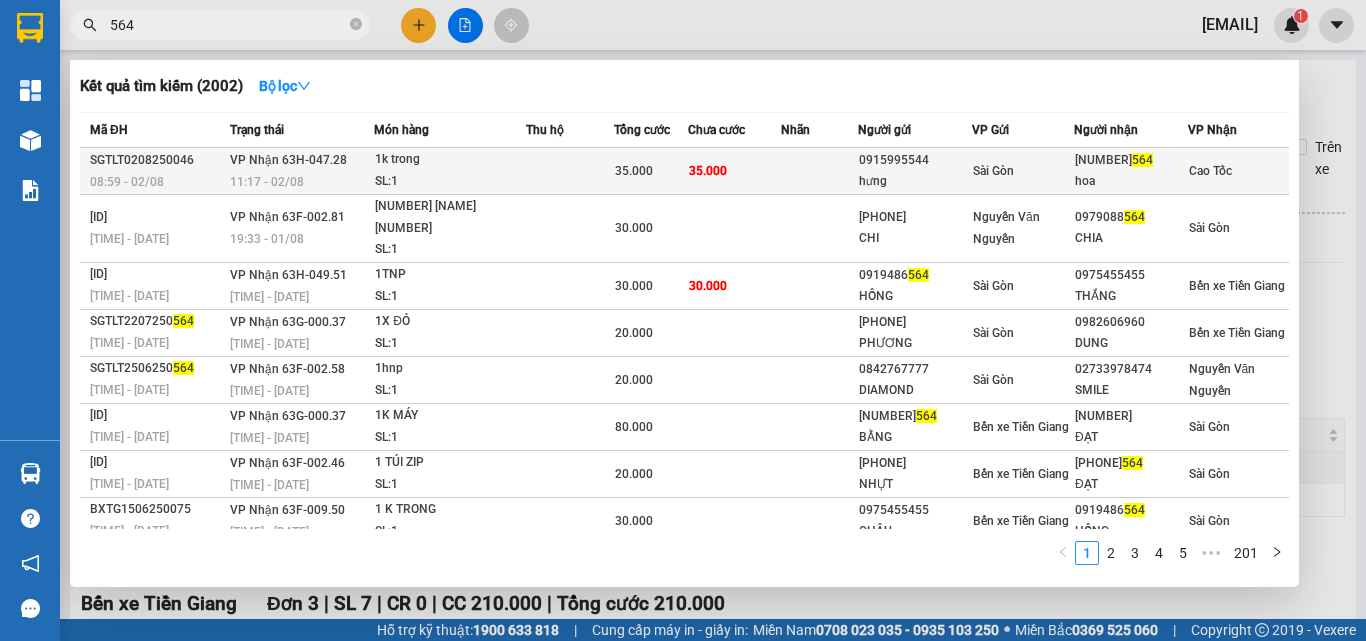 click on "35.000" at bounding box center [651, 171] 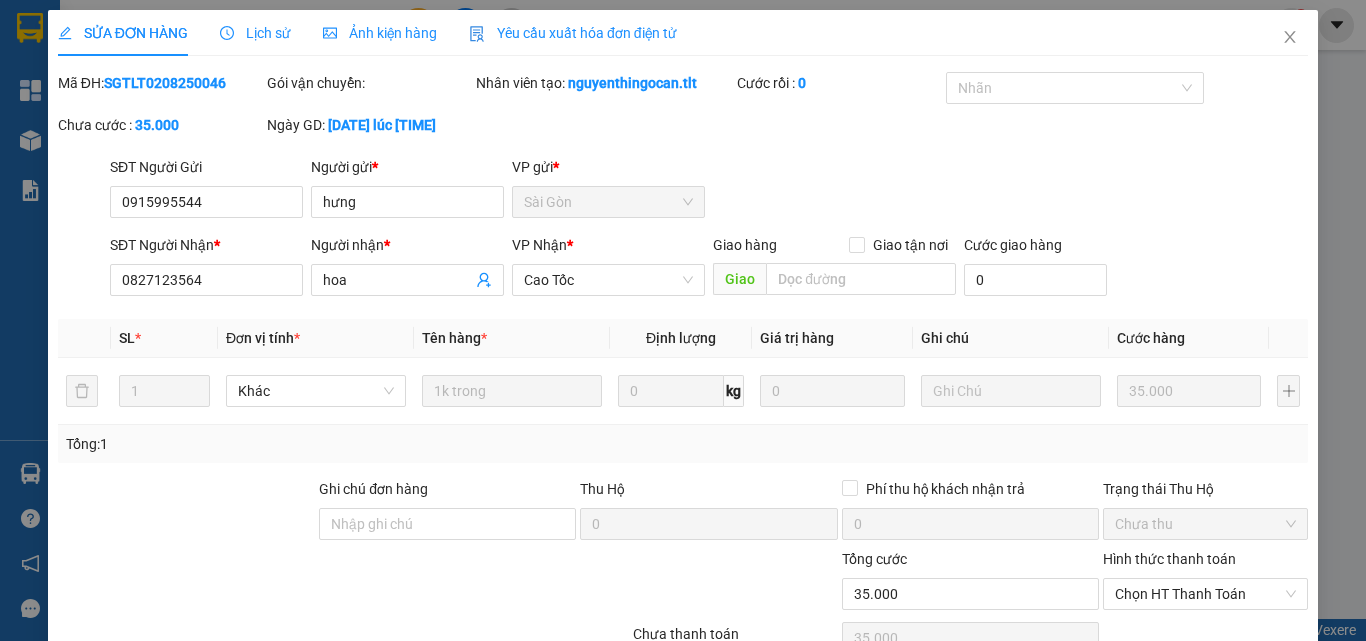 type on "0915995544" 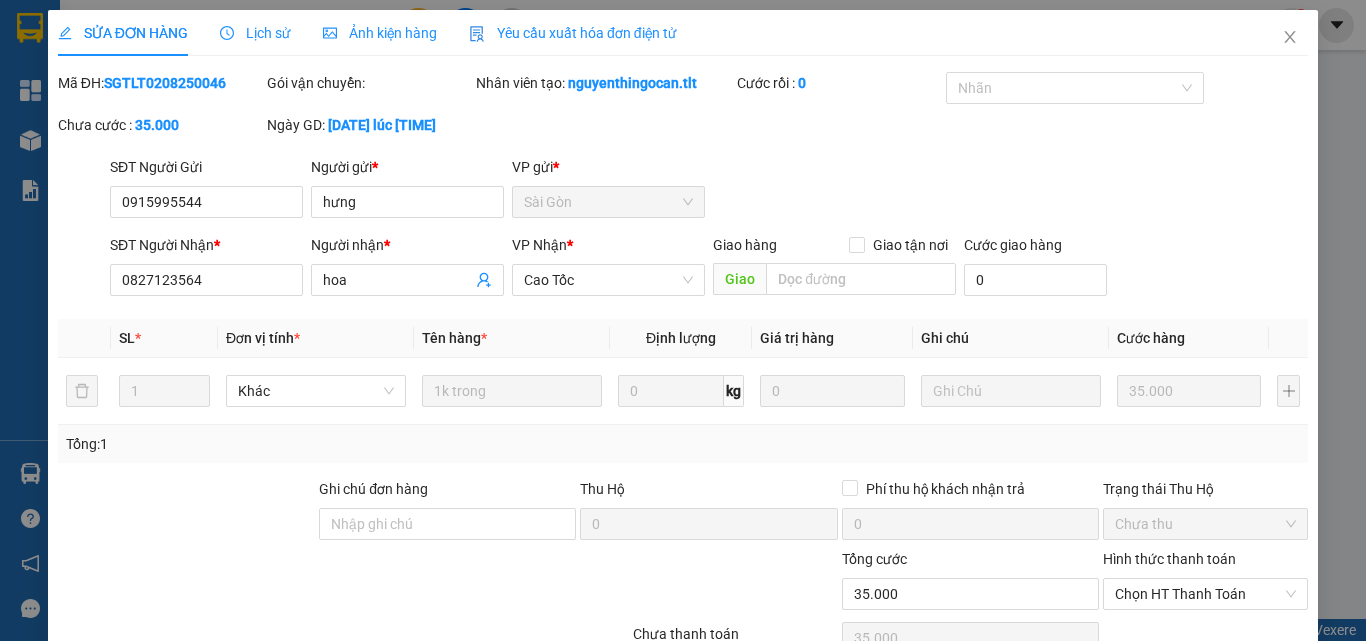 type on "hưng" 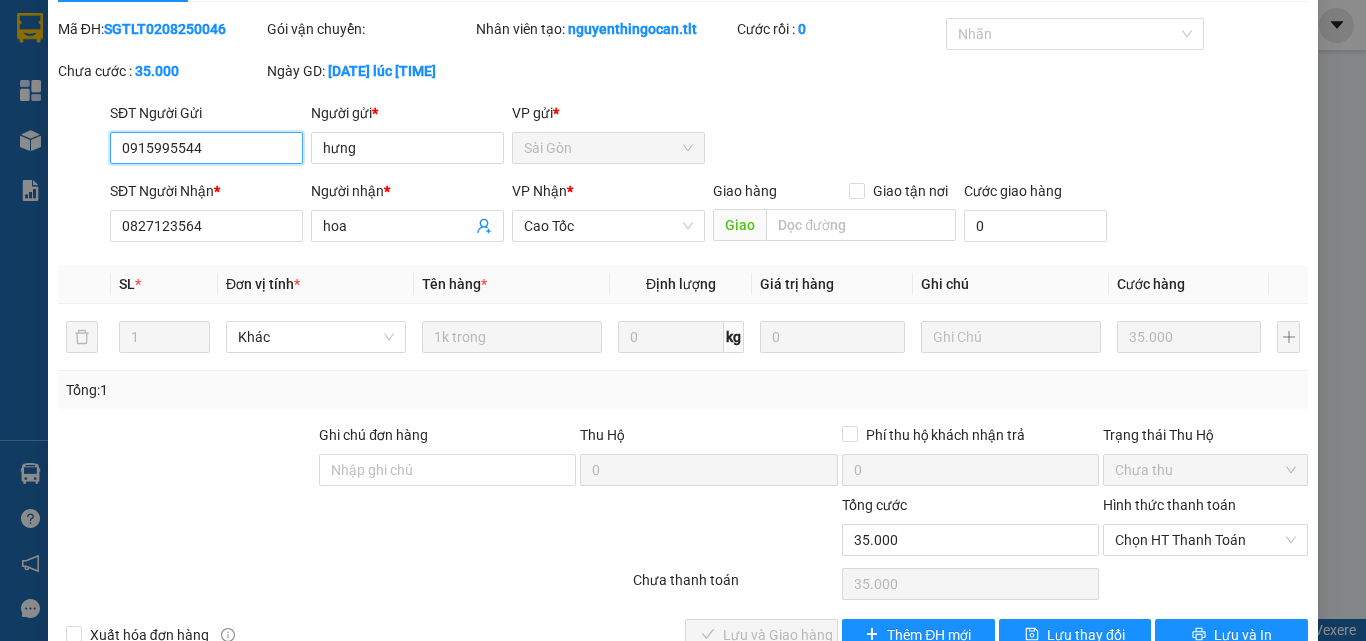 scroll, scrollTop: 103, scrollLeft: 0, axis: vertical 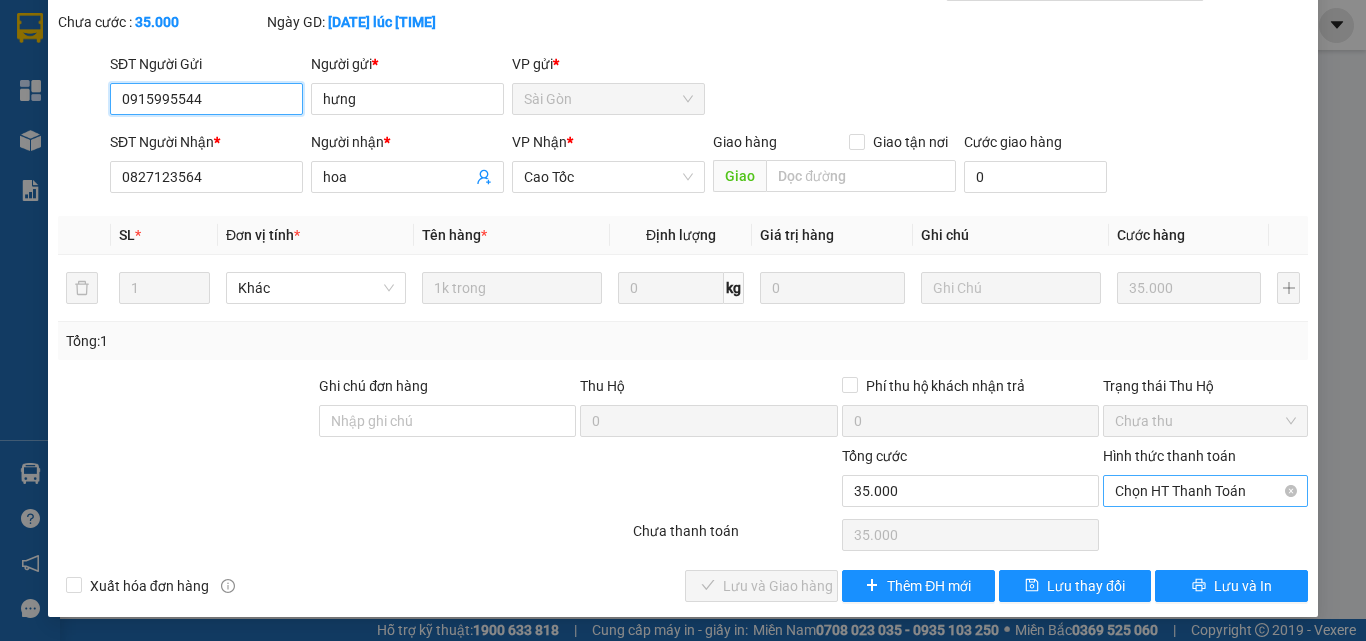 click on "Chọn HT Thanh Toán" at bounding box center (1205, 491) 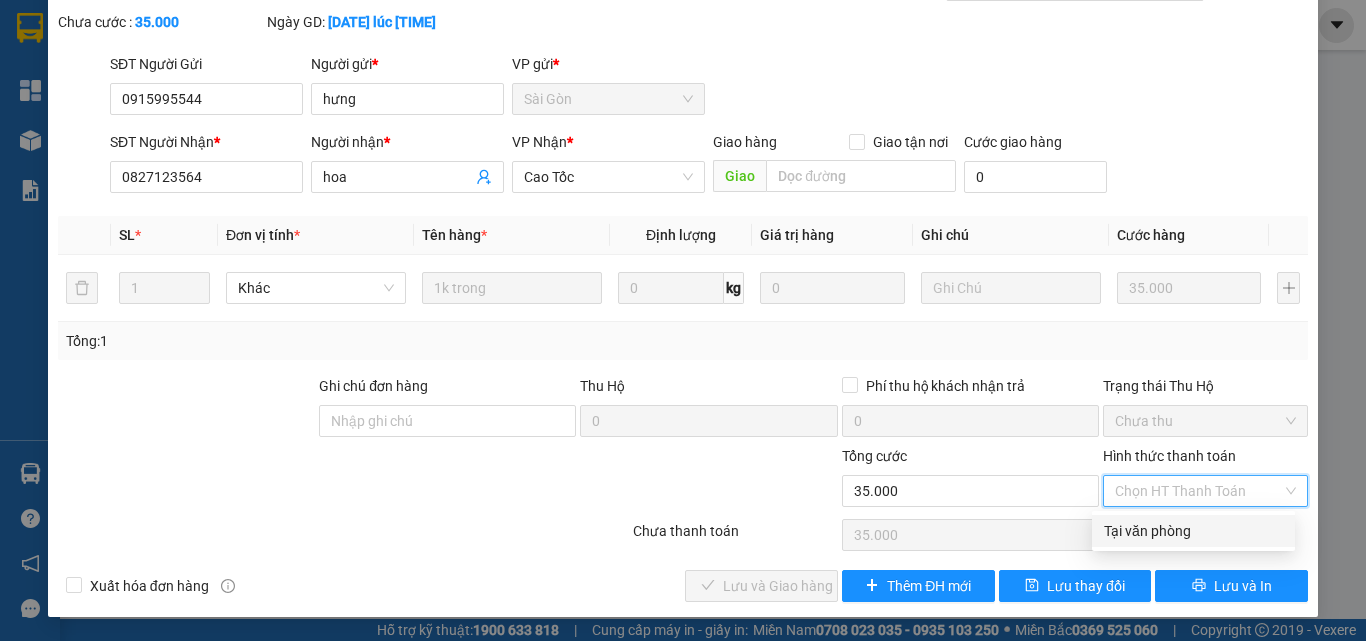 click on "Tại văn phòng" at bounding box center (1193, 531) 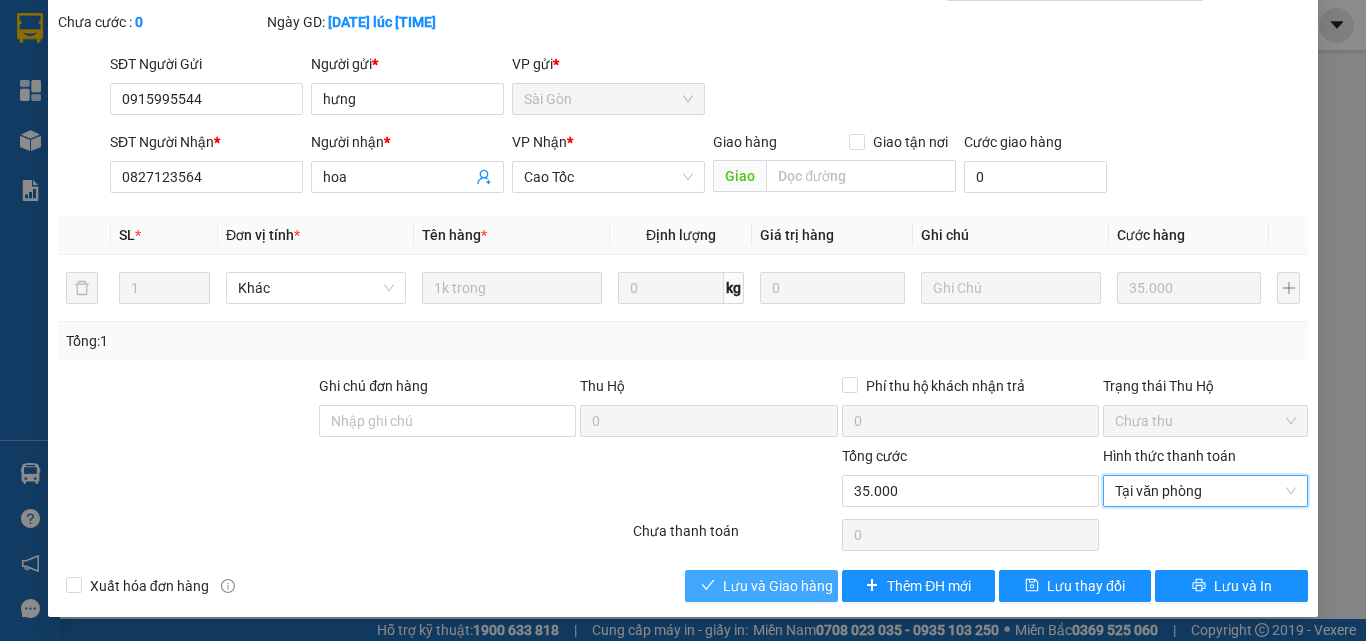 click on "Lưu và Giao hàng" at bounding box center [778, 586] 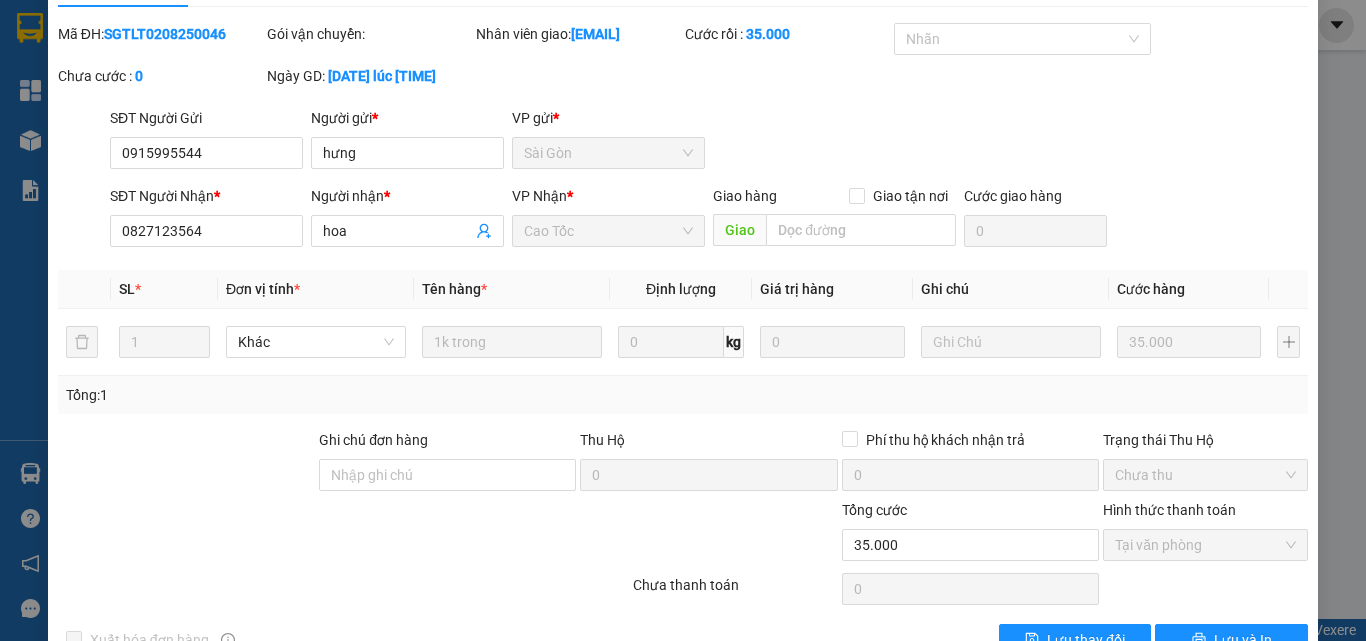 scroll, scrollTop: 0, scrollLeft: 0, axis: both 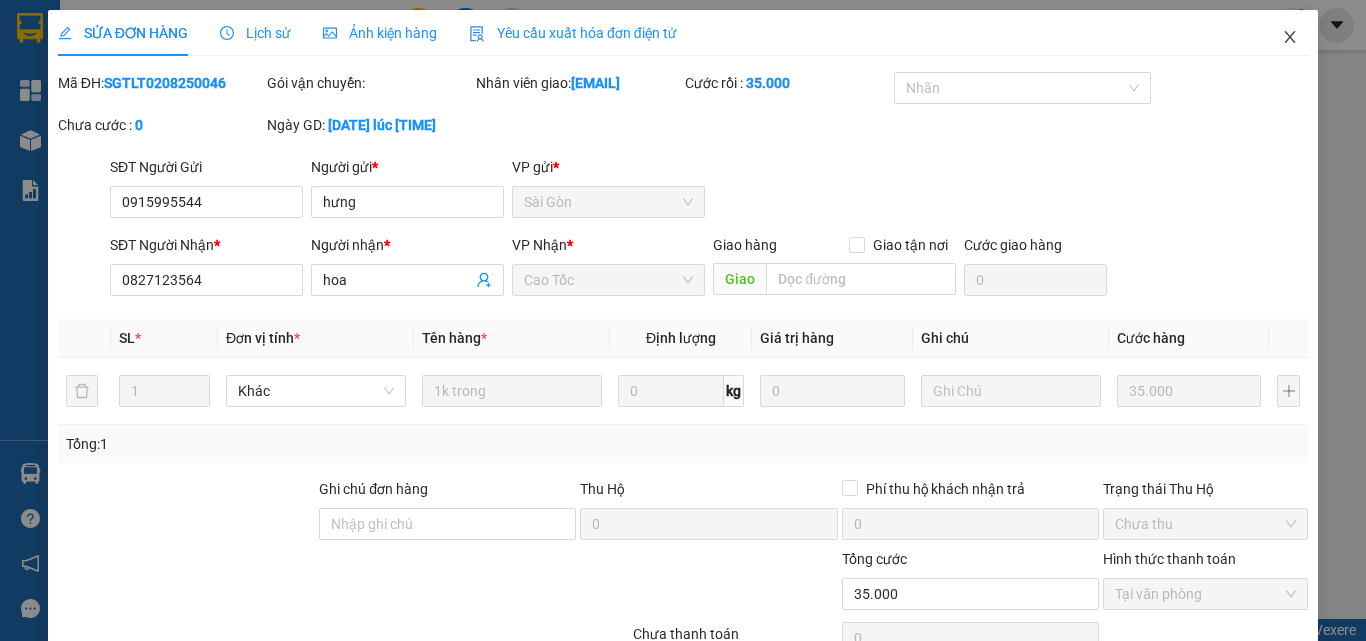 click 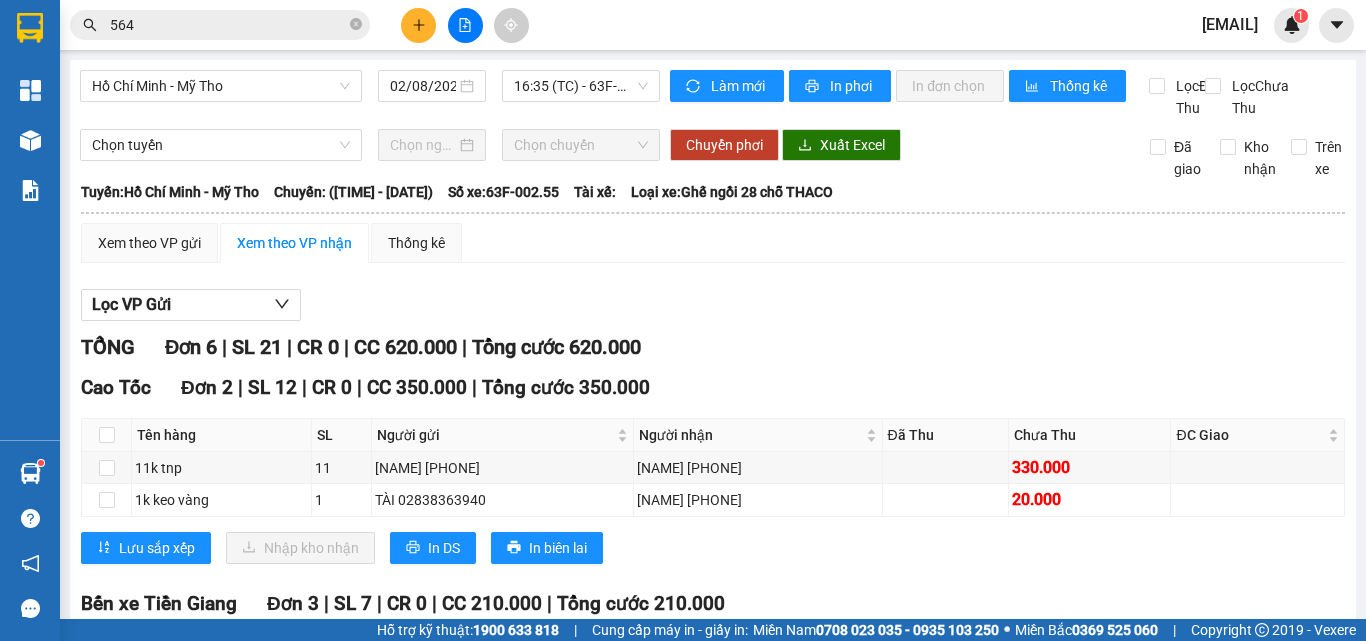 click on "564" at bounding box center [228, 25] 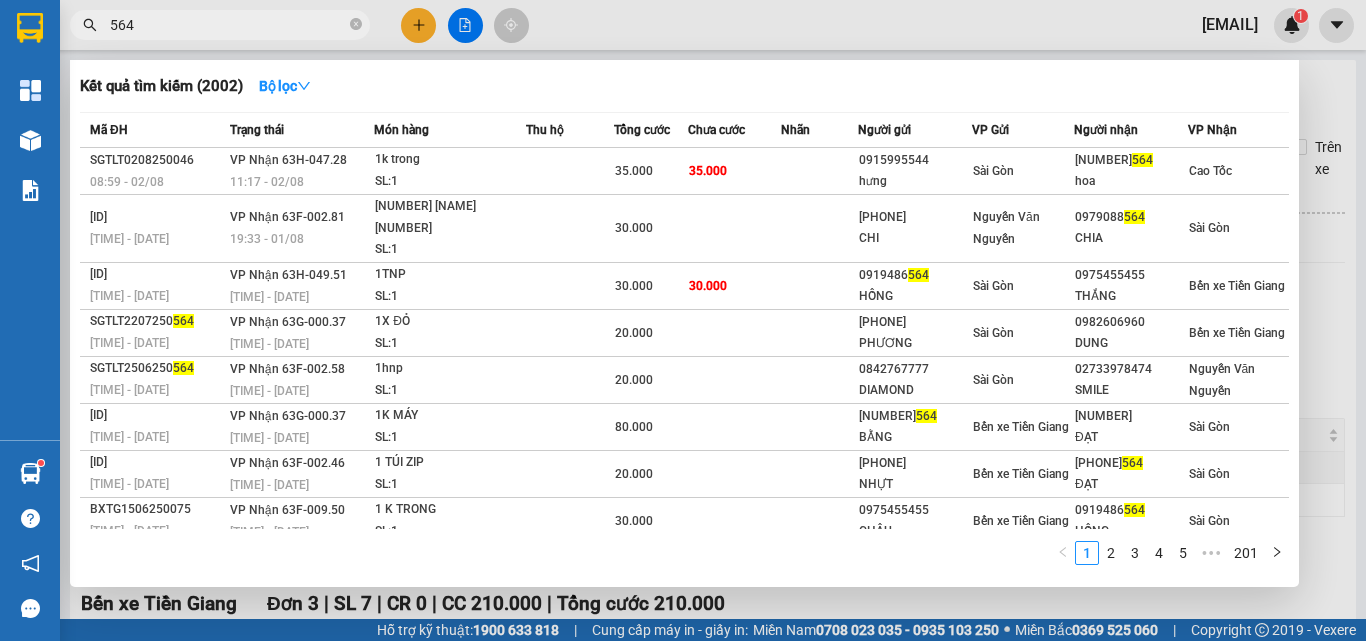 click on "564" at bounding box center (228, 25) 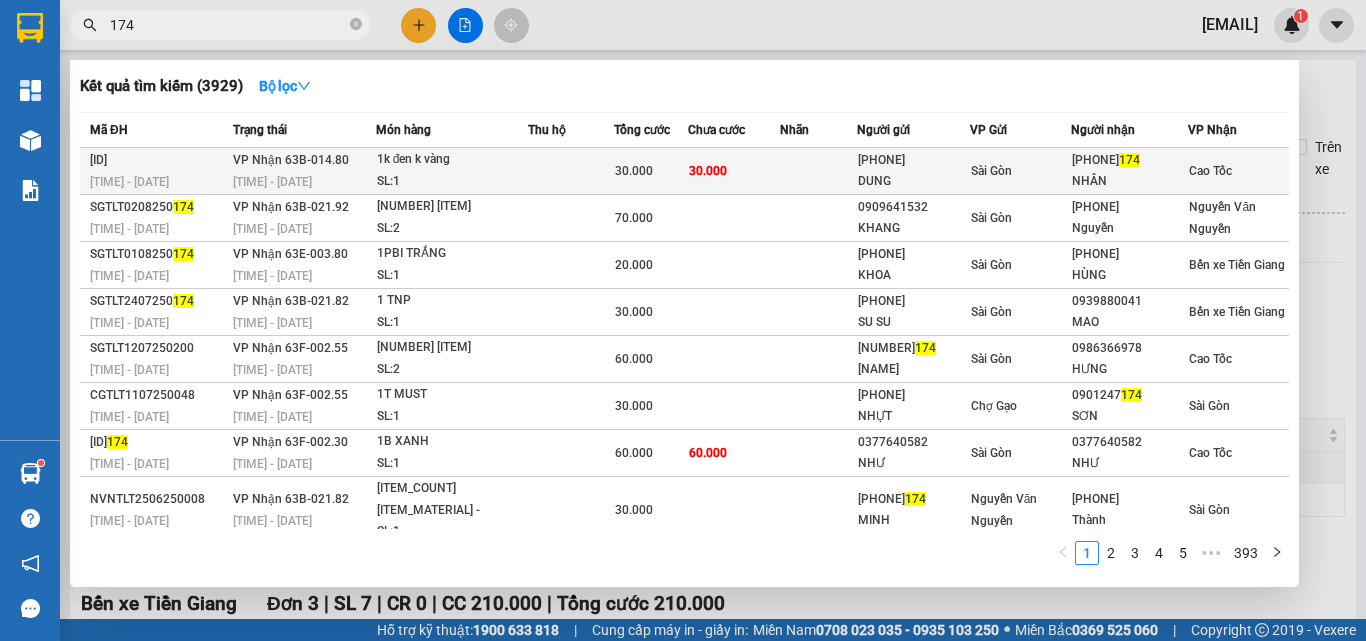 type on "174" 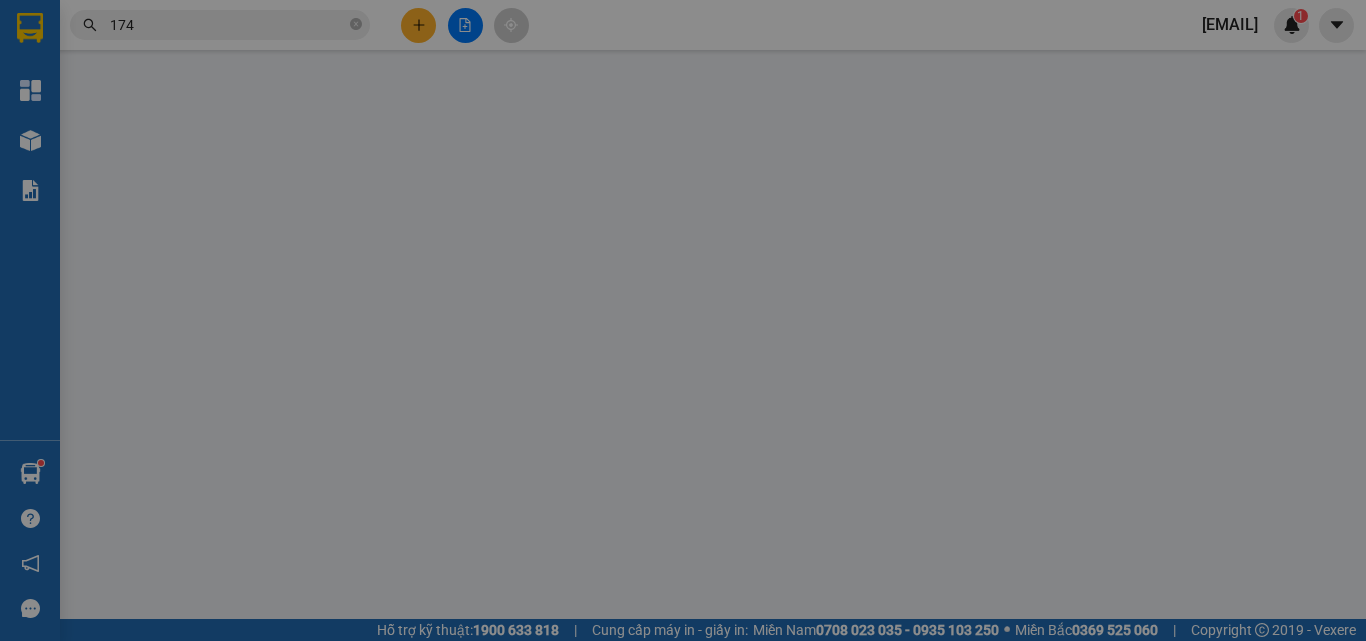 type on "[PHONE]" 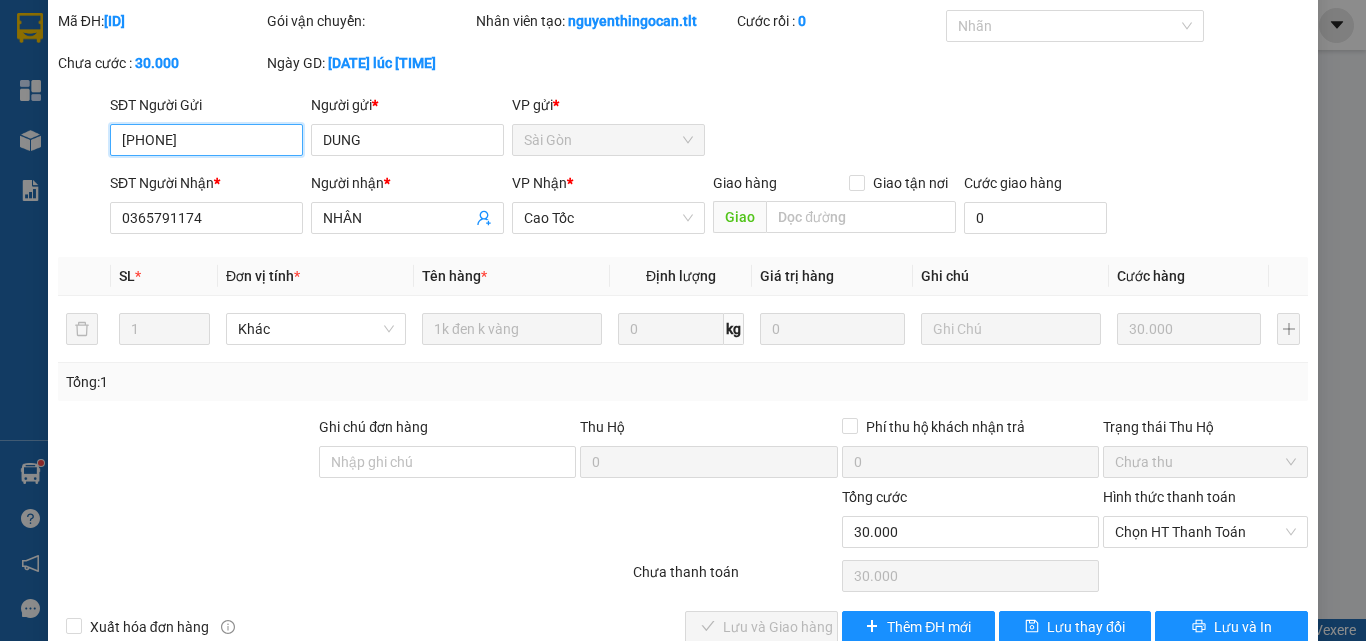 scroll, scrollTop: 103, scrollLeft: 0, axis: vertical 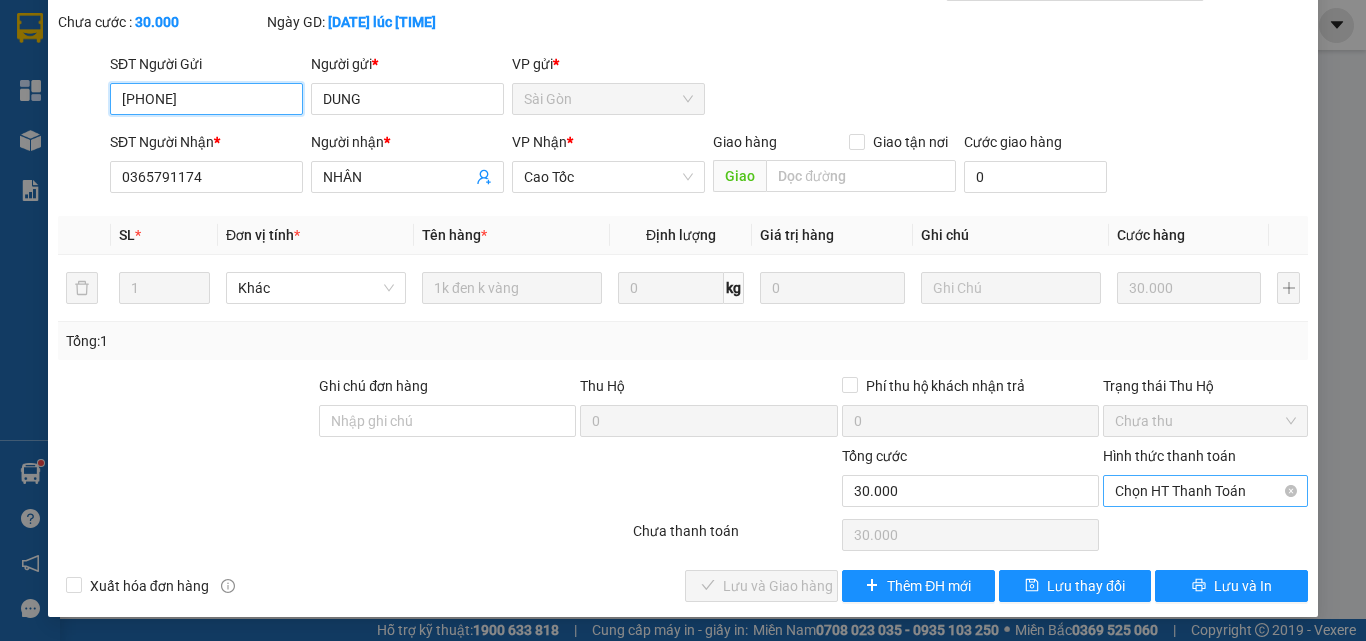click on "Chọn HT Thanh Toán" at bounding box center [1205, 491] 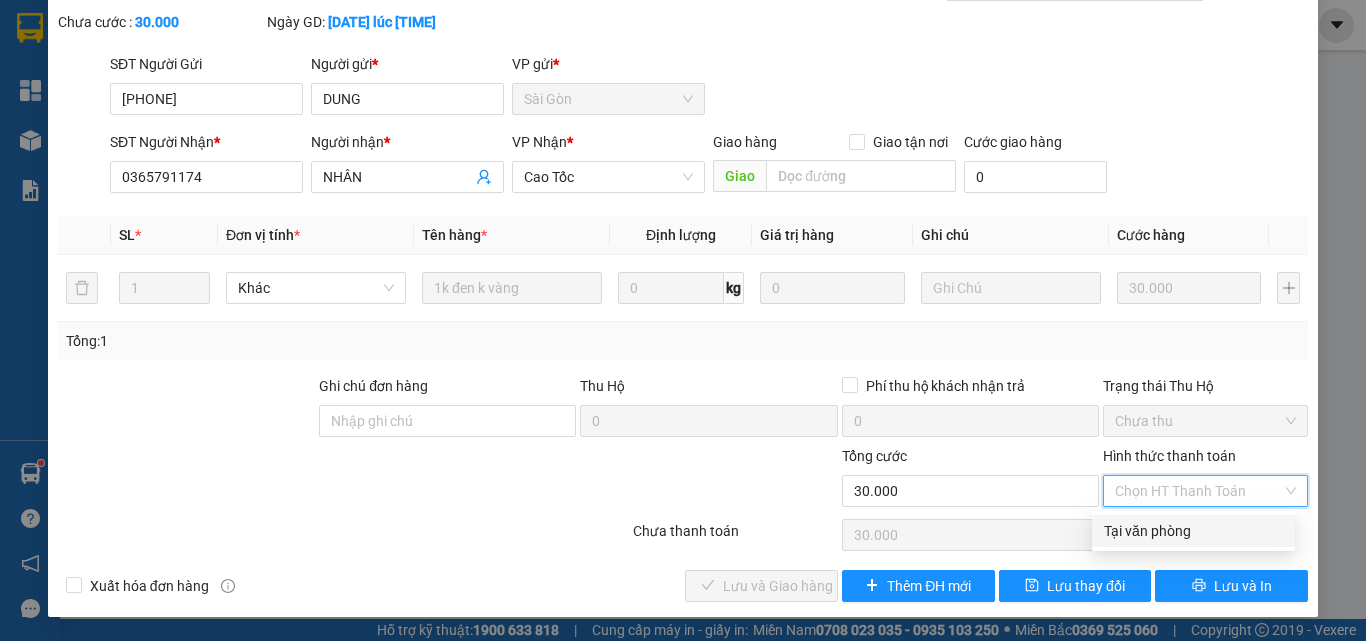 click on "Tại văn phòng" at bounding box center (1193, 531) 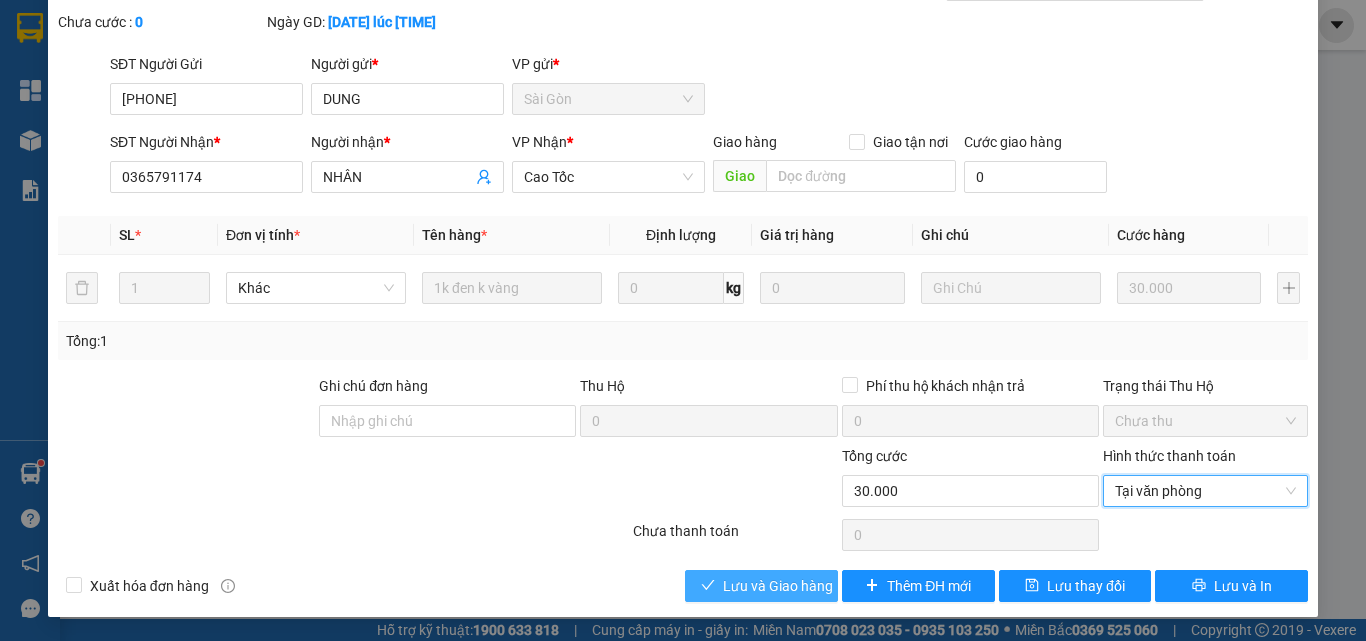 click on "Lưu và Giao hàng" at bounding box center [778, 586] 